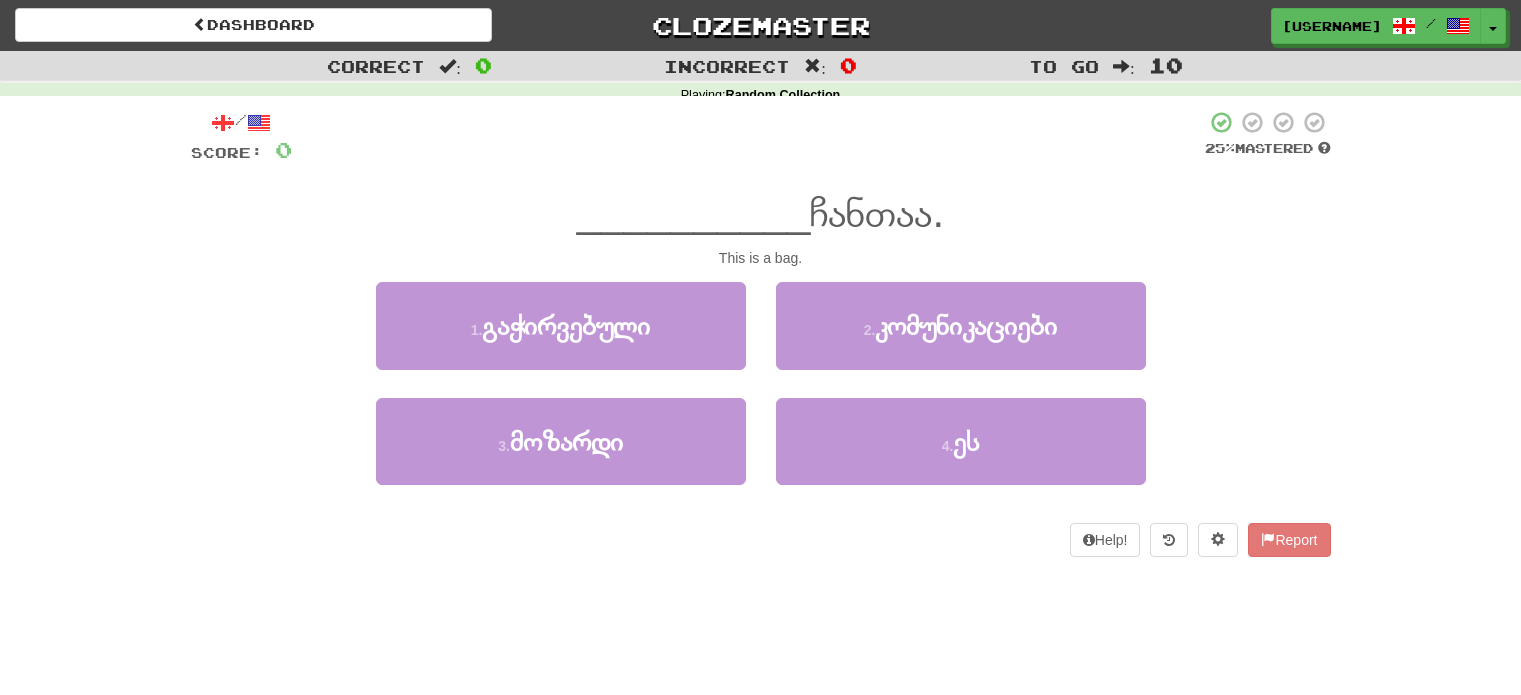 scroll, scrollTop: 0, scrollLeft: 0, axis: both 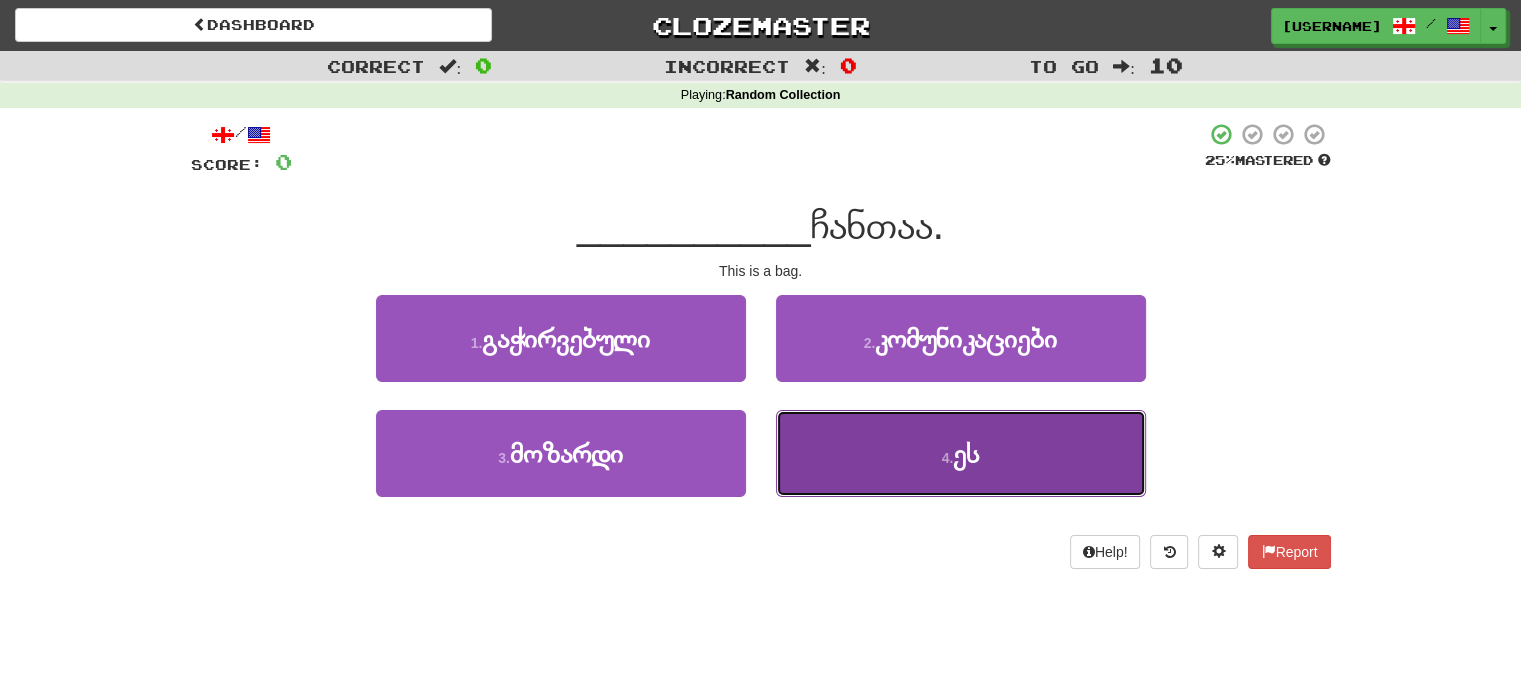 click on "4 .  ეს" at bounding box center [961, 453] 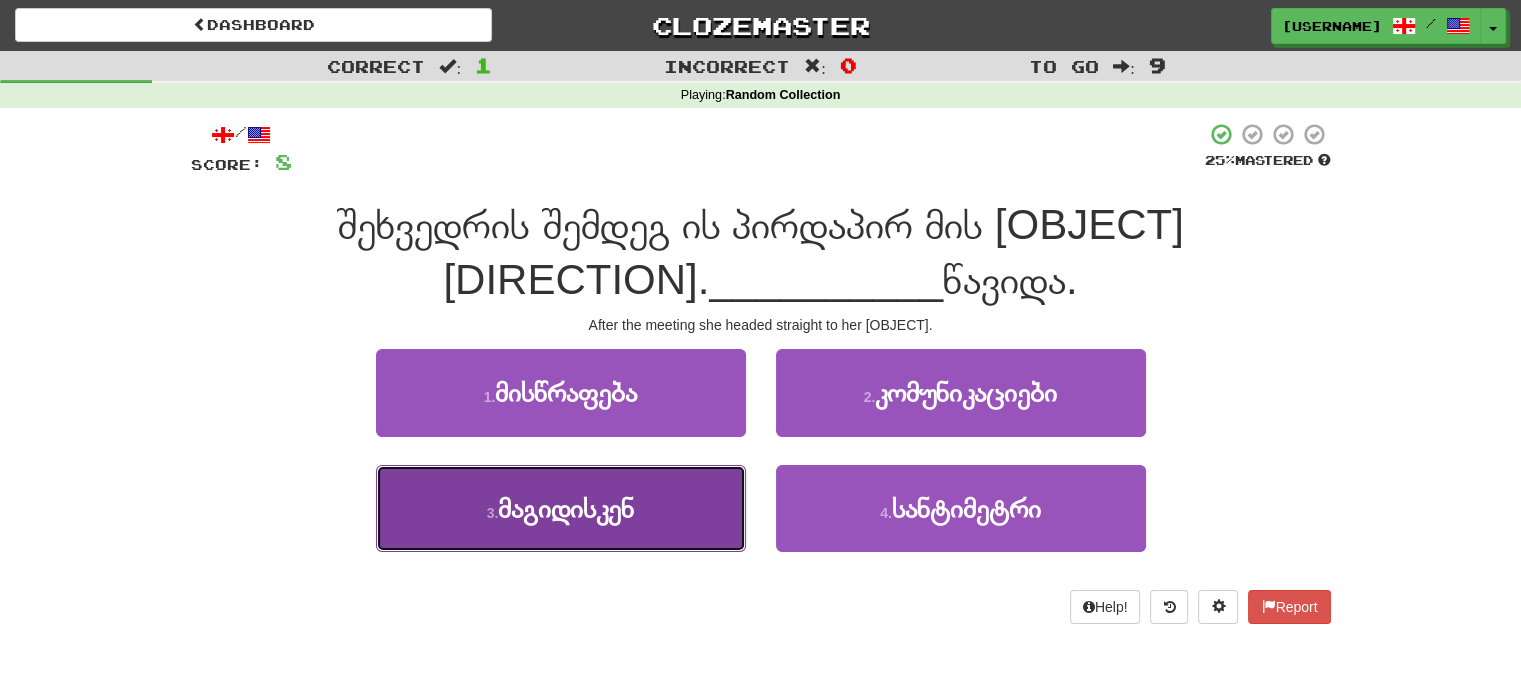 click on "3 .  მაგიდისკენ" at bounding box center [561, 508] 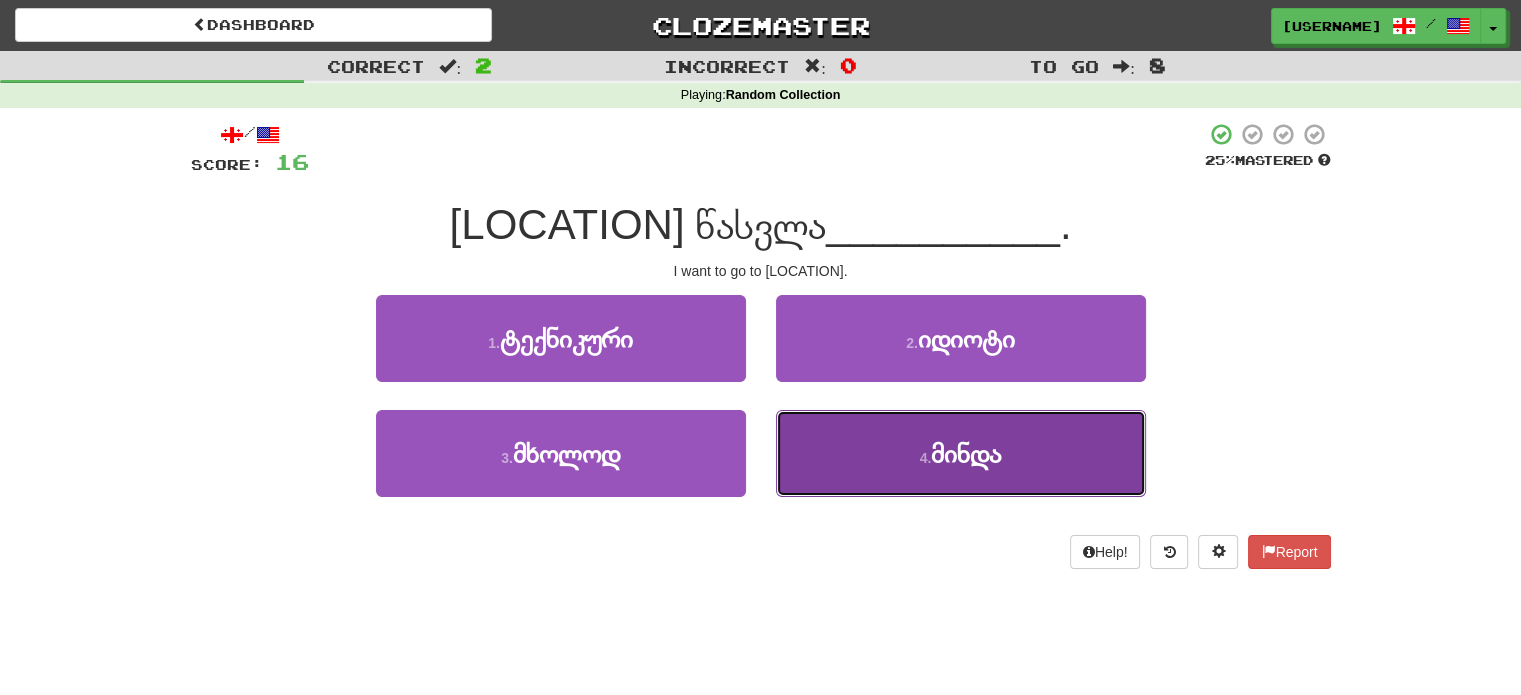 click on "4 .  მინდა" at bounding box center [961, 453] 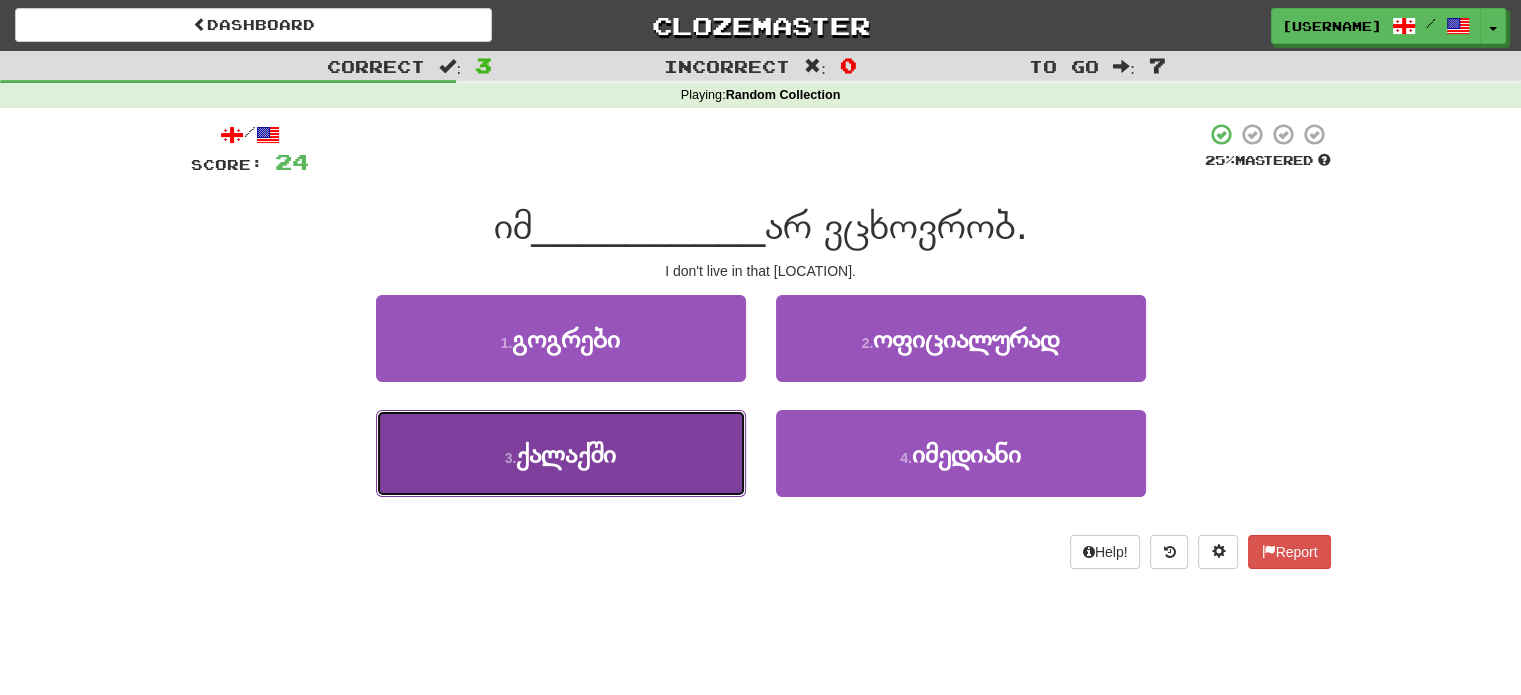 click on "3 .  ქალაქში" at bounding box center [561, 453] 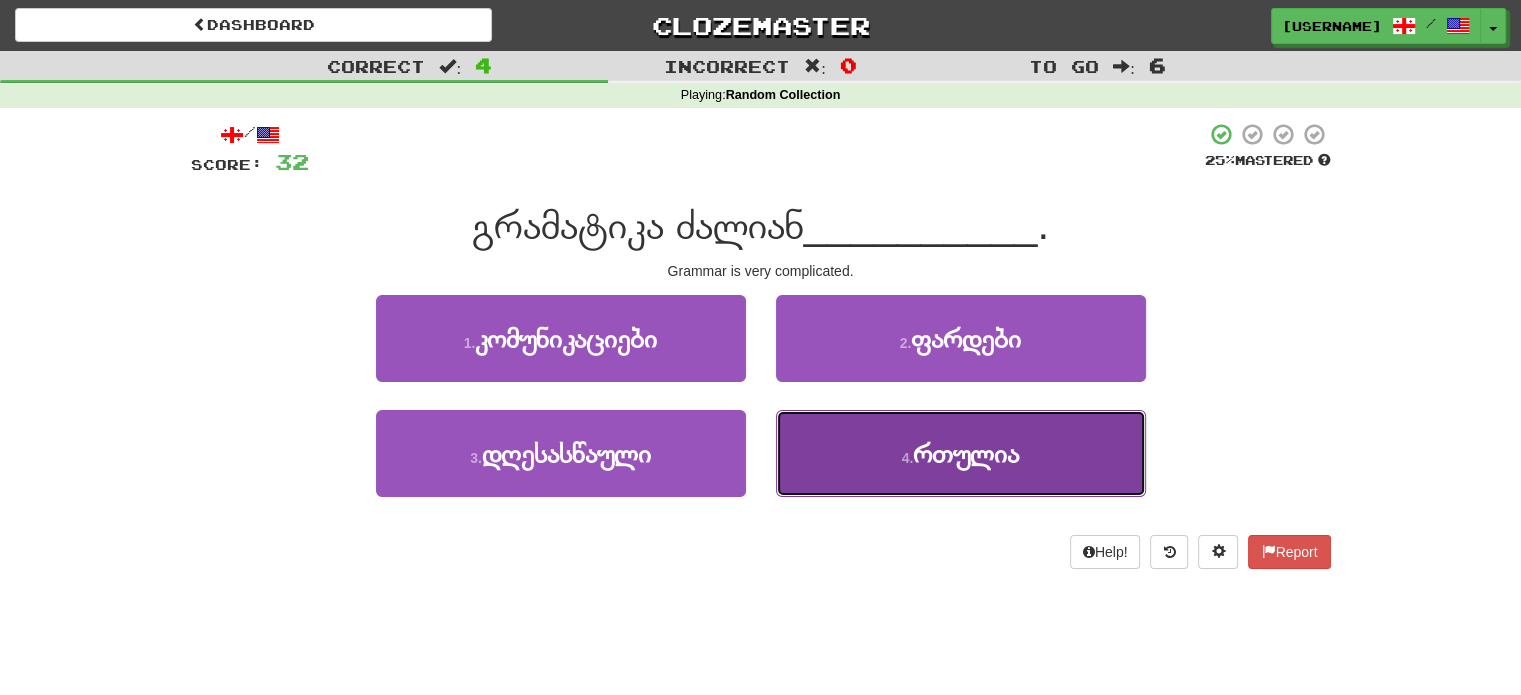 click on "4 .  რთულია" at bounding box center [961, 453] 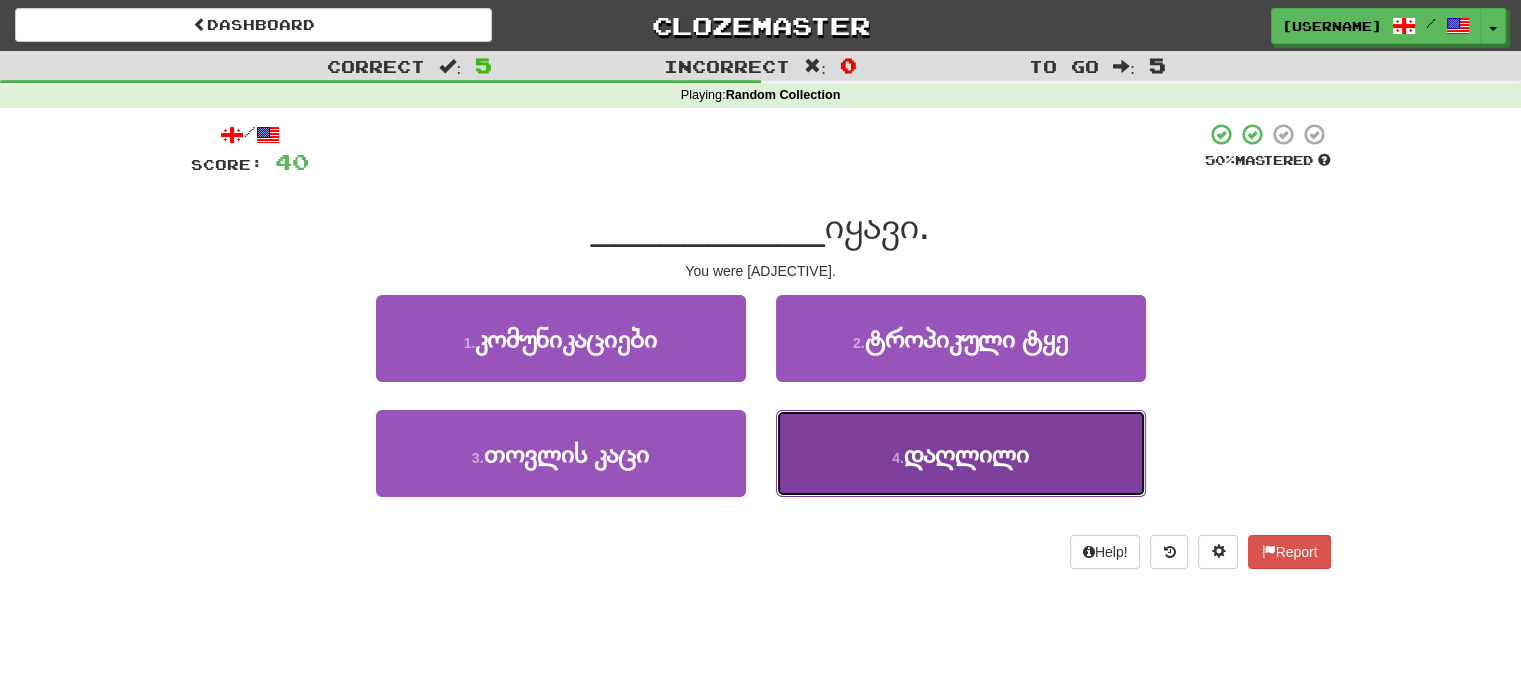 click on "4 .  დაღლილი" at bounding box center (961, 453) 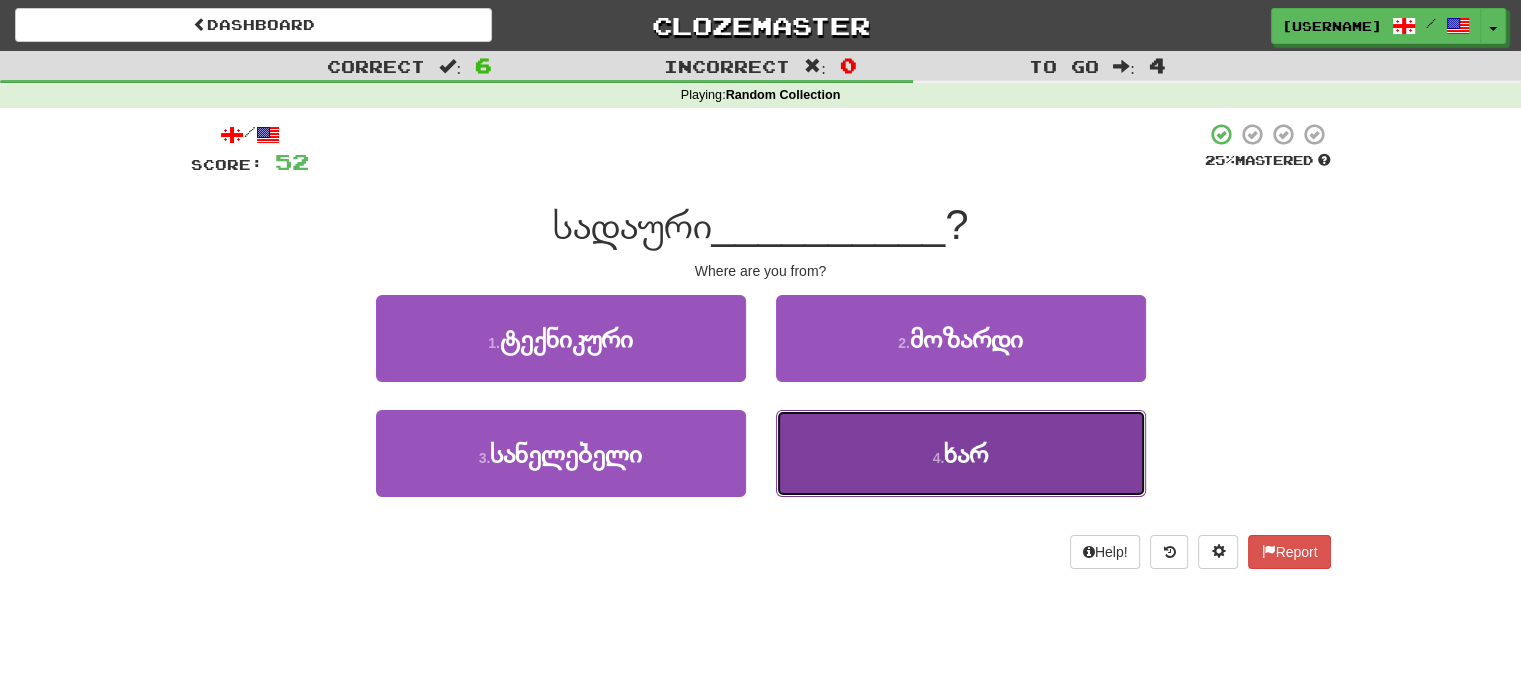 click on "4 .  ხარ" at bounding box center (961, 453) 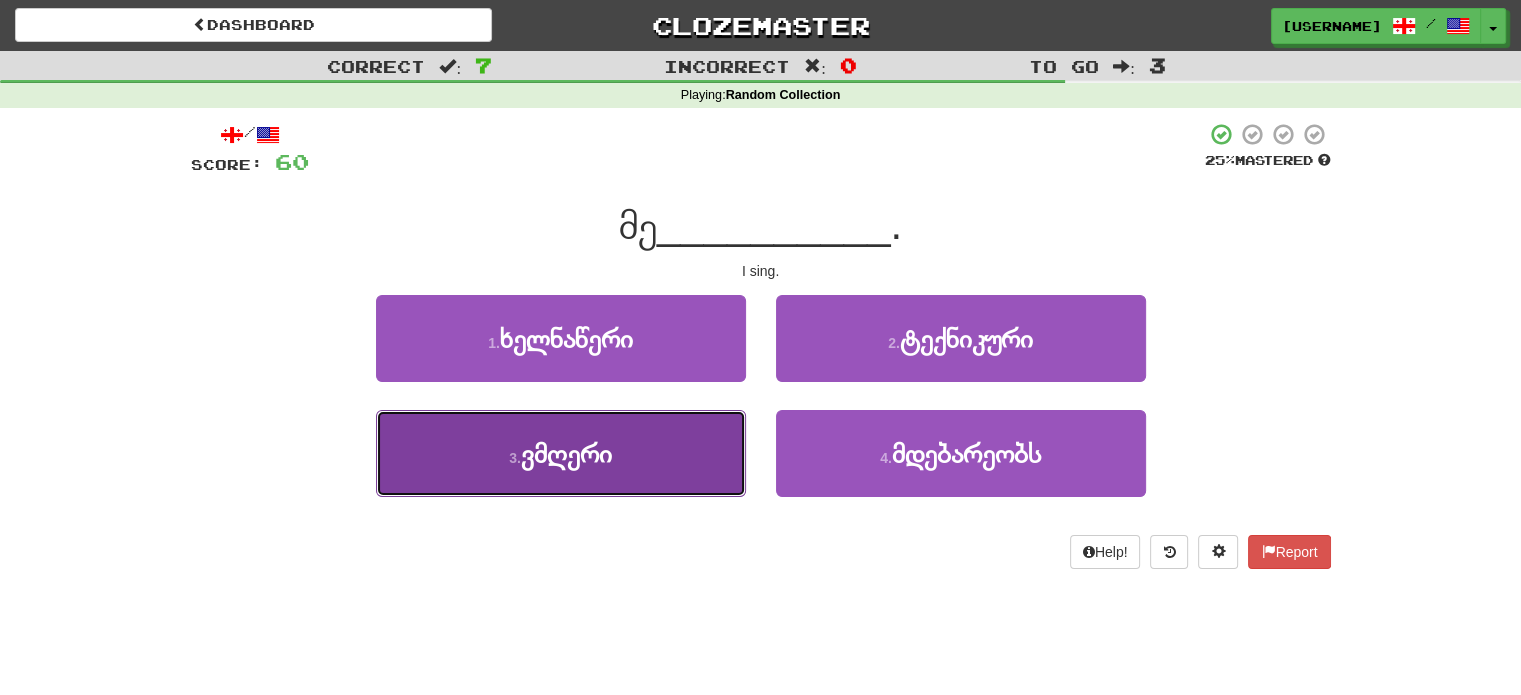 click on "3 .  ვმღერი" at bounding box center [561, 453] 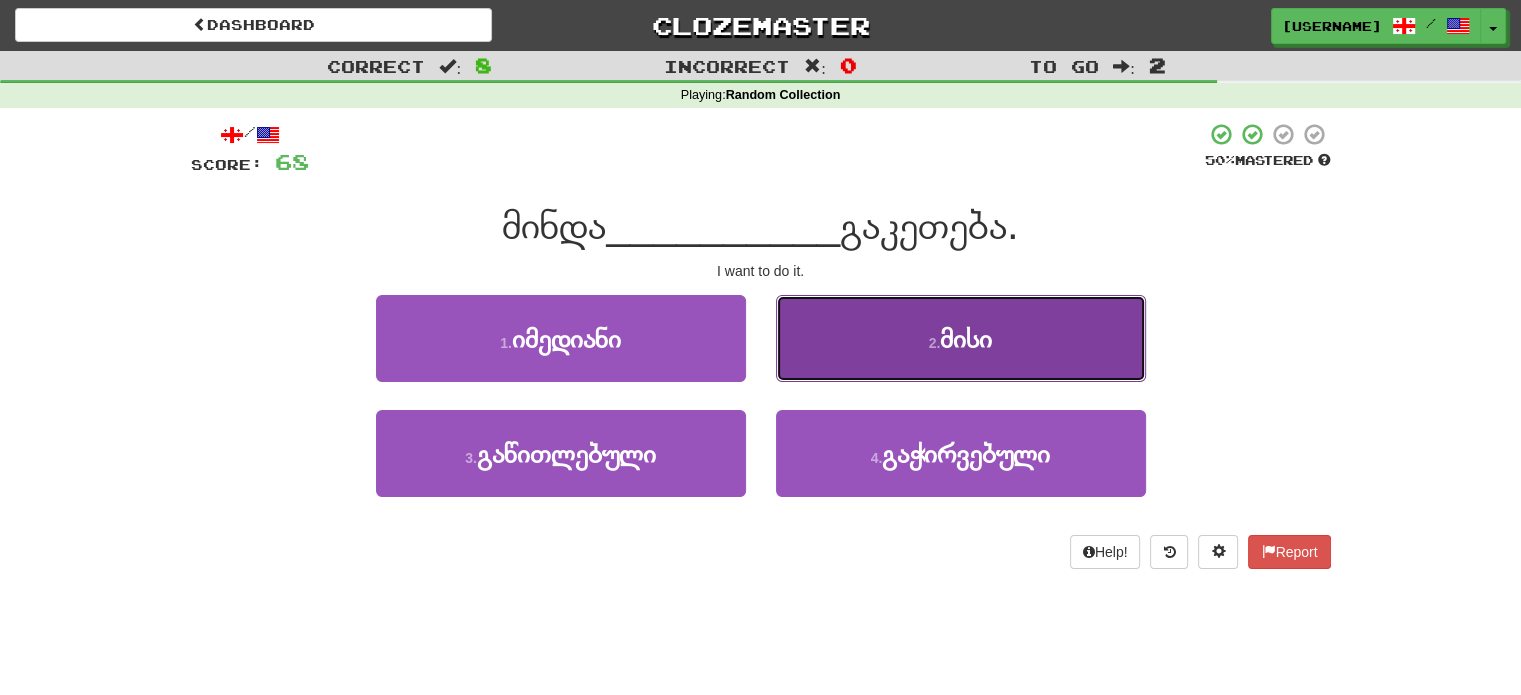 click on "2 .  მისი" at bounding box center [961, 338] 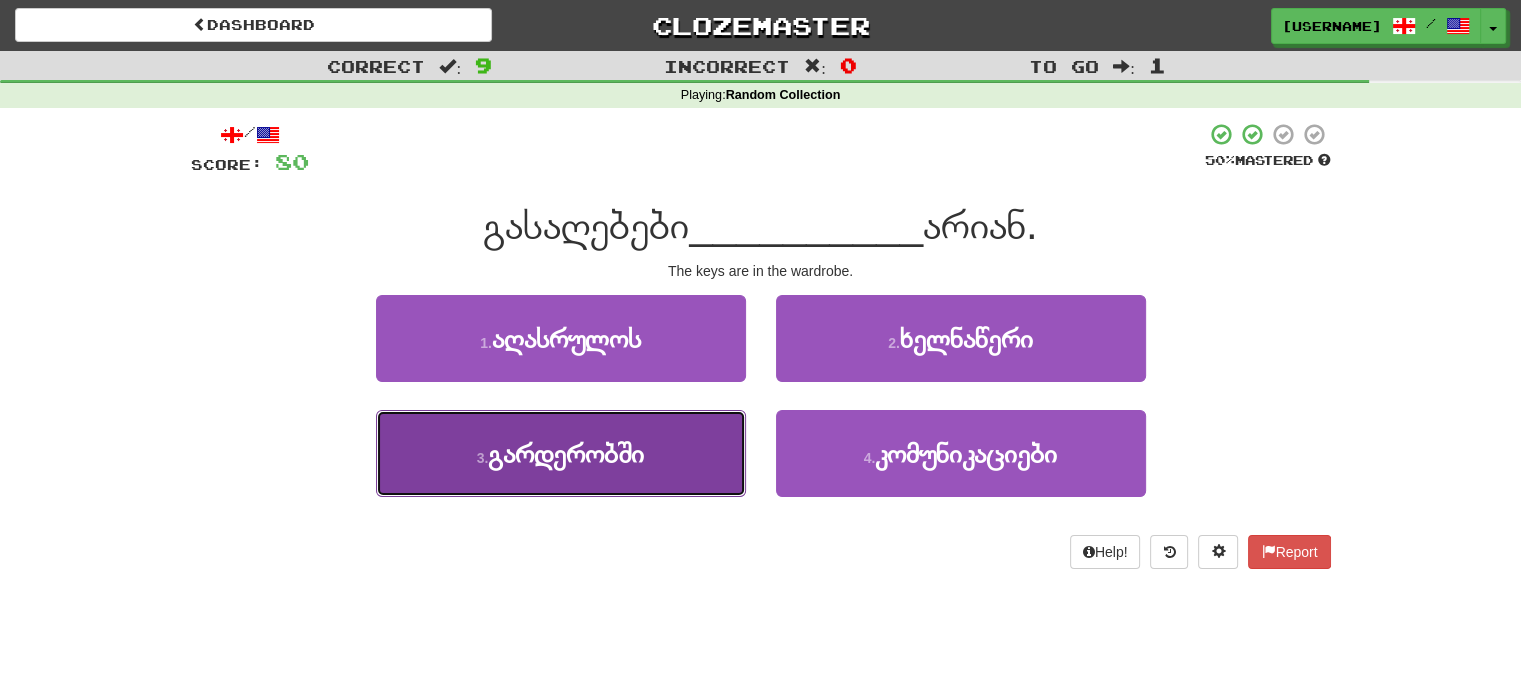 click on "3 .  გარდერობში" at bounding box center (561, 453) 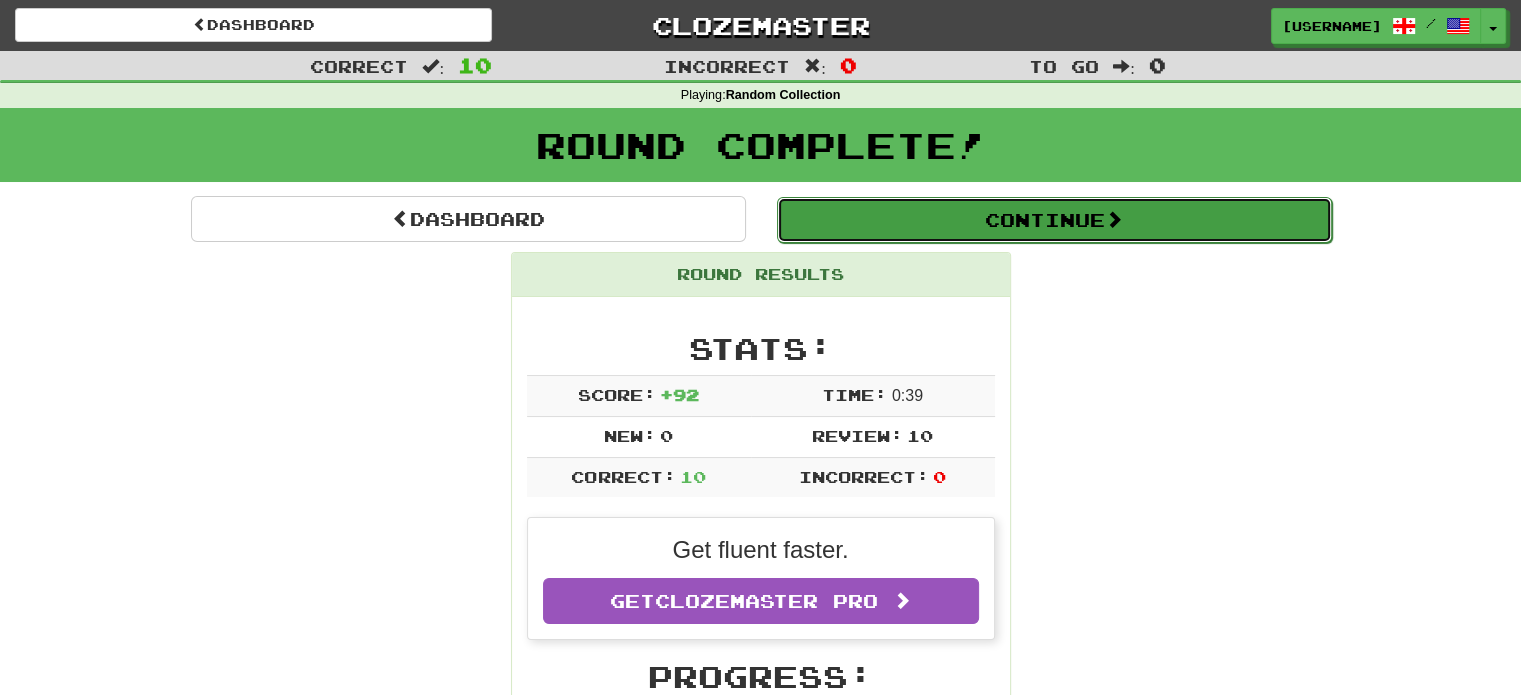 click on "Continue" at bounding box center (1054, 220) 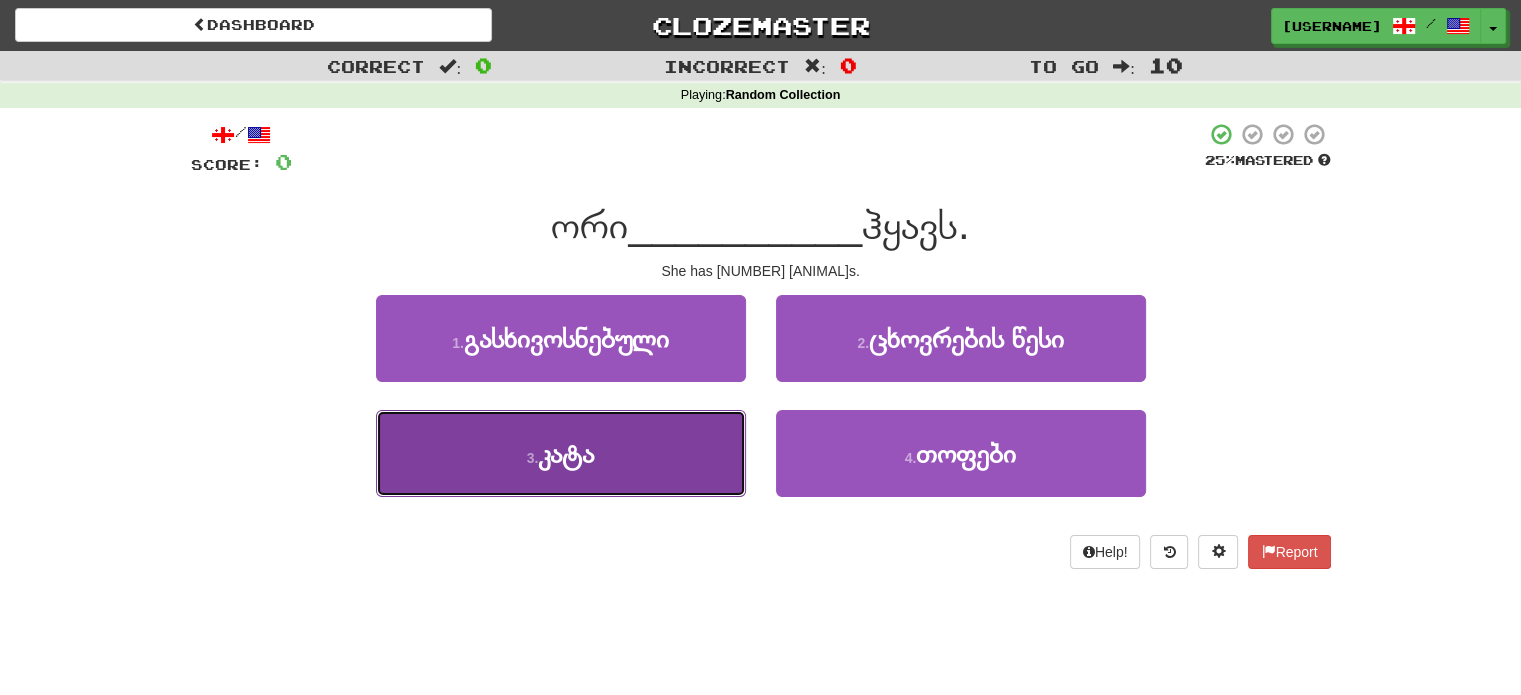 click on "3 .  კატა" at bounding box center [561, 453] 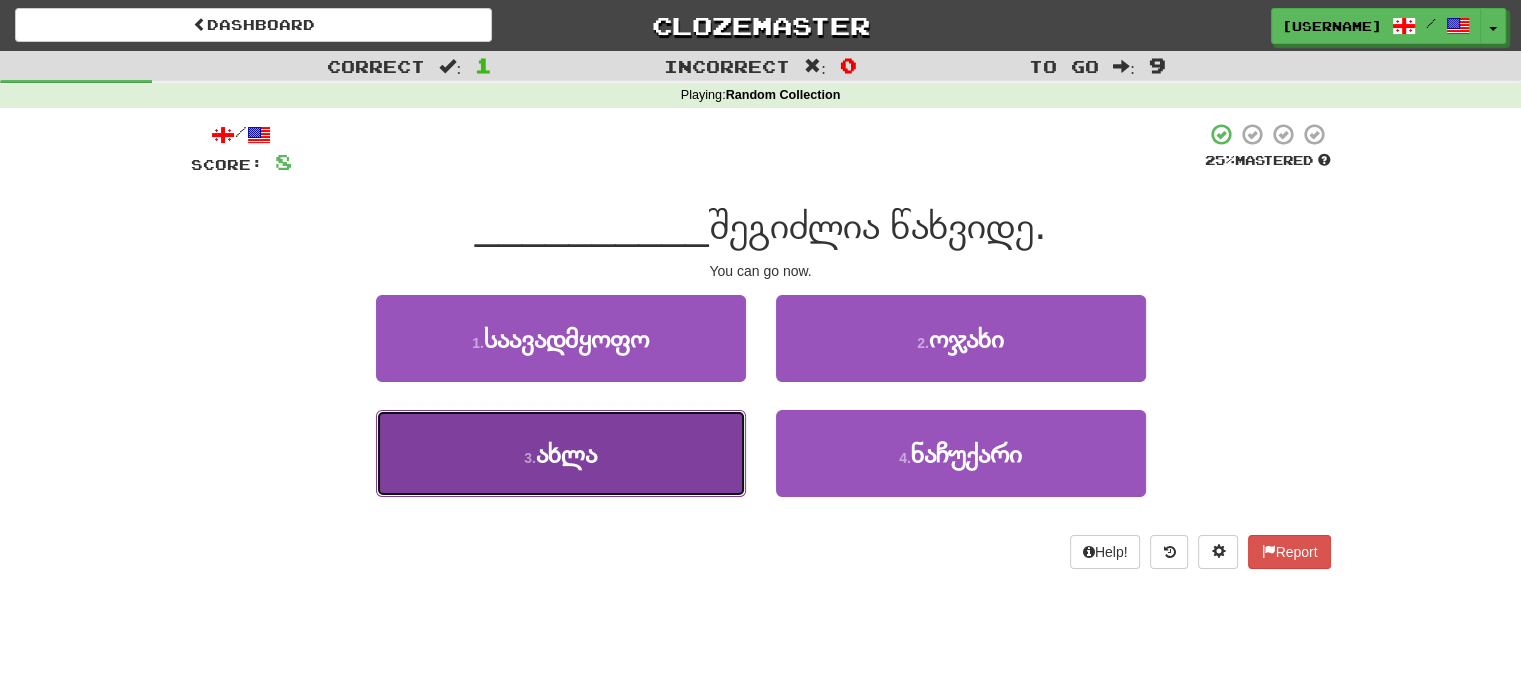 click on "3 .  ახლა" at bounding box center [561, 453] 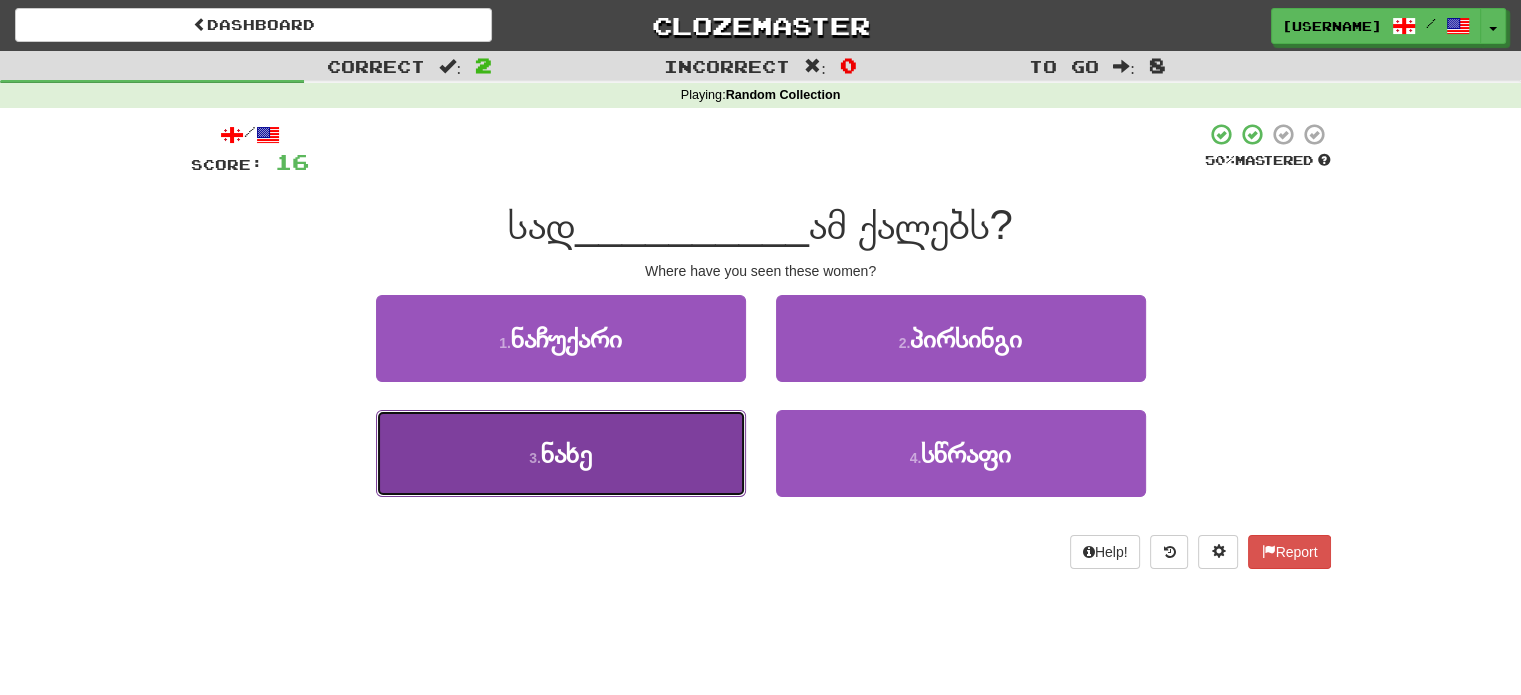 click on "3 .  ნახე" at bounding box center (561, 453) 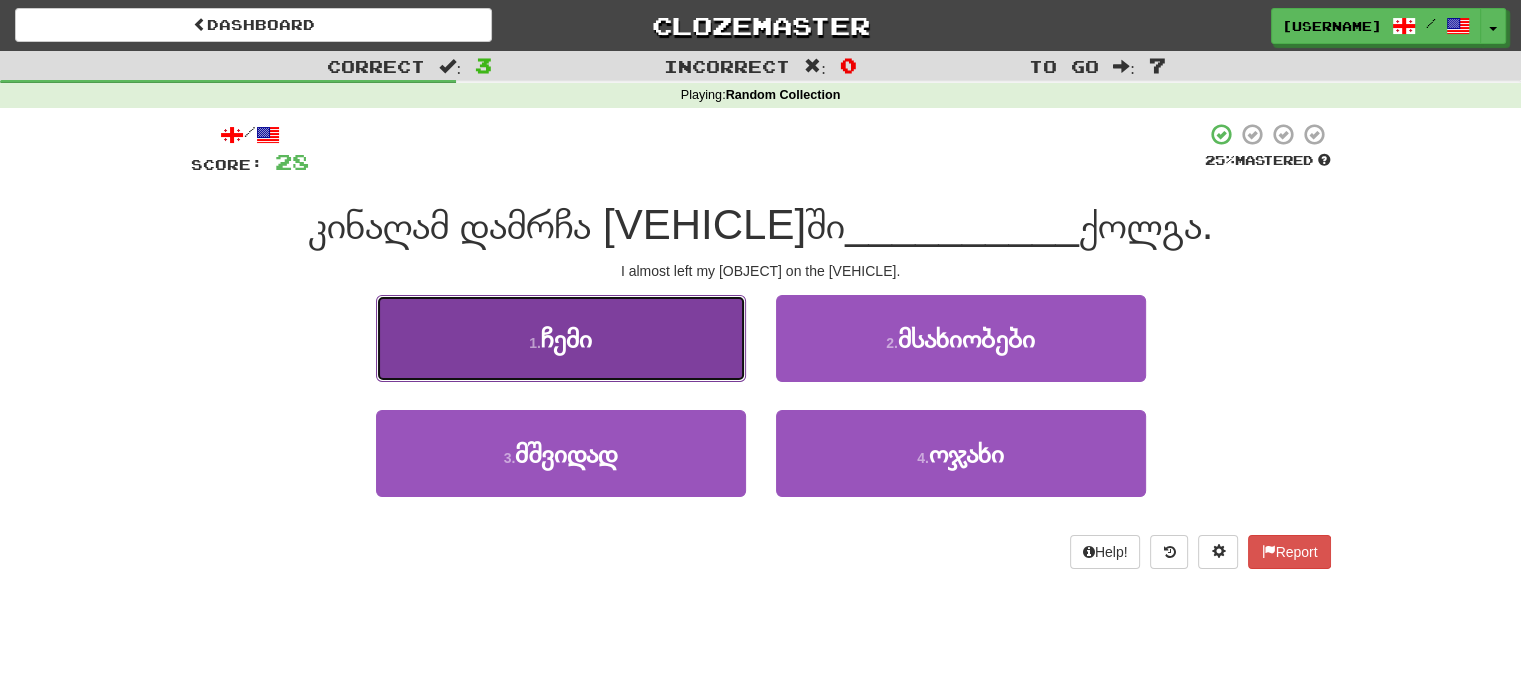 click on "1 .  ჩემი" at bounding box center (561, 338) 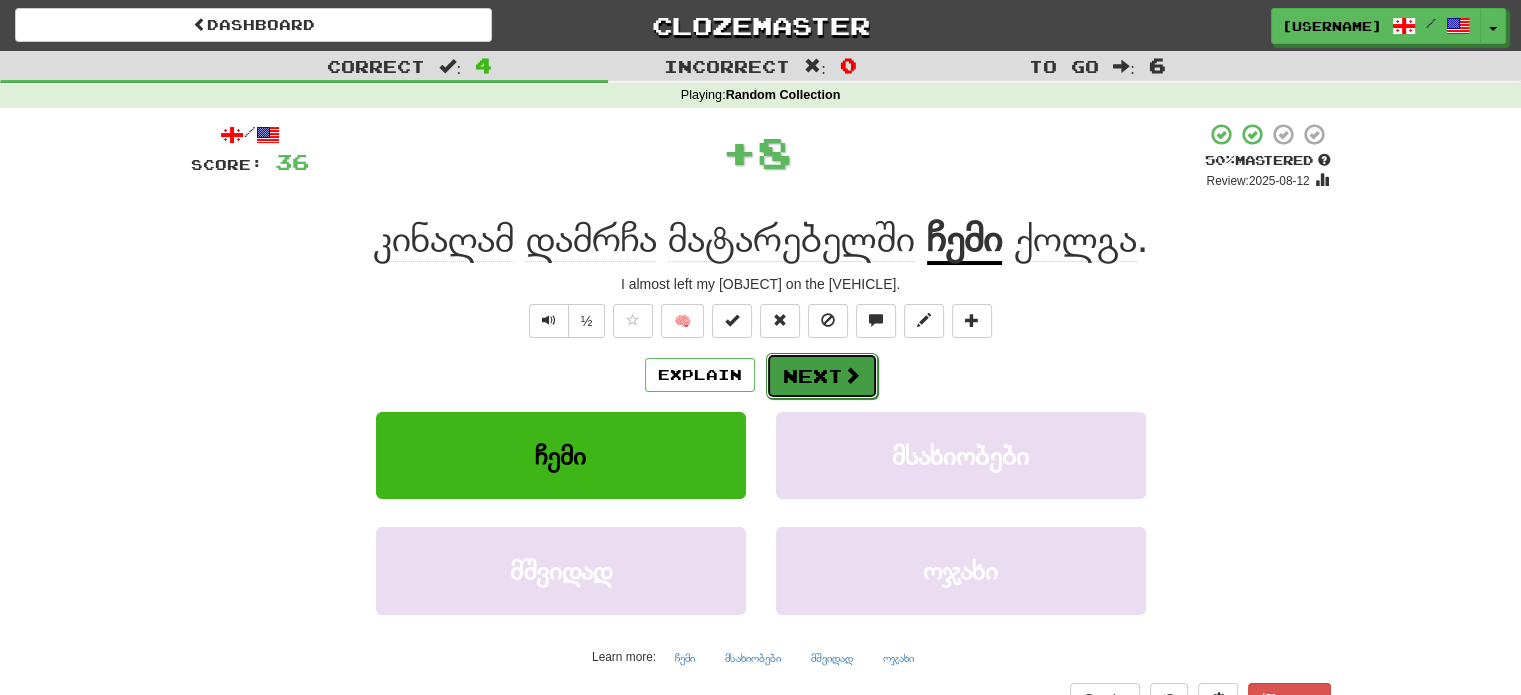 click on "Next" at bounding box center [822, 376] 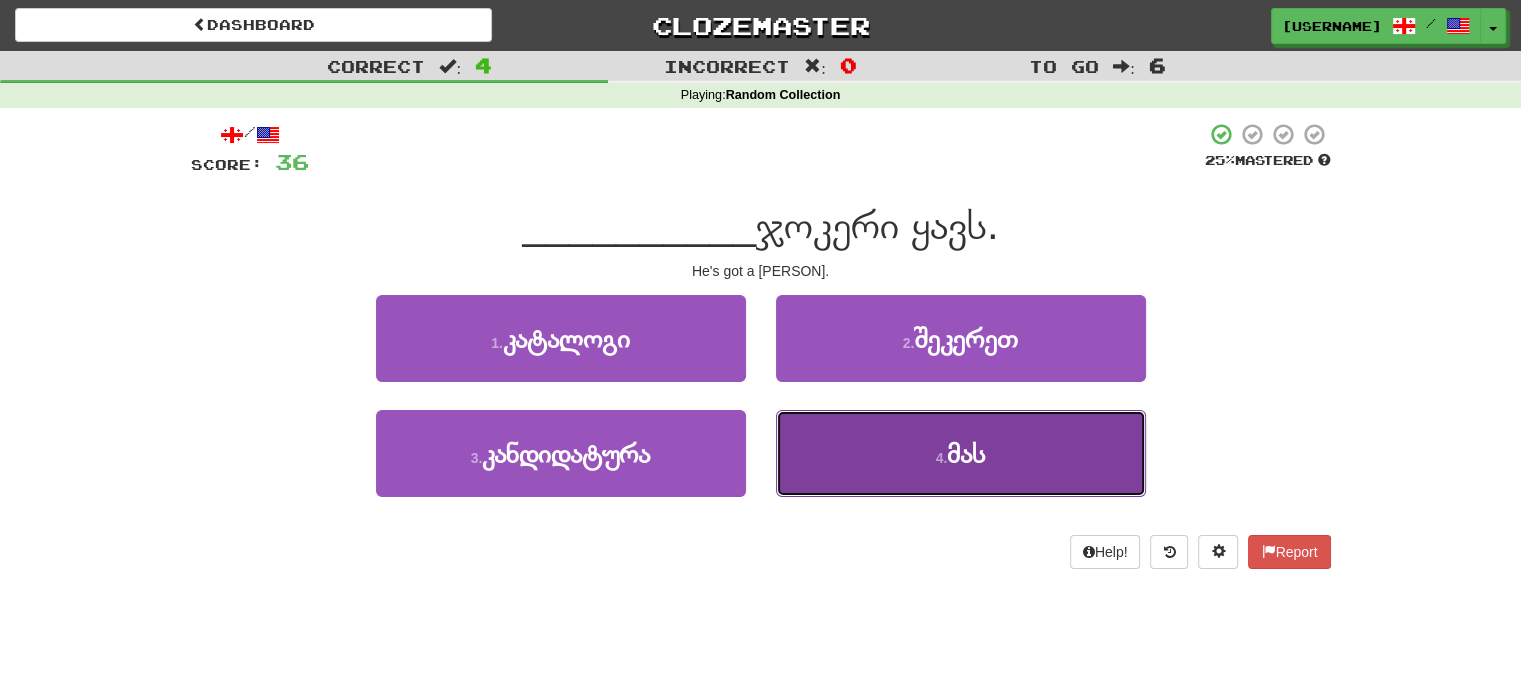 click on "4 .  მას" at bounding box center (961, 453) 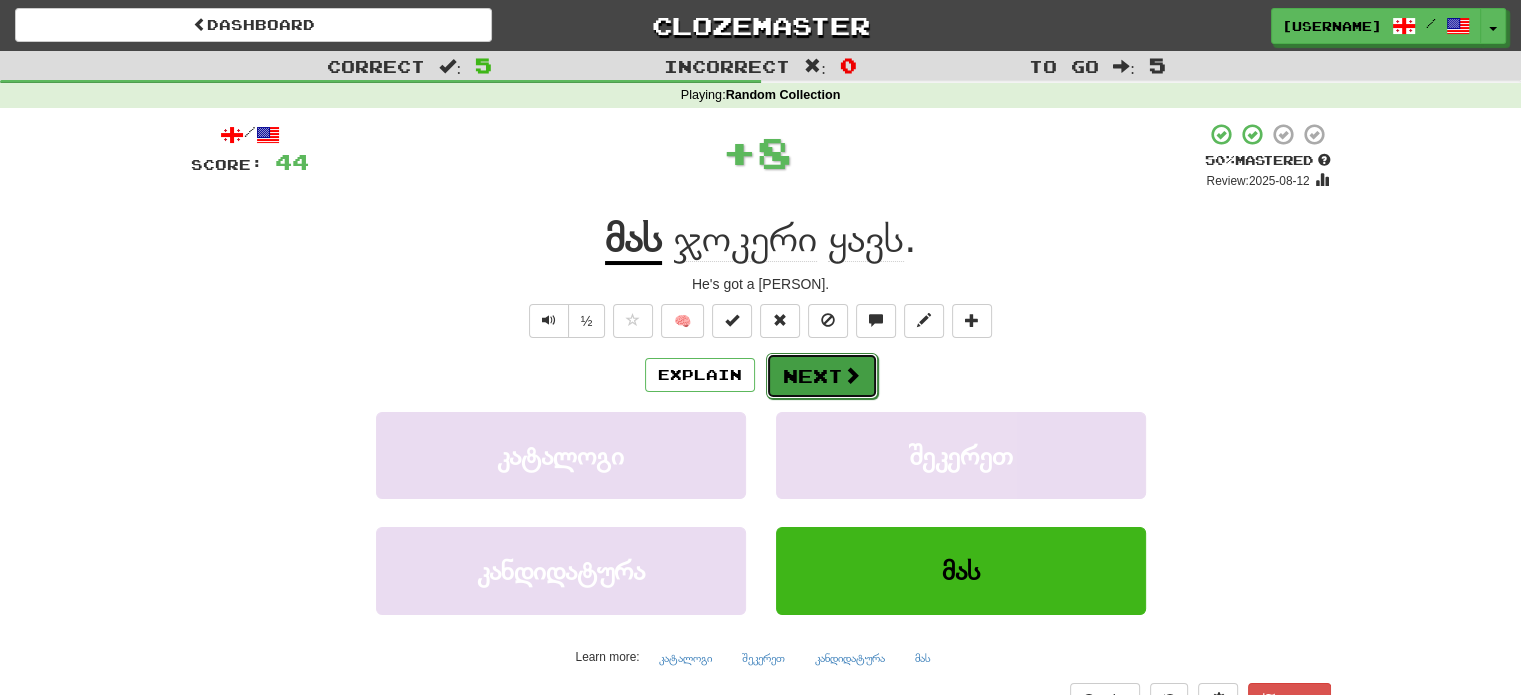 click on "Next" at bounding box center [822, 376] 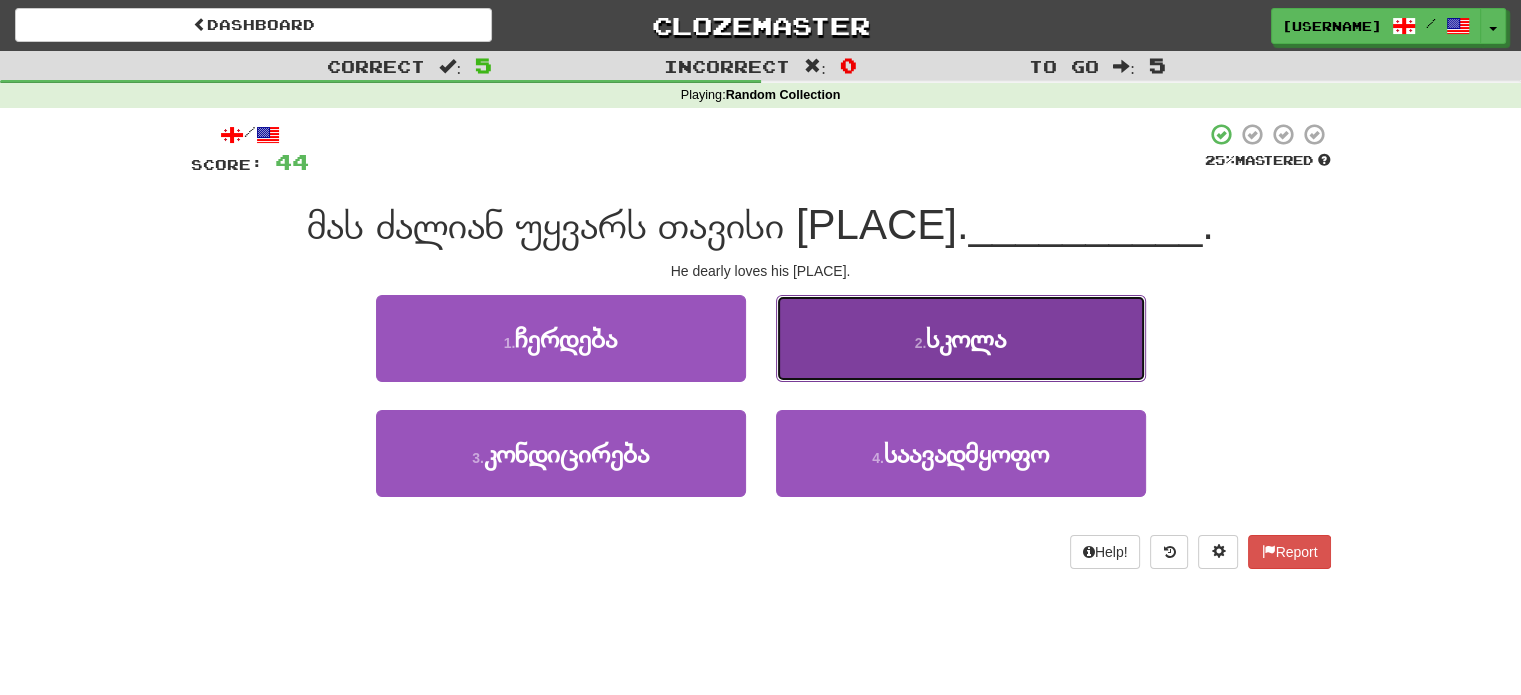 click on "2 .  სკოლა" at bounding box center [961, 338] 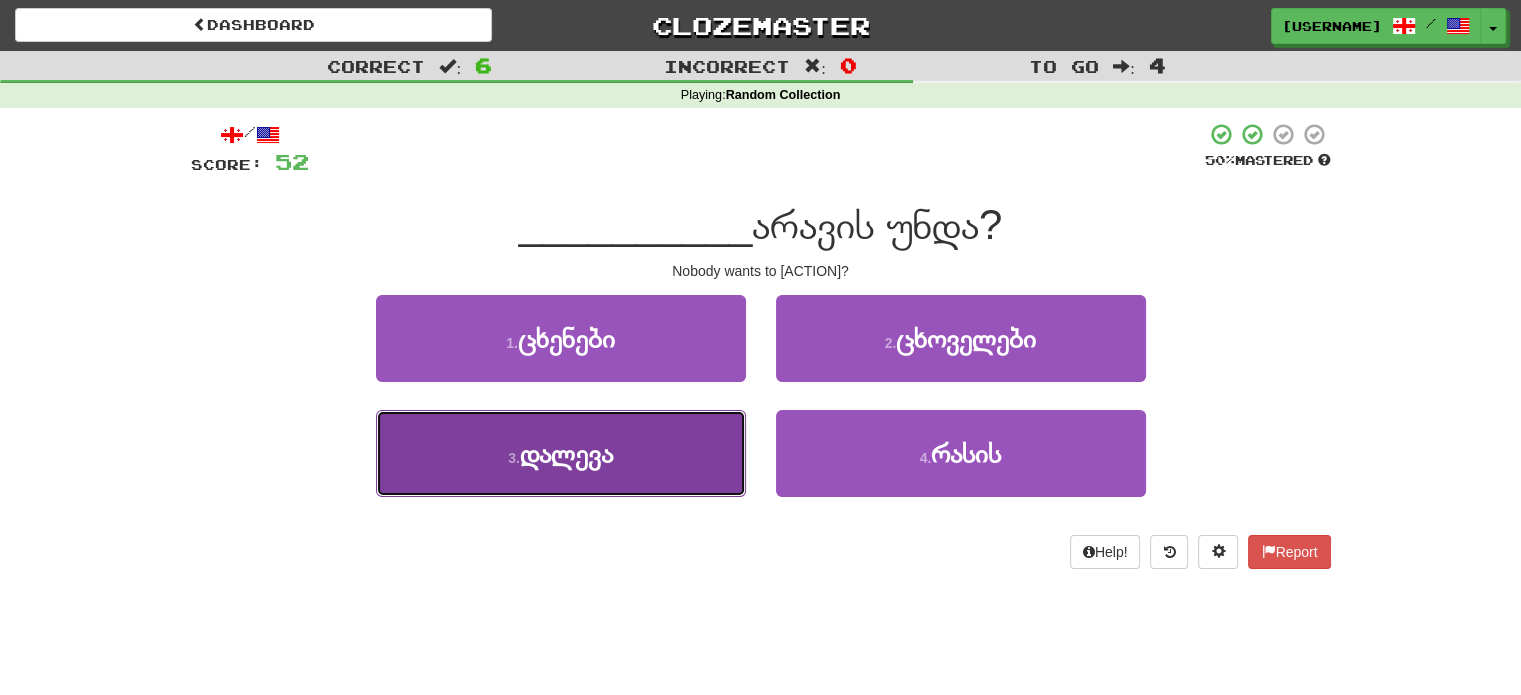 click on "3 .  დალევა" at bounding box center [561, 453] 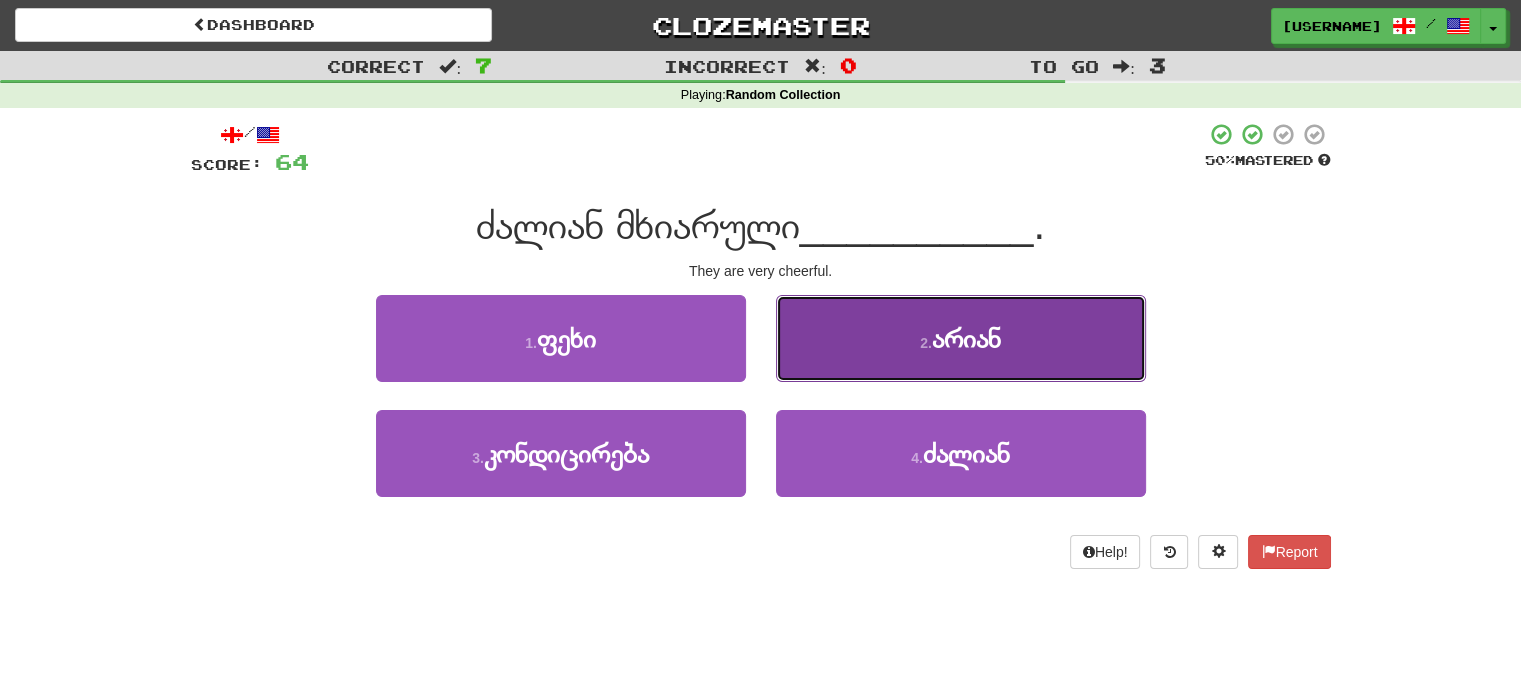 click on "2 .  არიან" at bounding box center (961, 338) 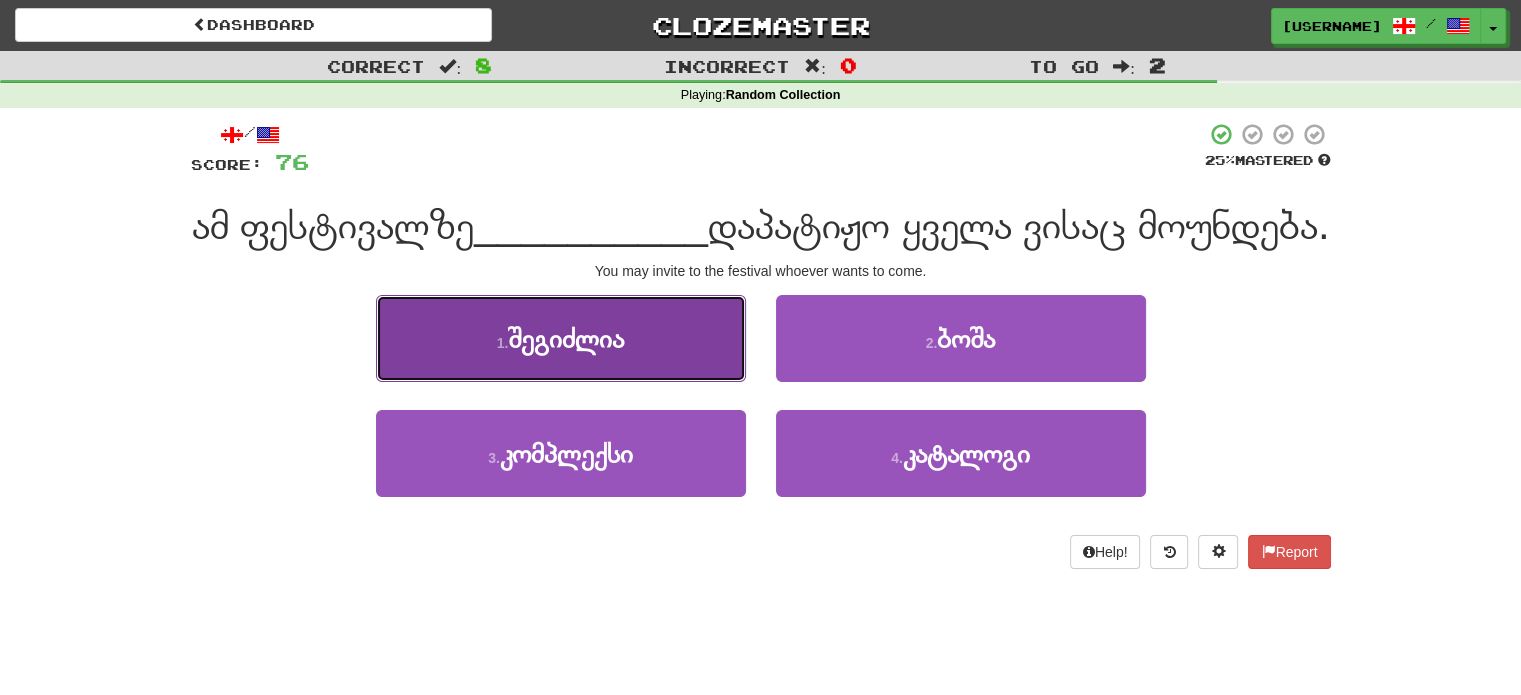 click on "1 .  შეგიძლია" at bounding box center [561, 338] 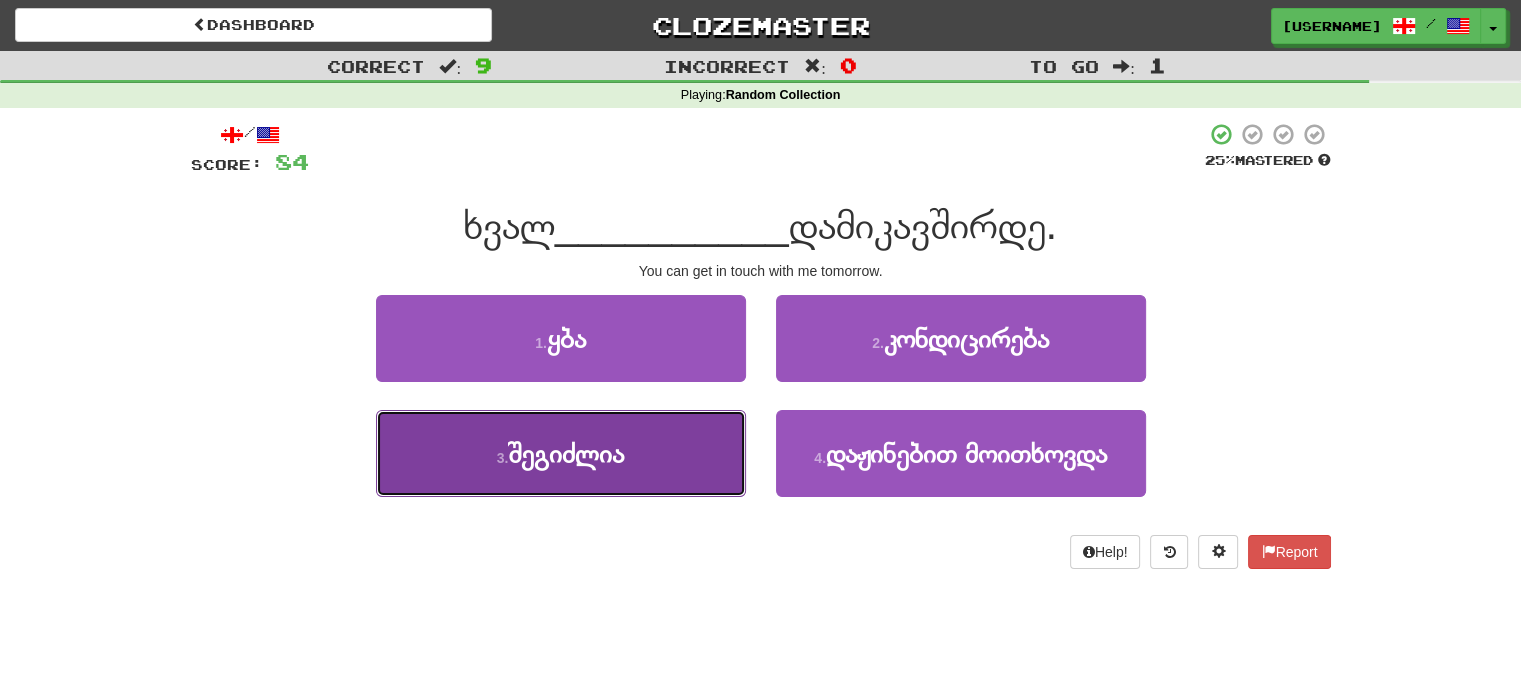 click on "3 .  შეგიძლია" at bounding box center [561, 453] 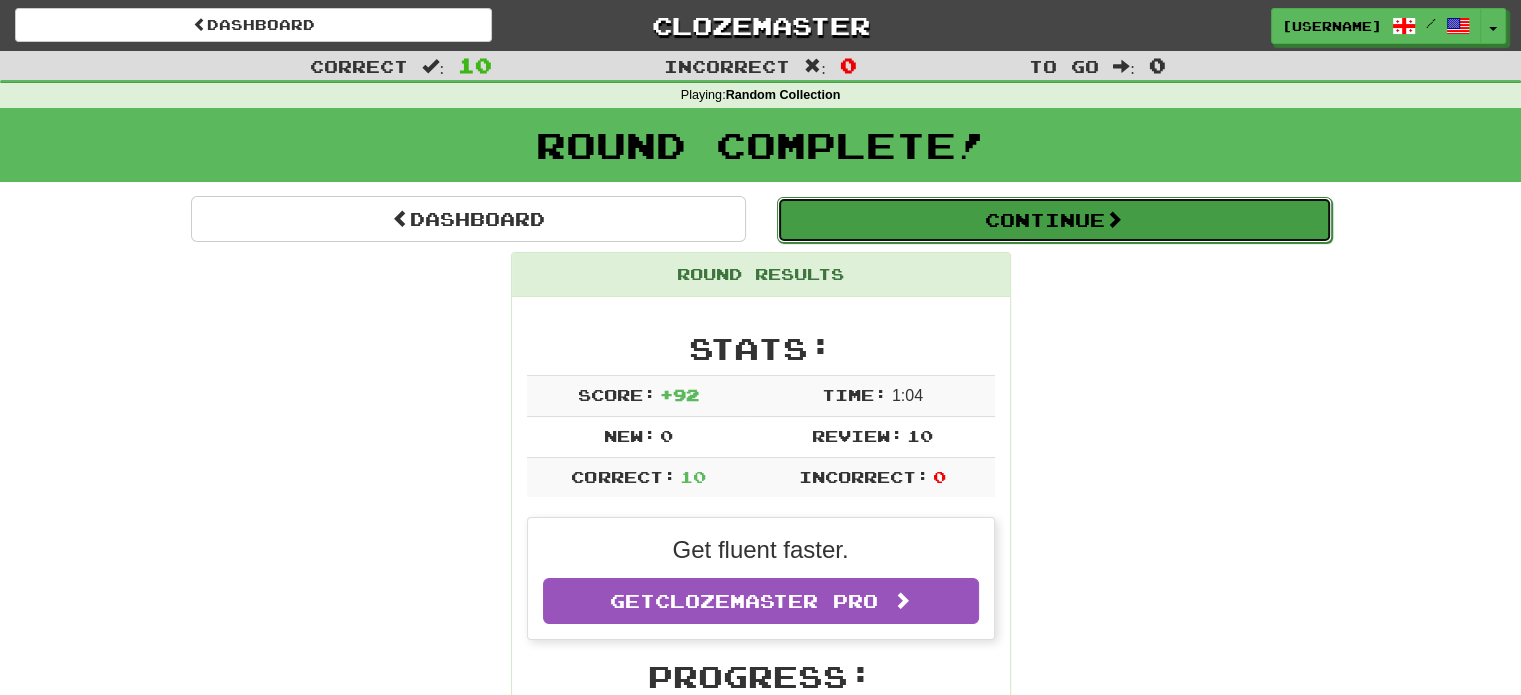 click on "Continue" at bounding box center (1054, 220) 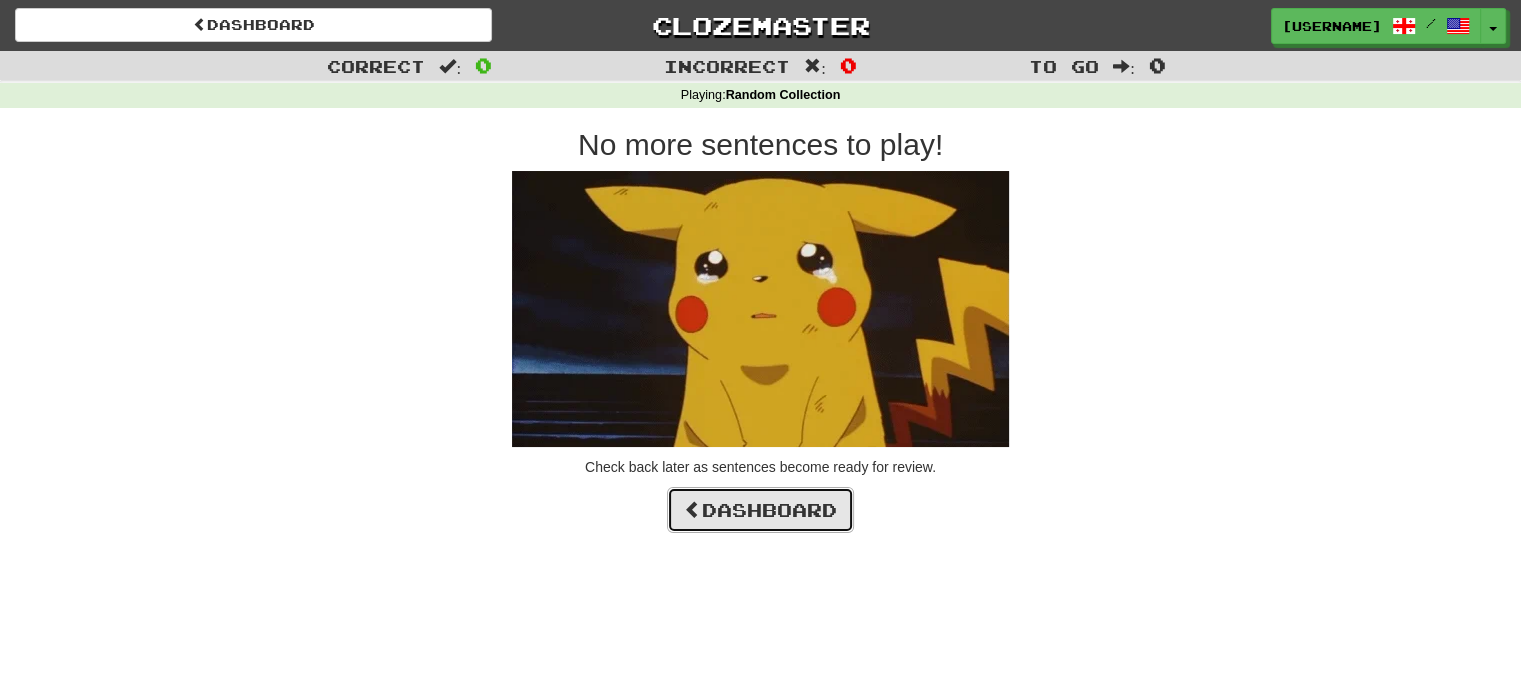 click on "Dashboard" at bounding box center [760, 510] 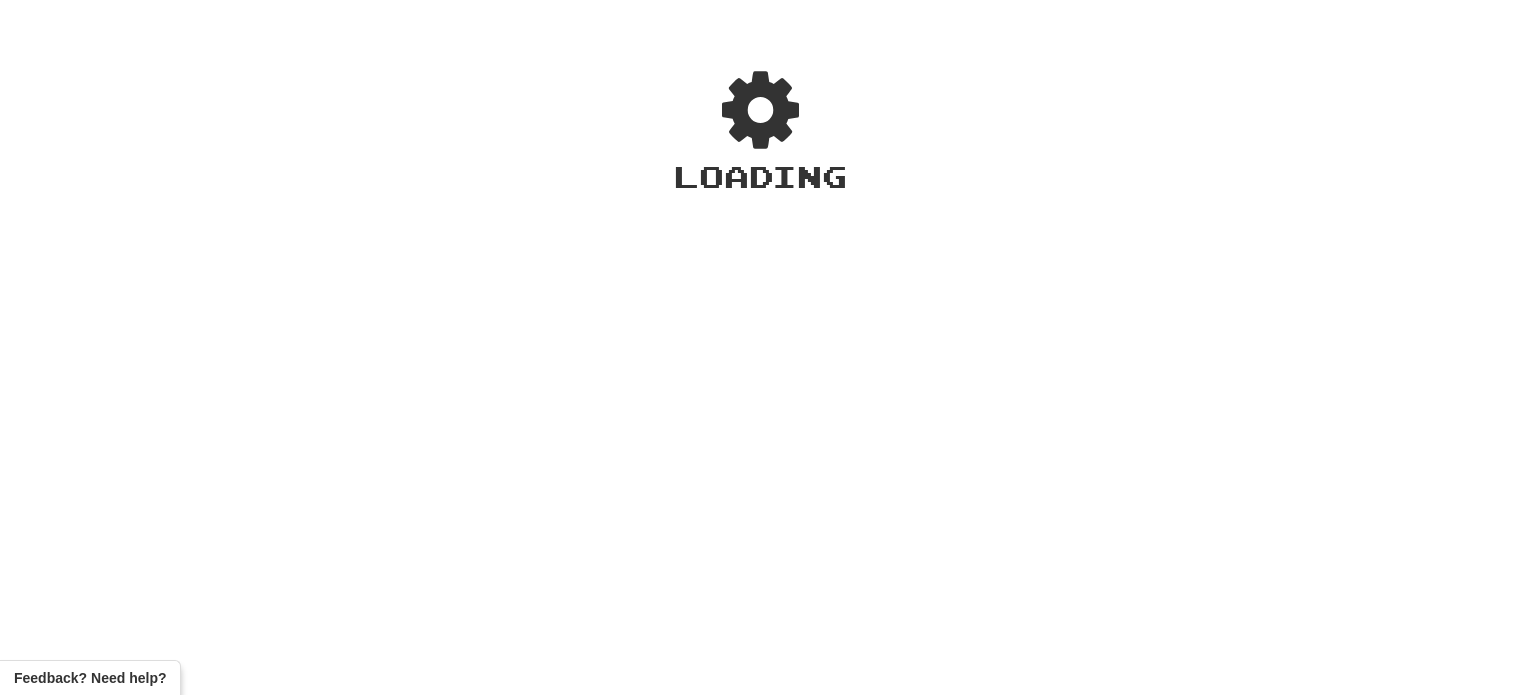 scroll, scrollTop: 0, scrollLeft: 0, axis: both 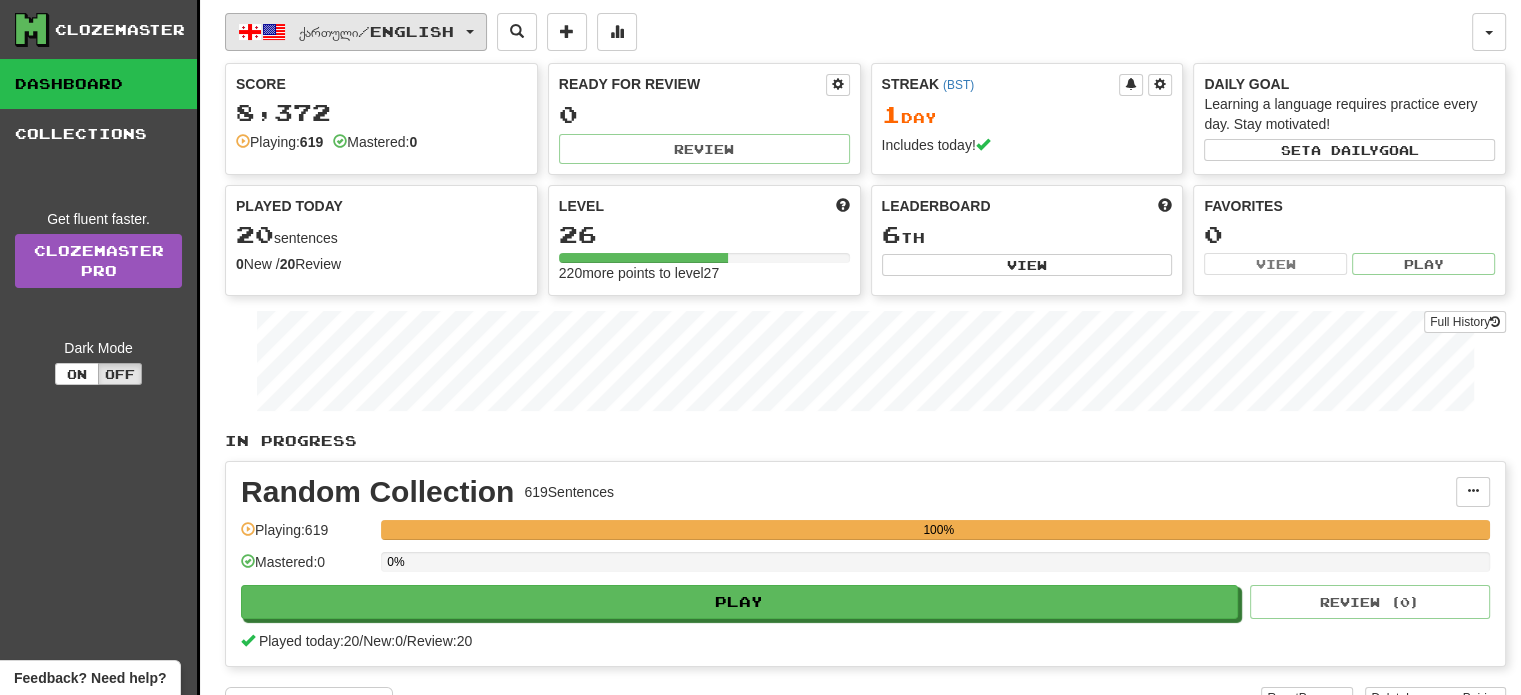 click on "ქართული  /  English" at bounding box center (356, 32) 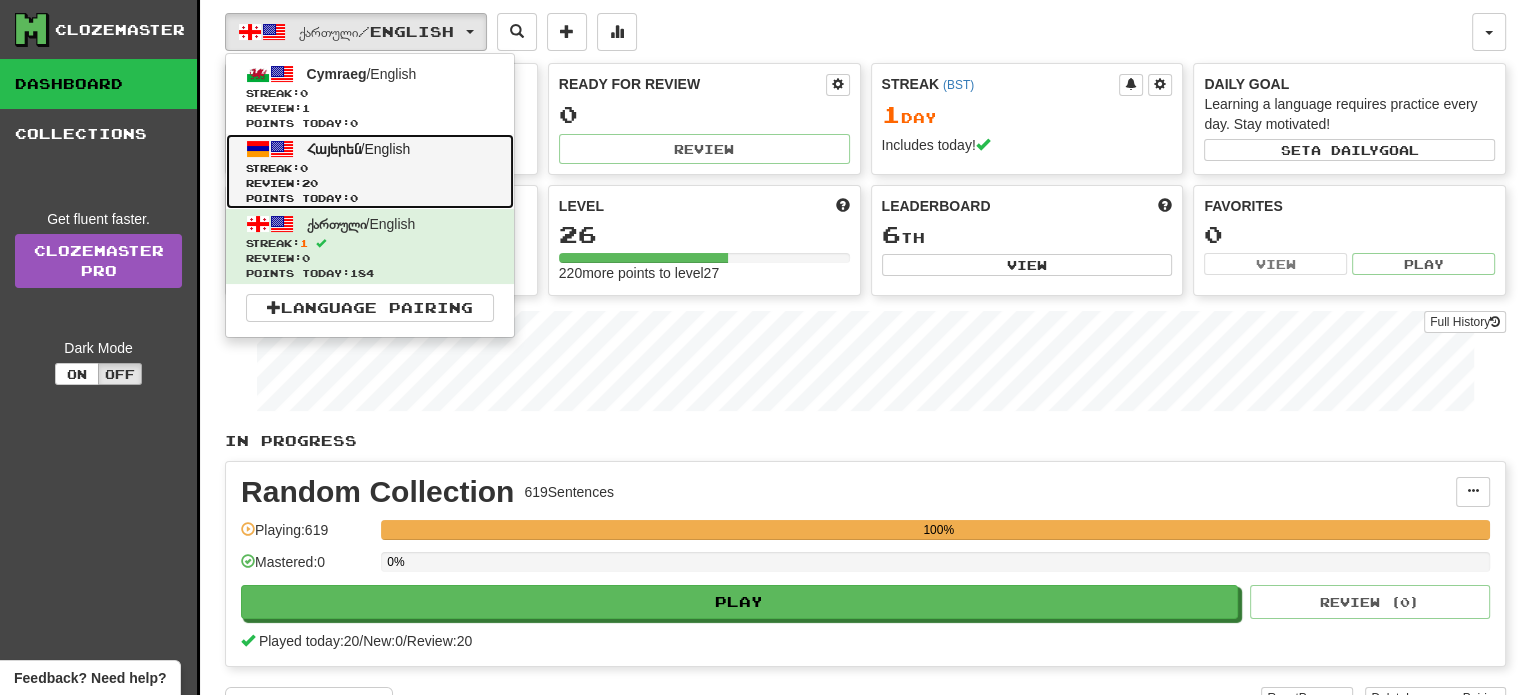 click on "Streak:  0" at bounding box center [370, 168] 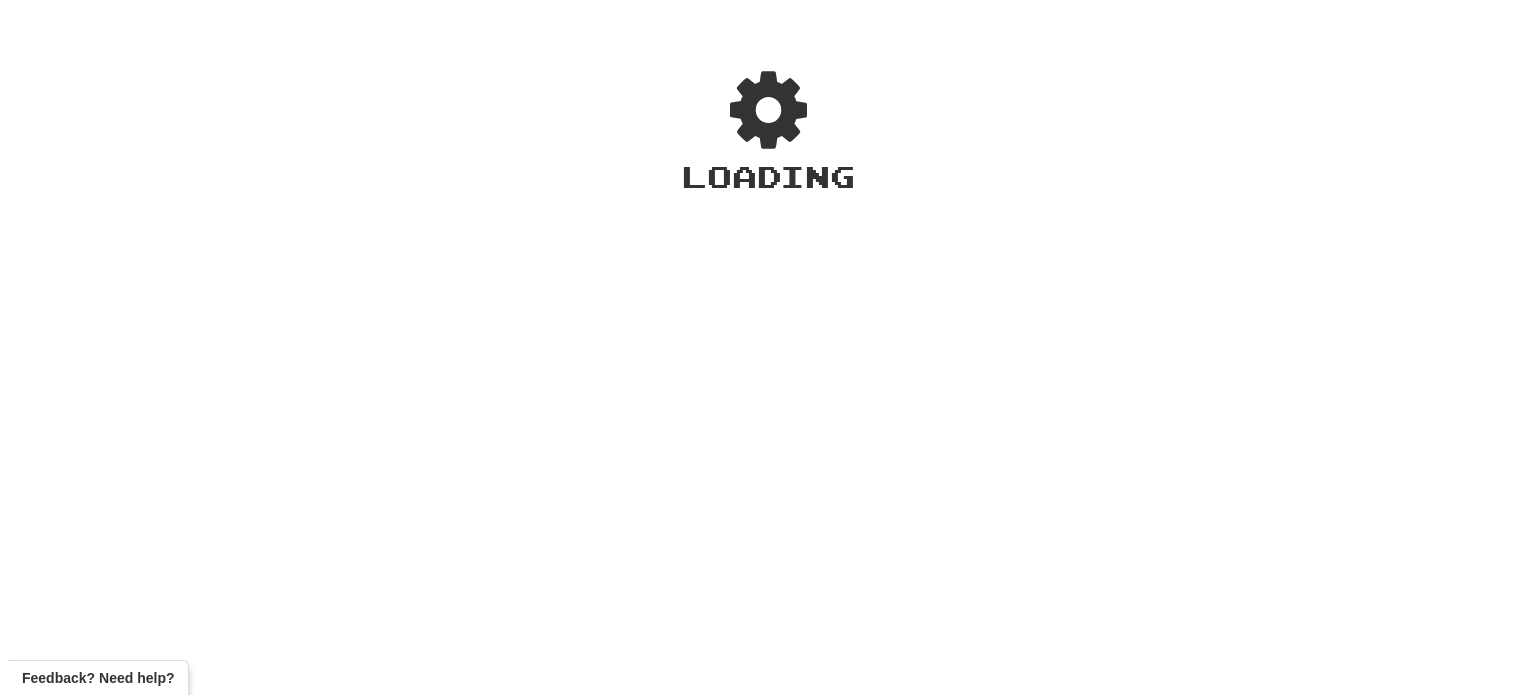 scroll, scrollTop: 0, scrollLeft: 0, axis: both 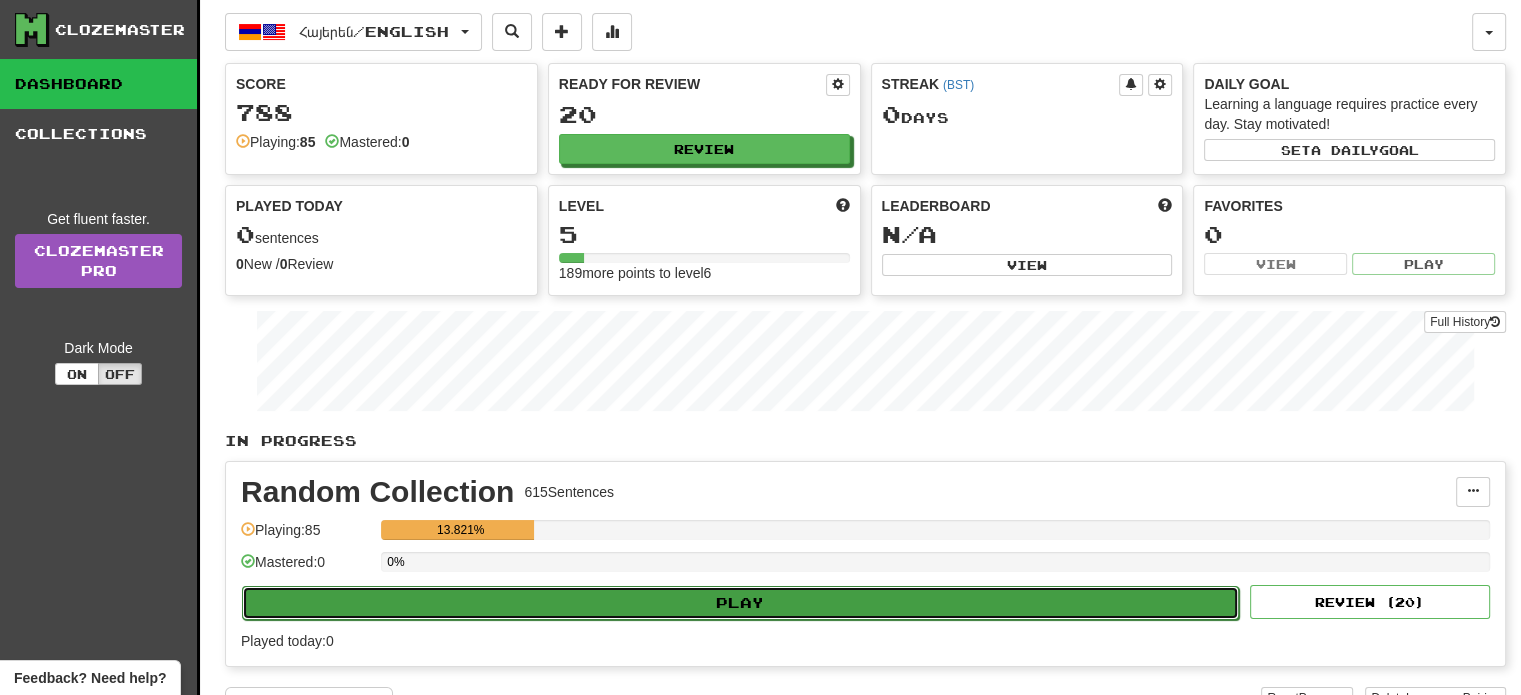 click on "Play" at bounding box center (740, 603) 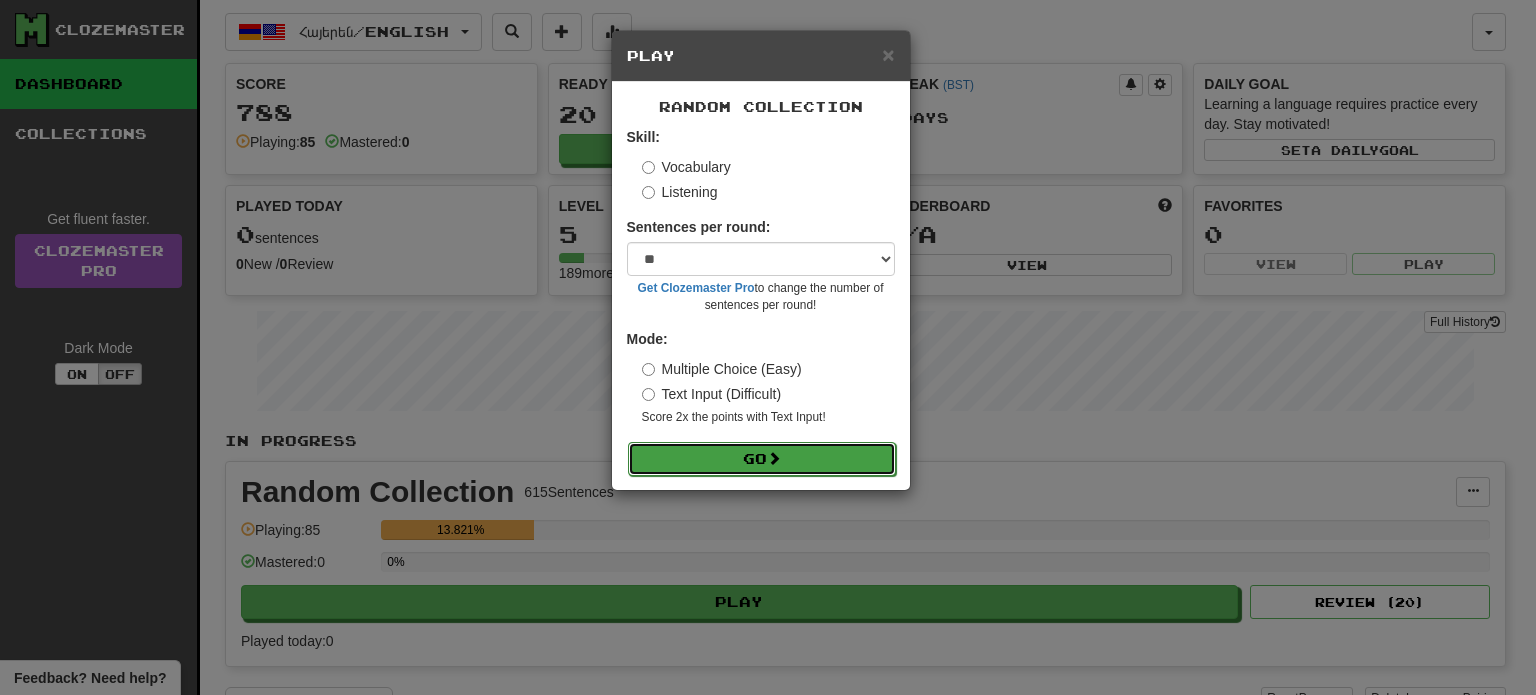 click at bounding box center (774, 458) 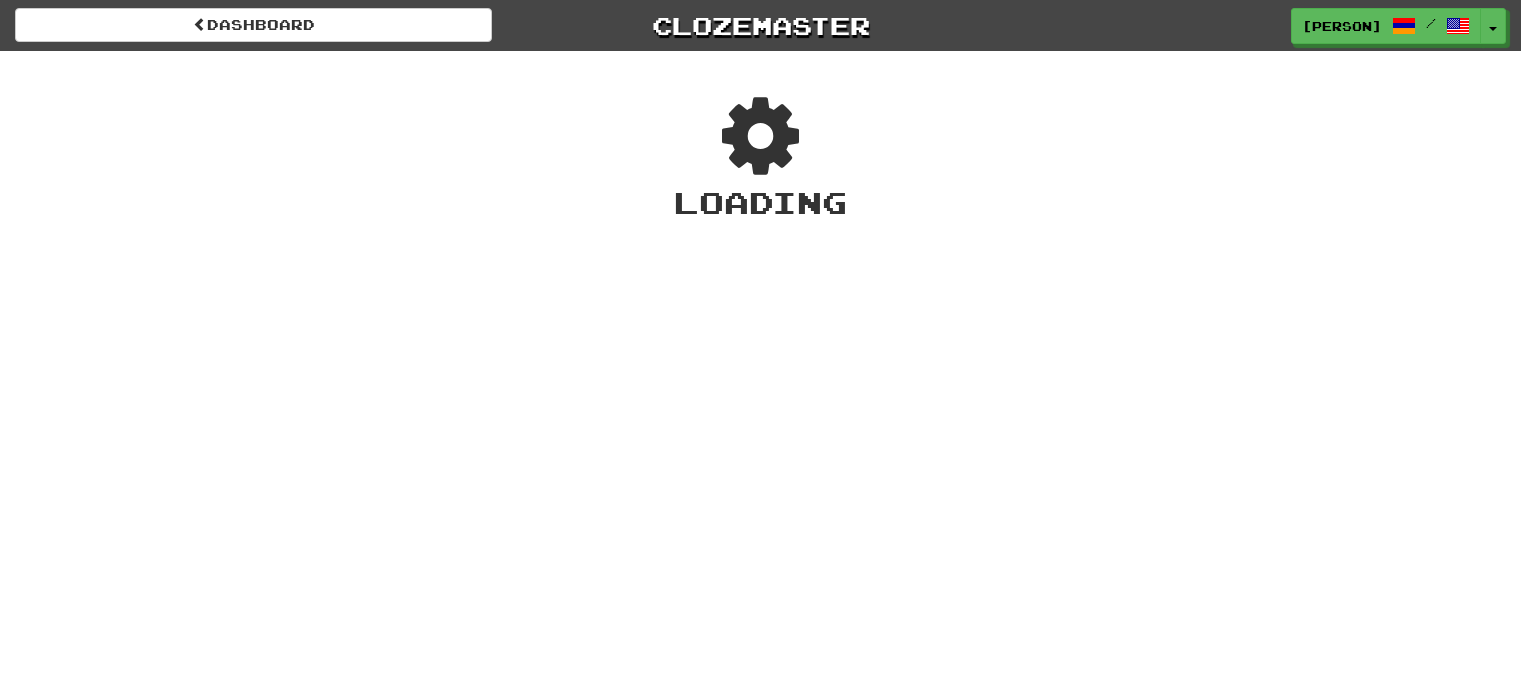 scroll, scrollTop: 0, scrollLeft: 0, axis: both 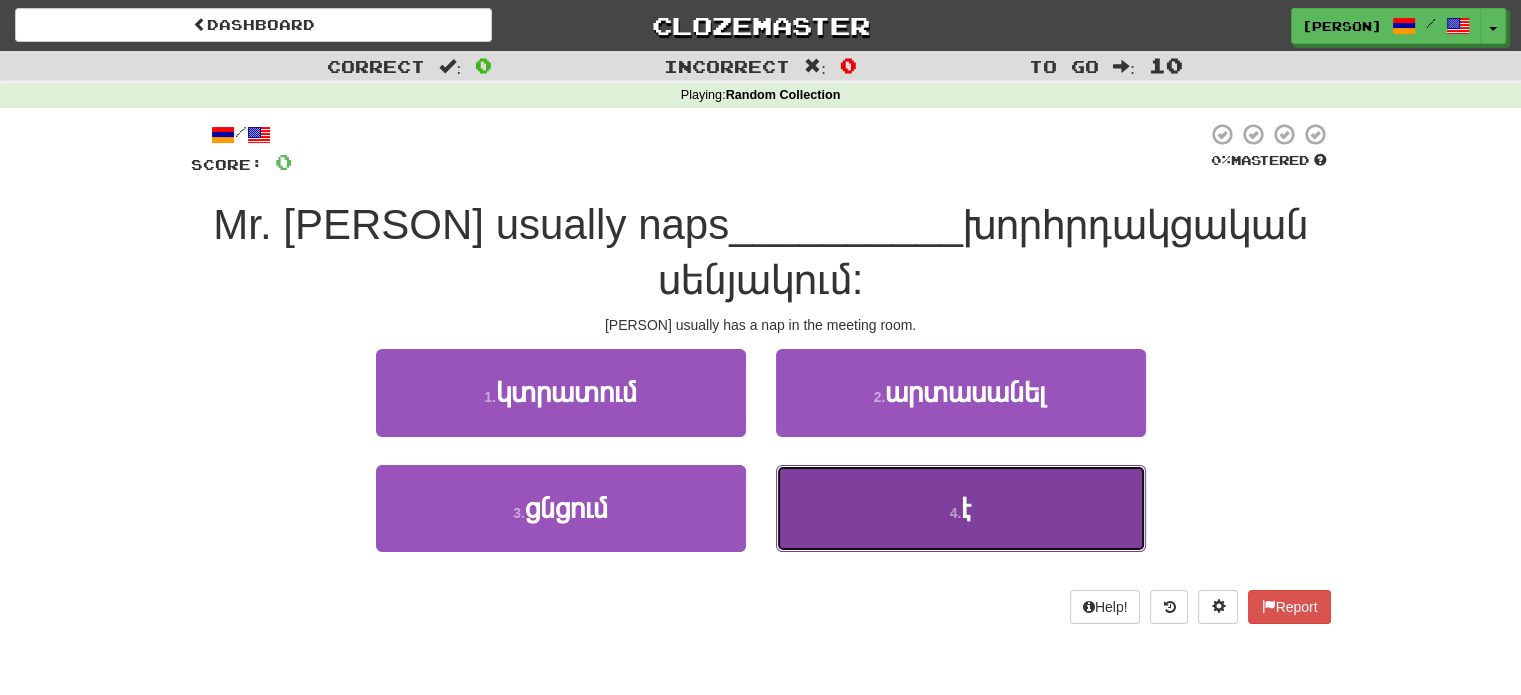 click on "4 .  է" at bounding box center [961, 508] 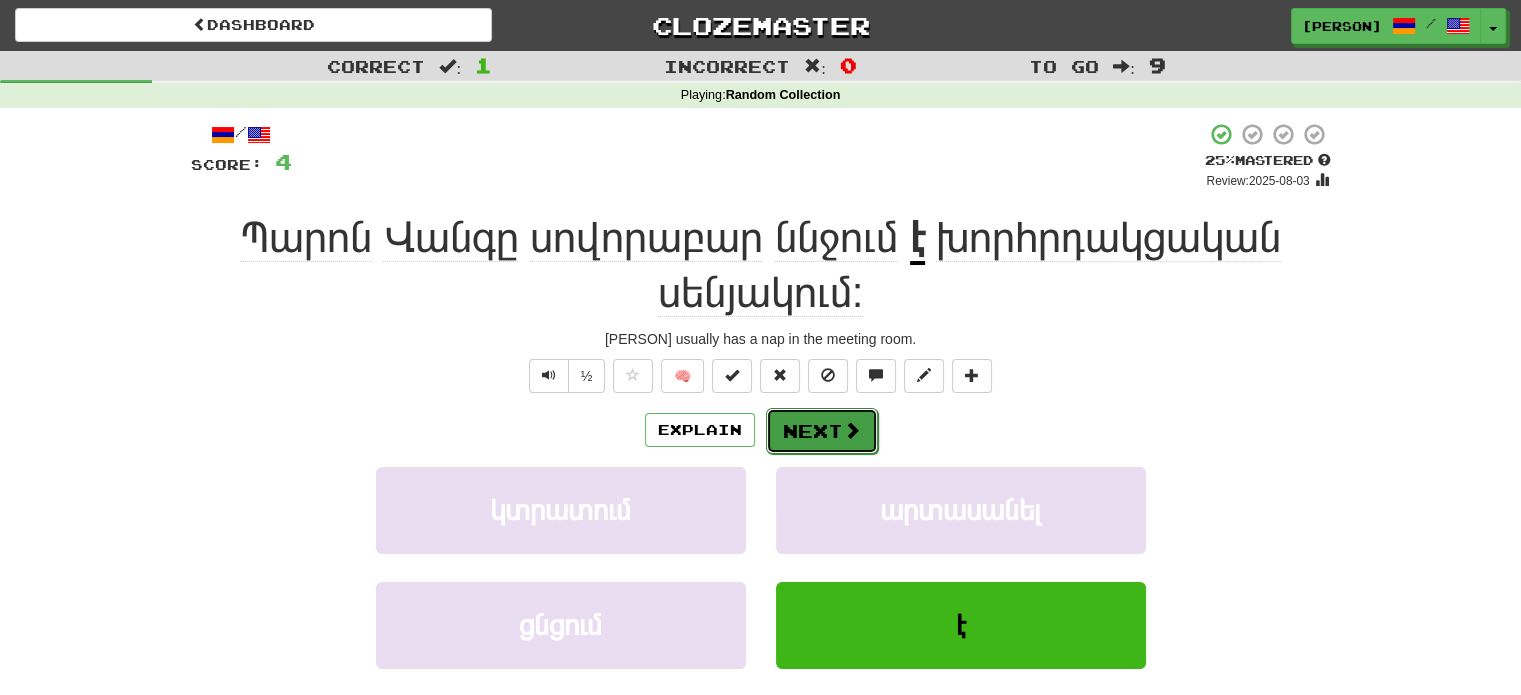click on "Next" at bounding box center [822, 431] 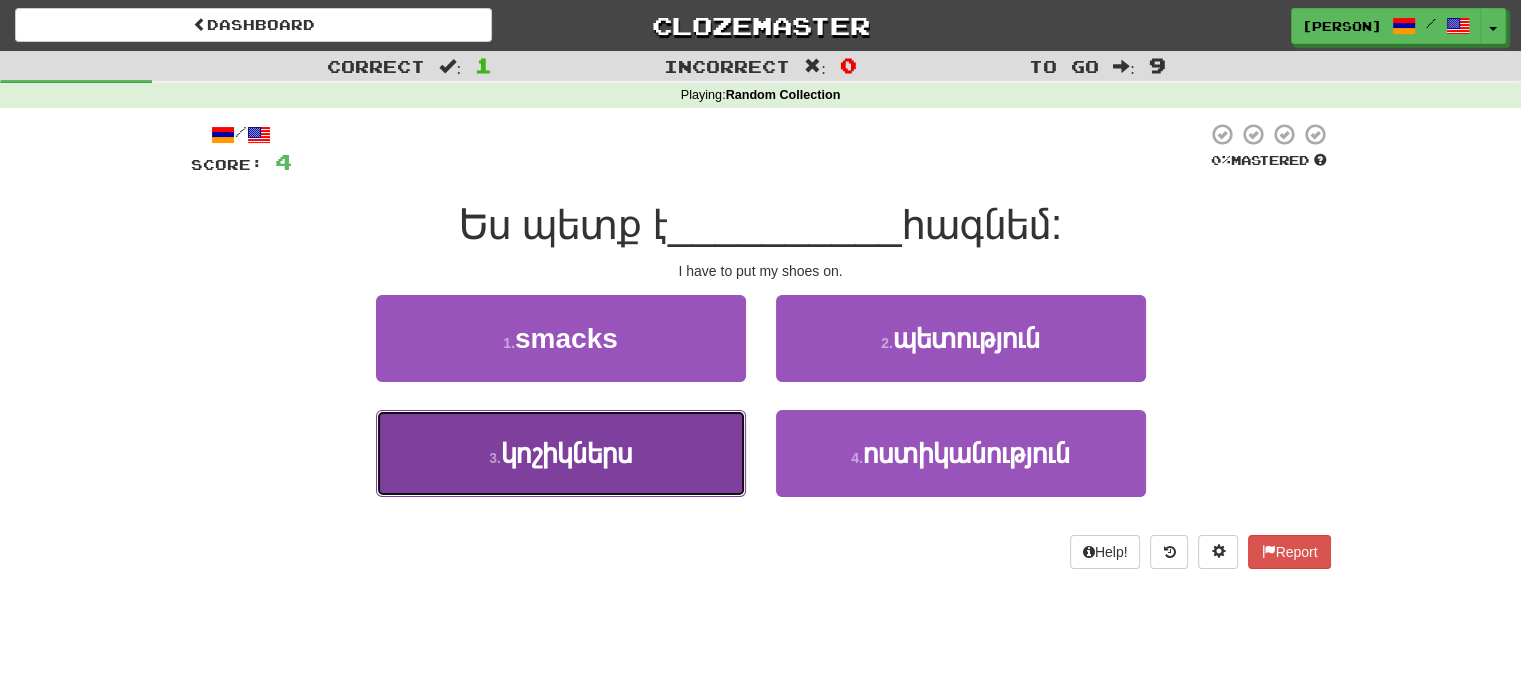 click on "3 .  կոշիկներս" at bounding box center [561, 453] 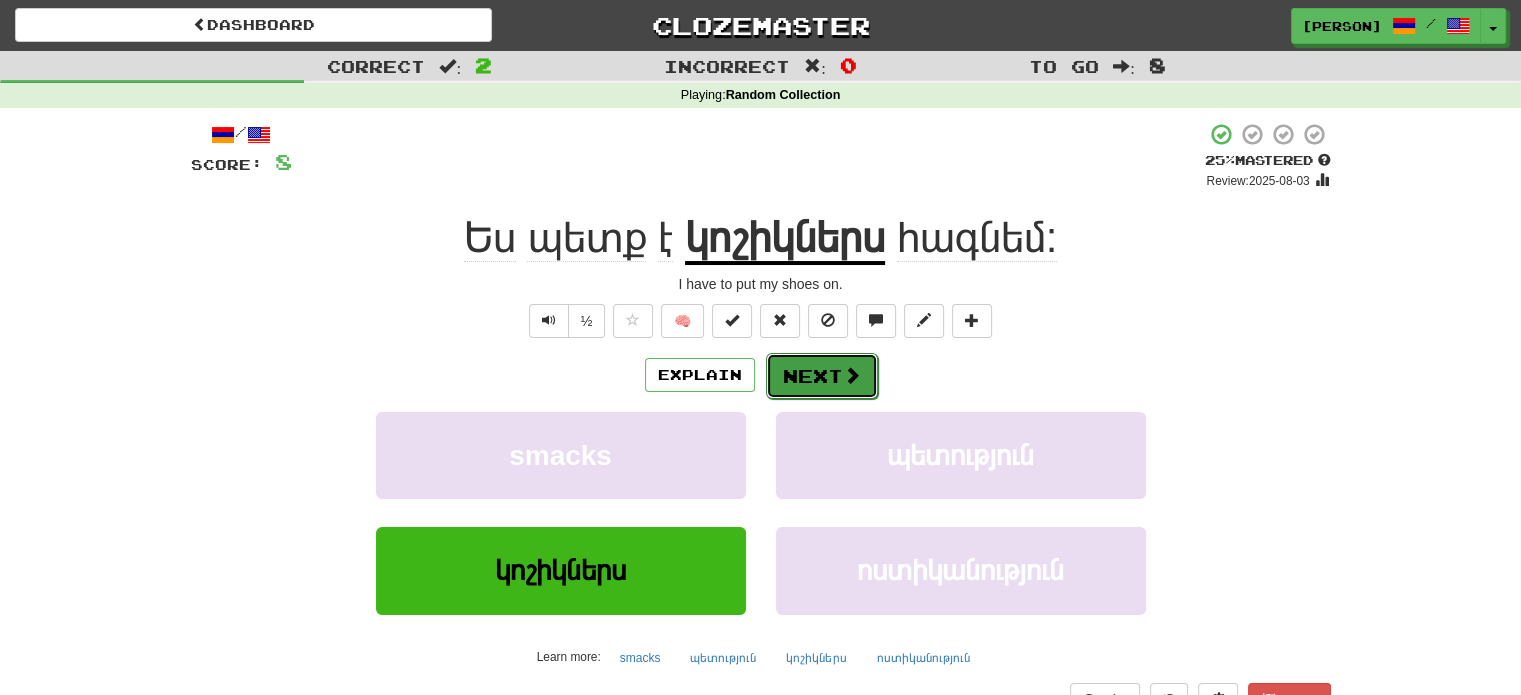 click on "Next" at bounding box center [822, 376] 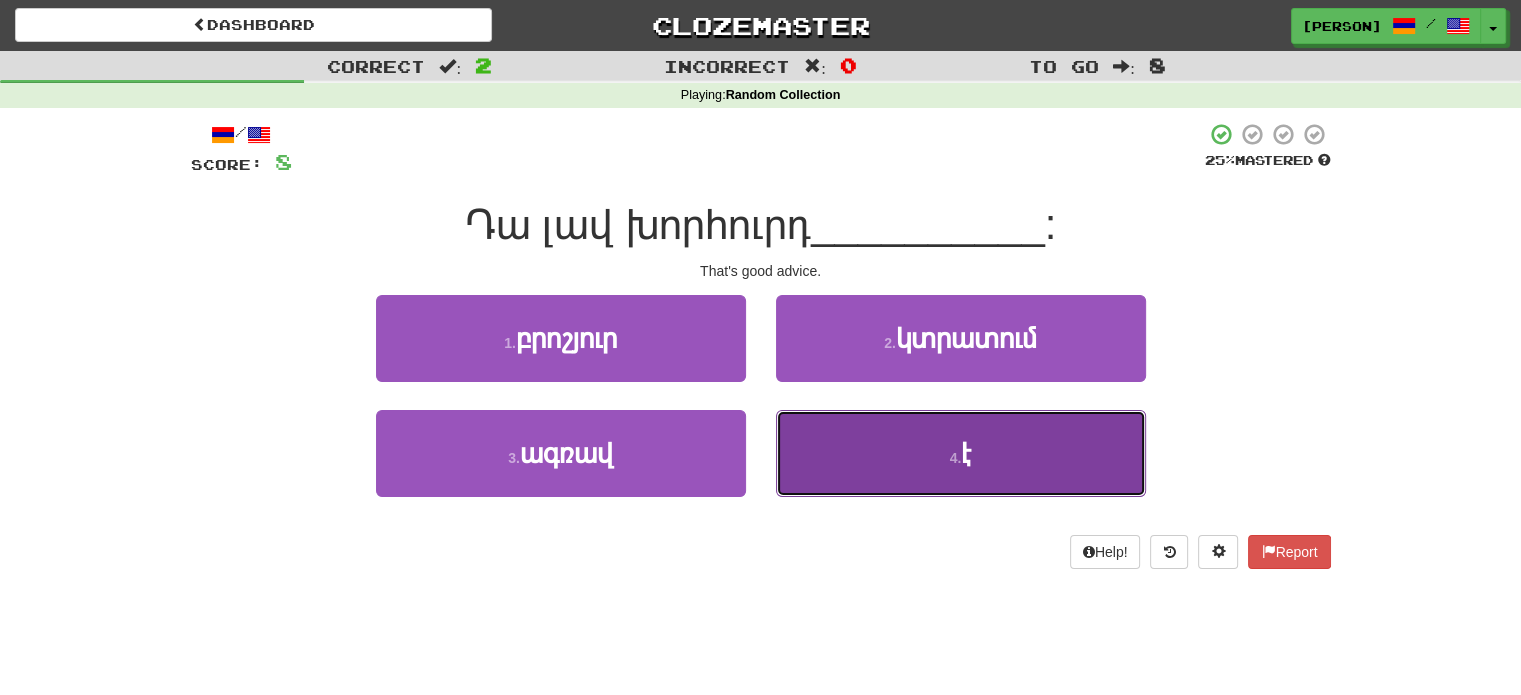 click on "4 .  է" at bounding box center (961, 453) 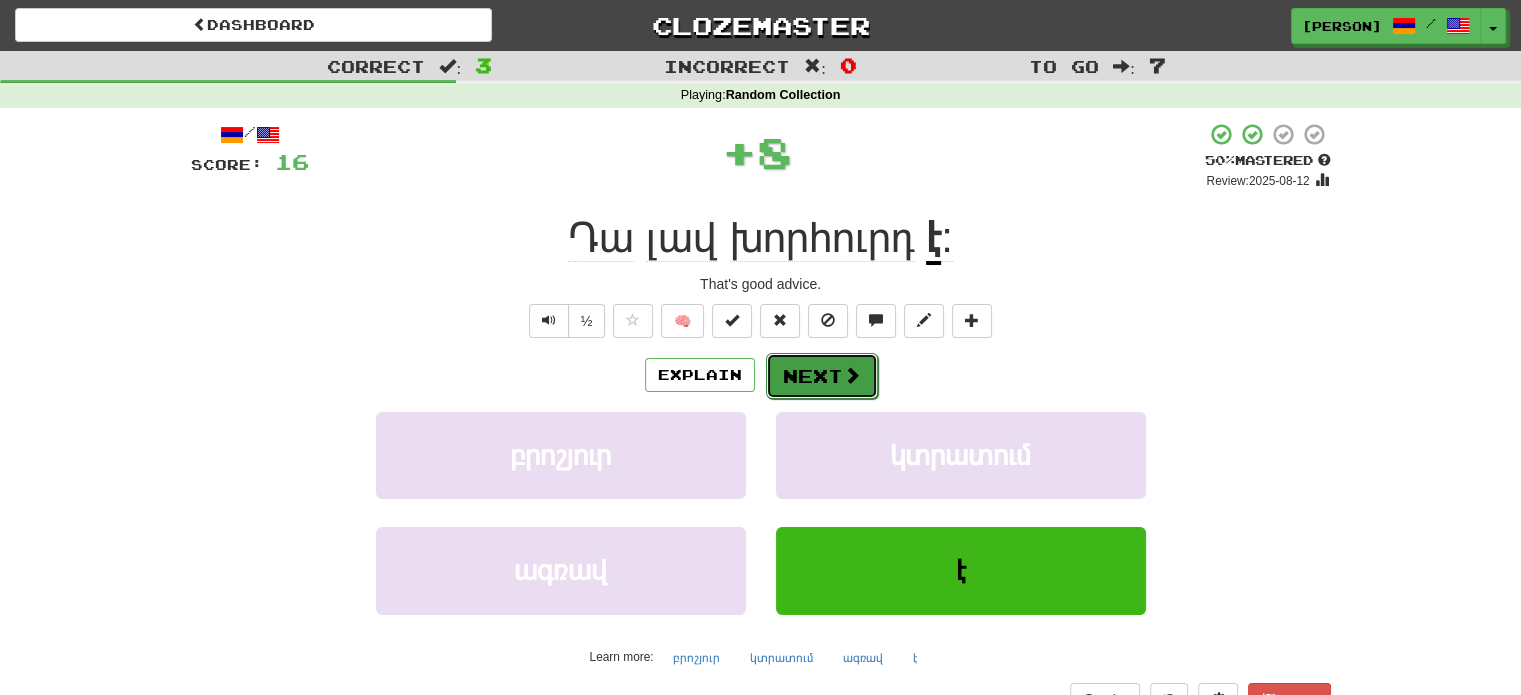 click on "Next" at bounding box center (822, 376) 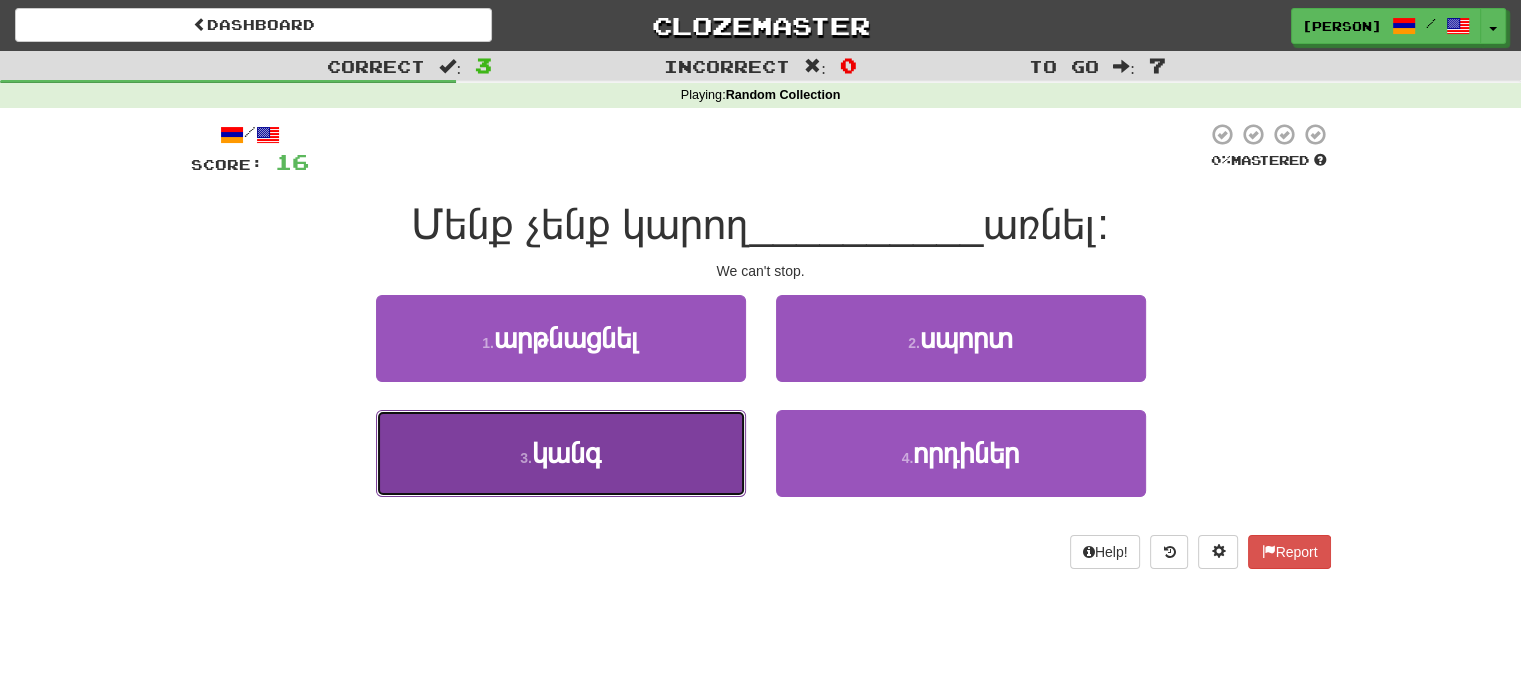 click on "3 .  կանգ" at bounding box center [561, 453] 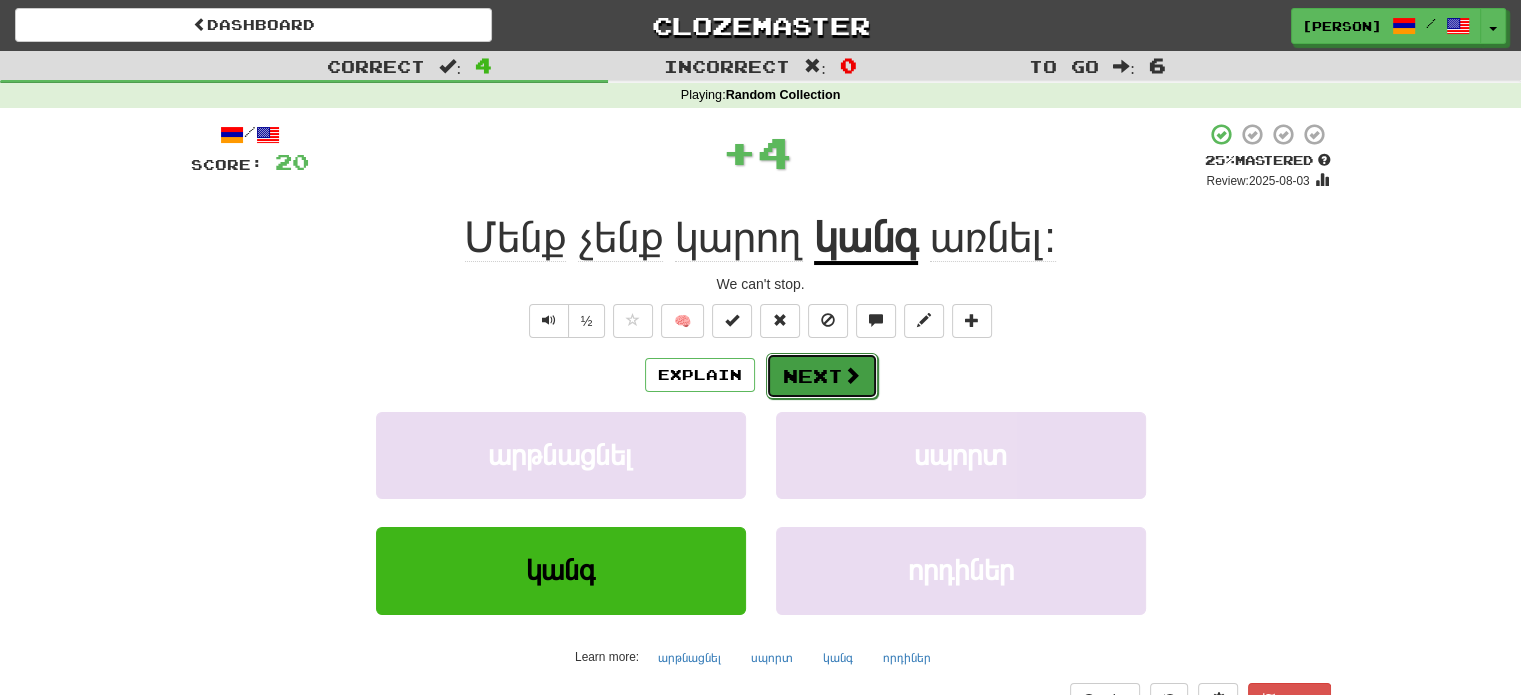 click on "Next" at bounding box center [822, 376] 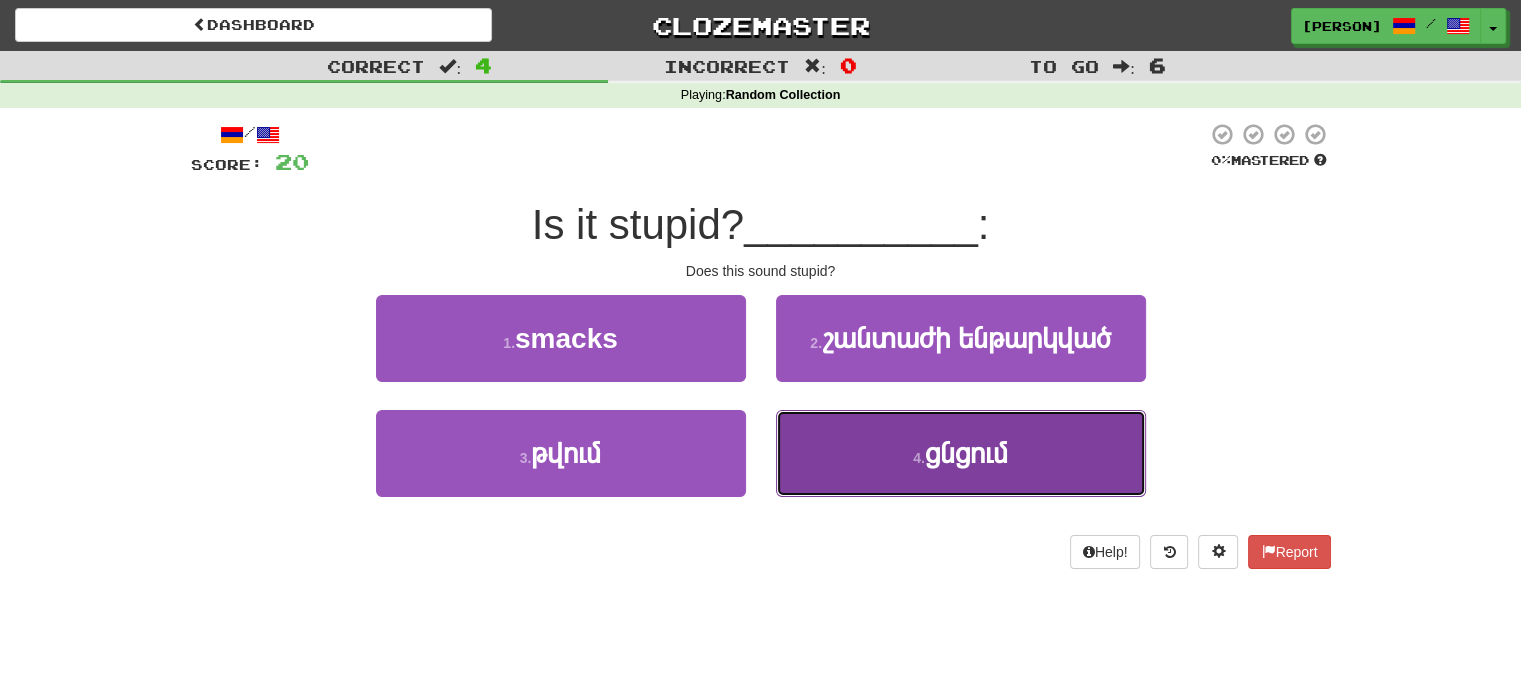click on "ցնցում" at bounding box center (966, 453) 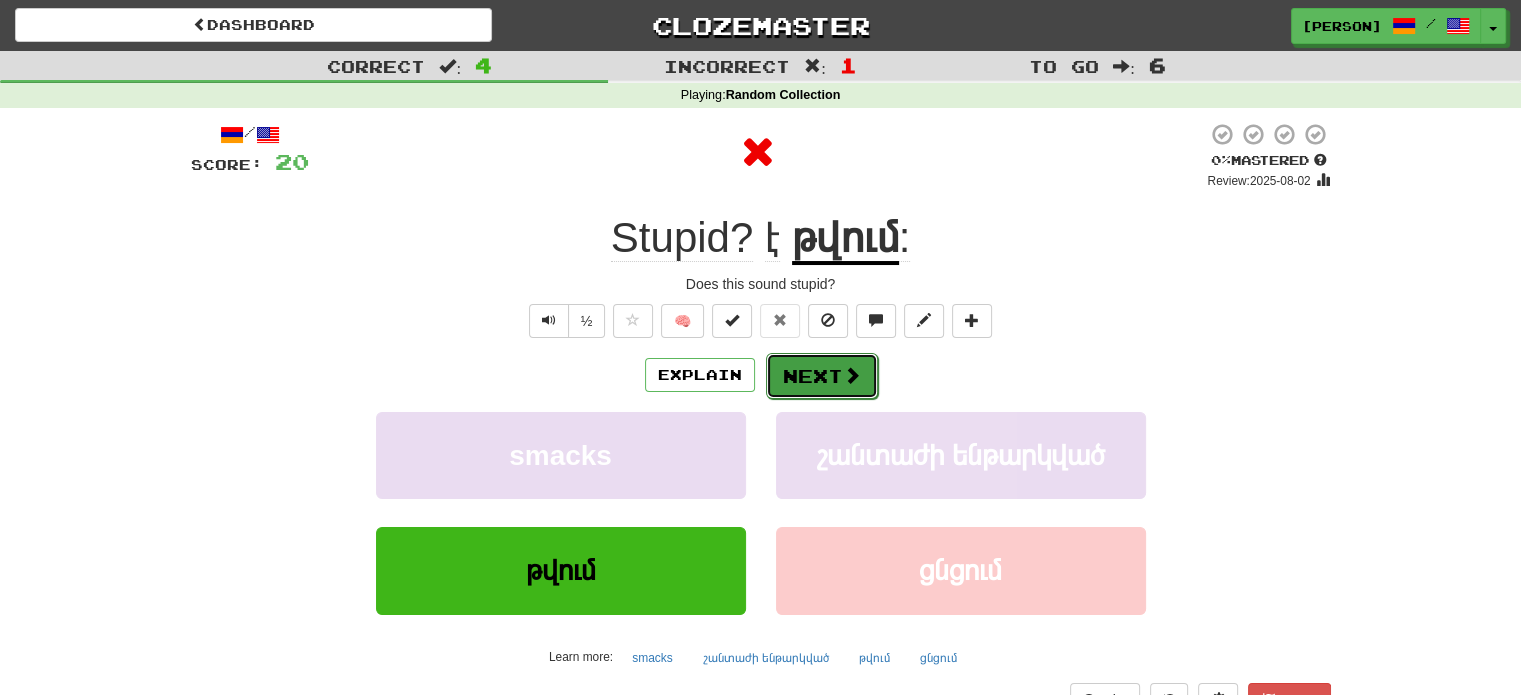 click on "Next" at bounding box center (822, 376) 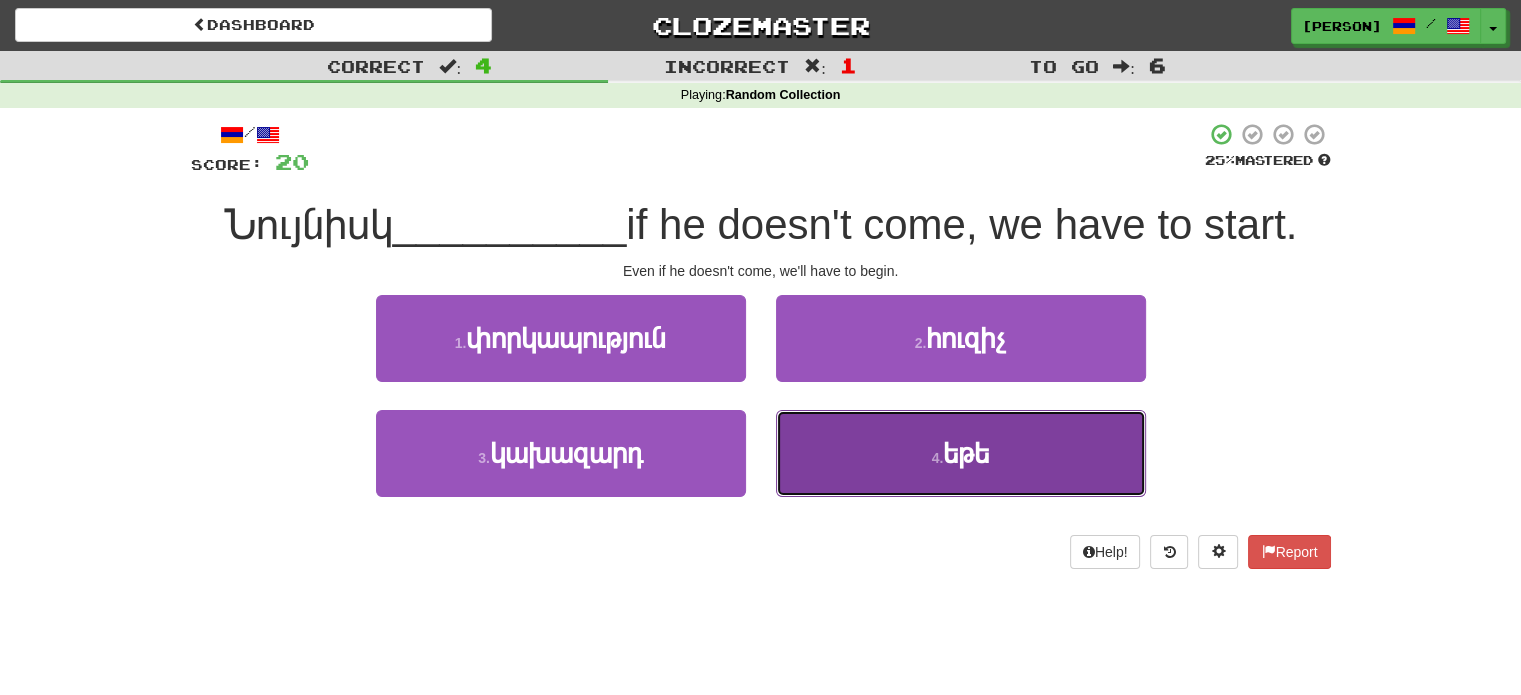 click on "4 .  եթե" at bounding box center [961, 453] 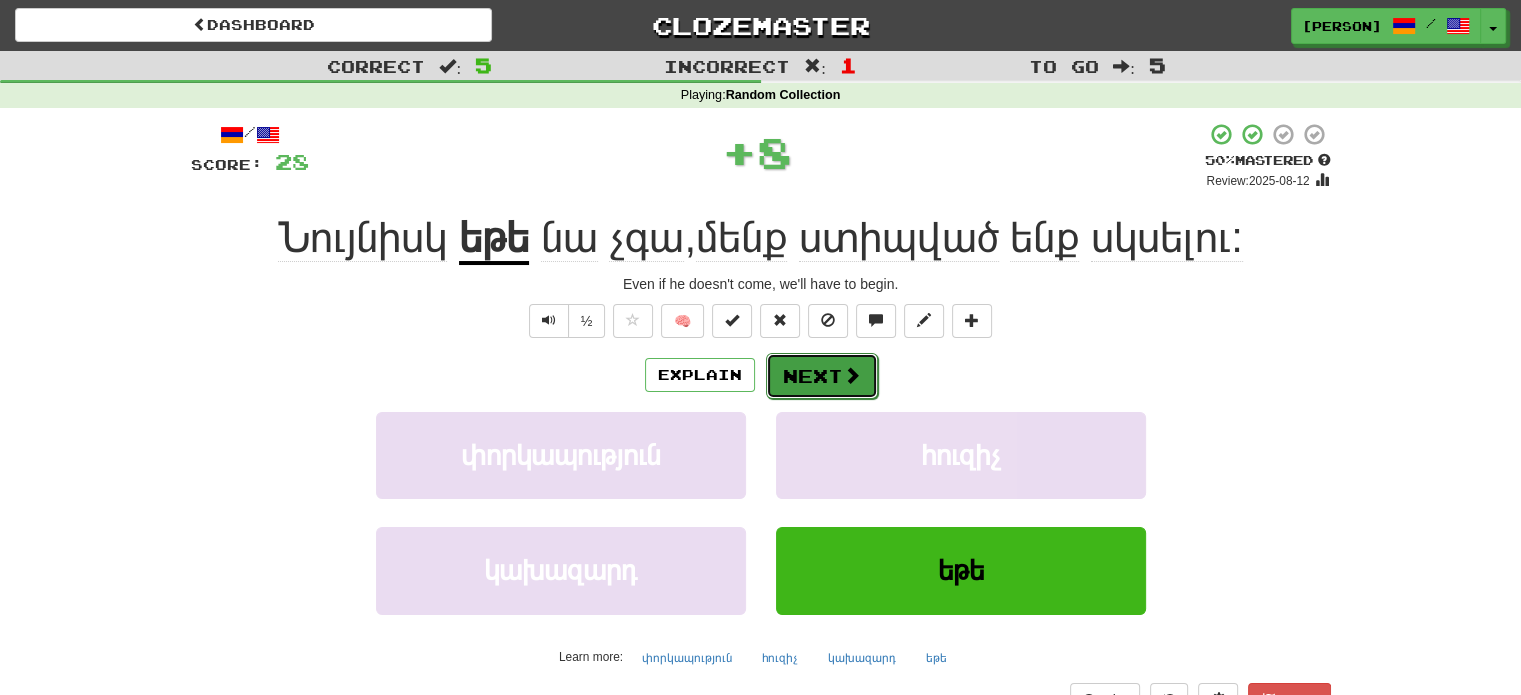 click on "Next" at bounding box center [822, 376] 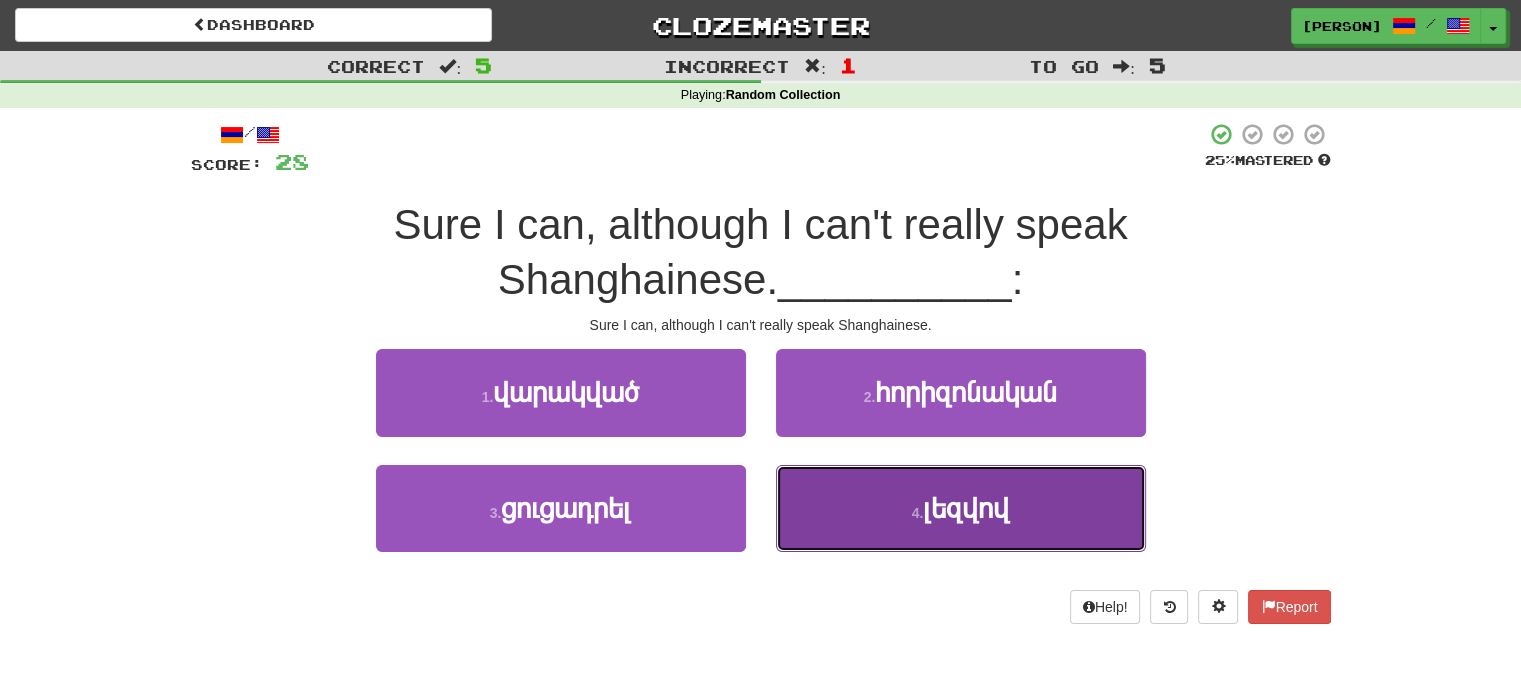 click on "4 .  լեզվով" at bounding box center (961, 508) 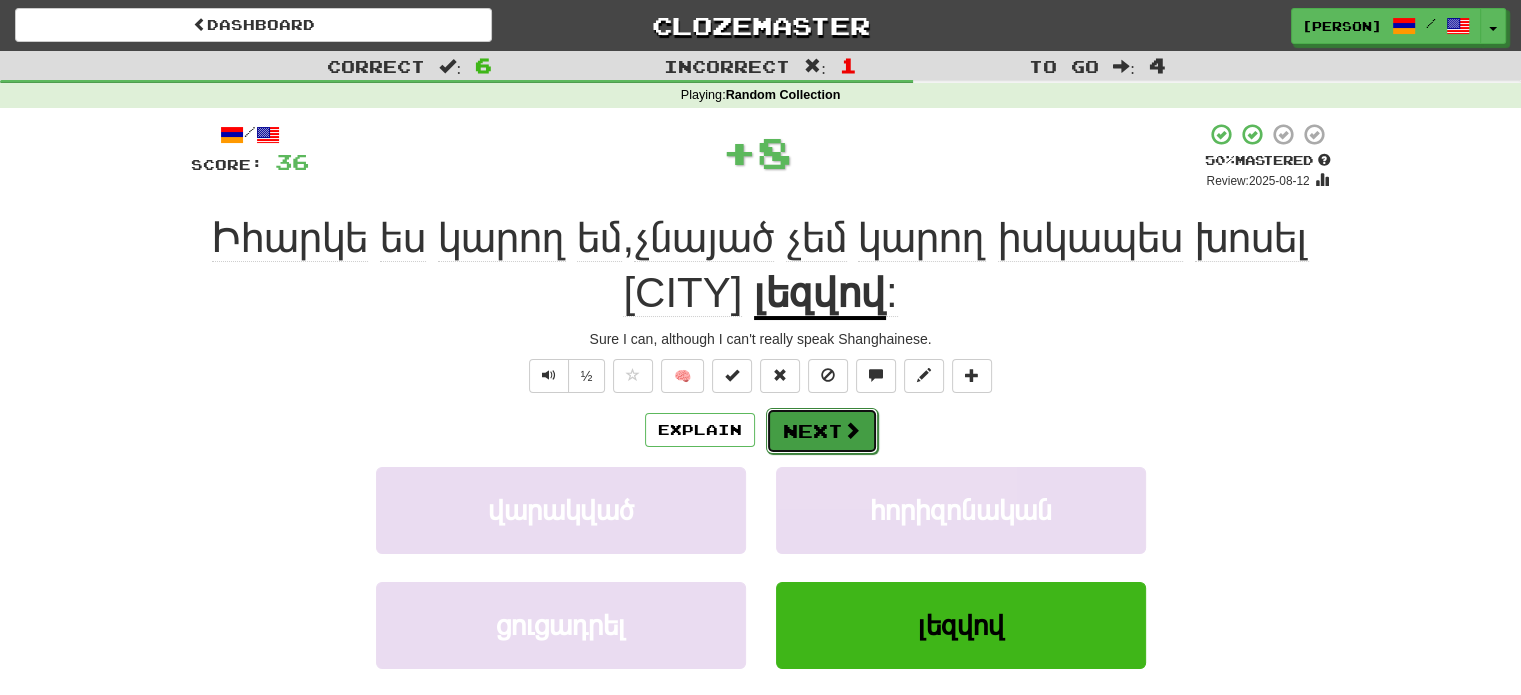 click at bounding box center (852, 430) 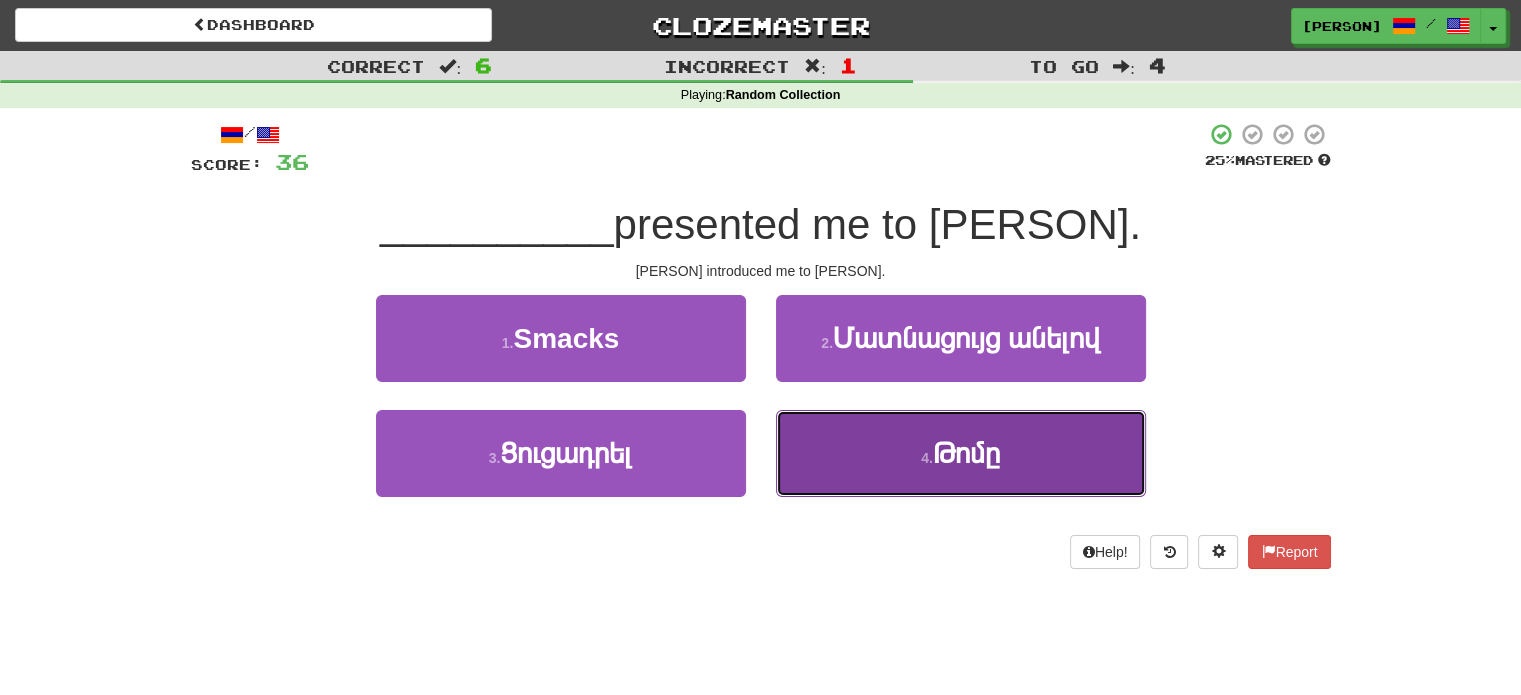 click on "4 .  [PERSON]" at bounding box center [961, 453] 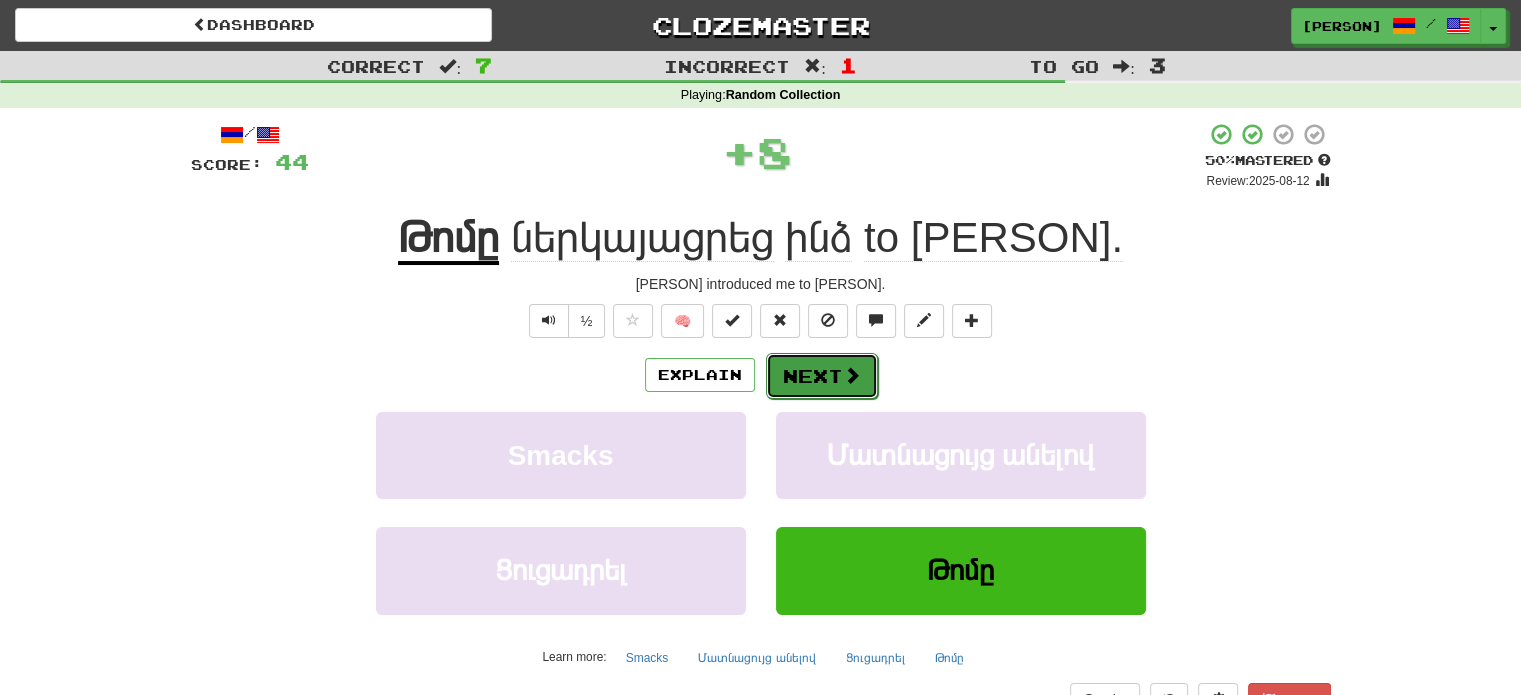 click on "Next" at bounding box center [822, 376] 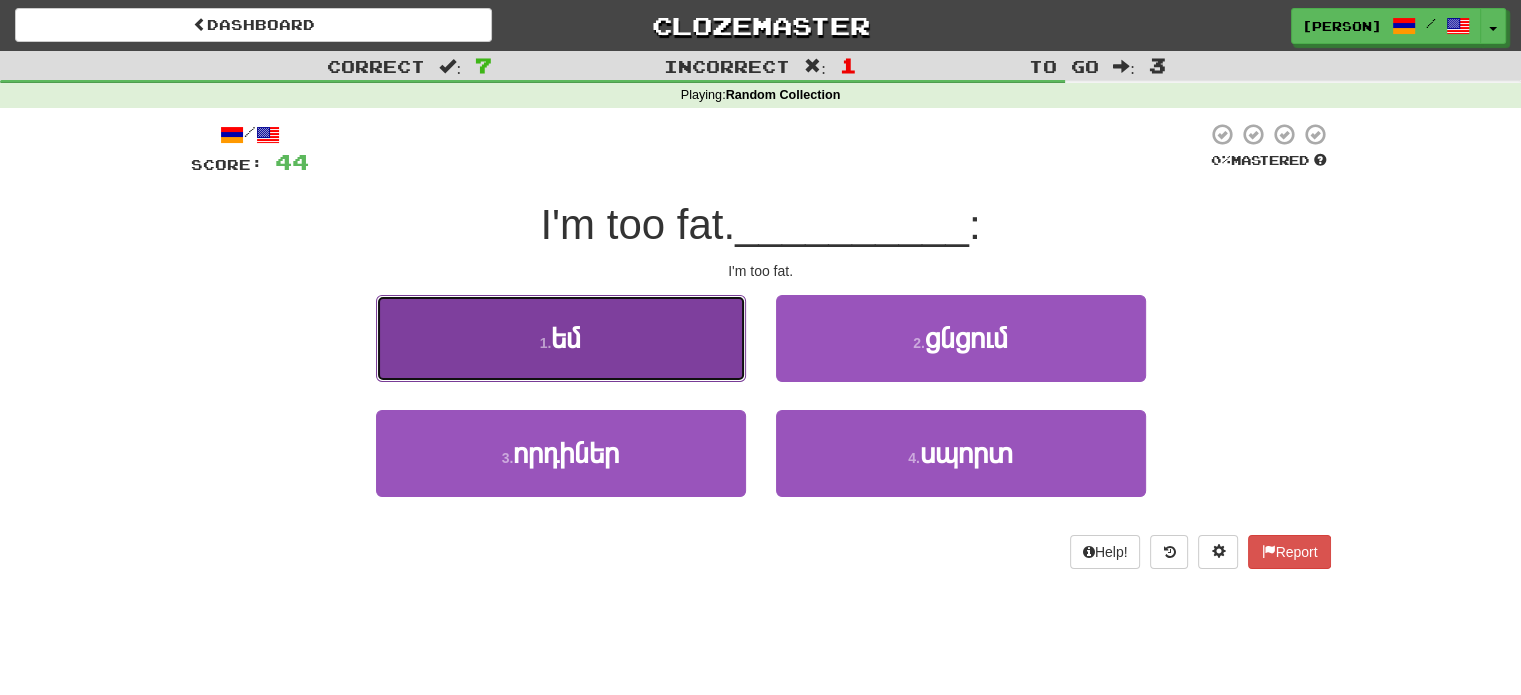 click on "1 .  եմ" at bounding box center [561, 338] 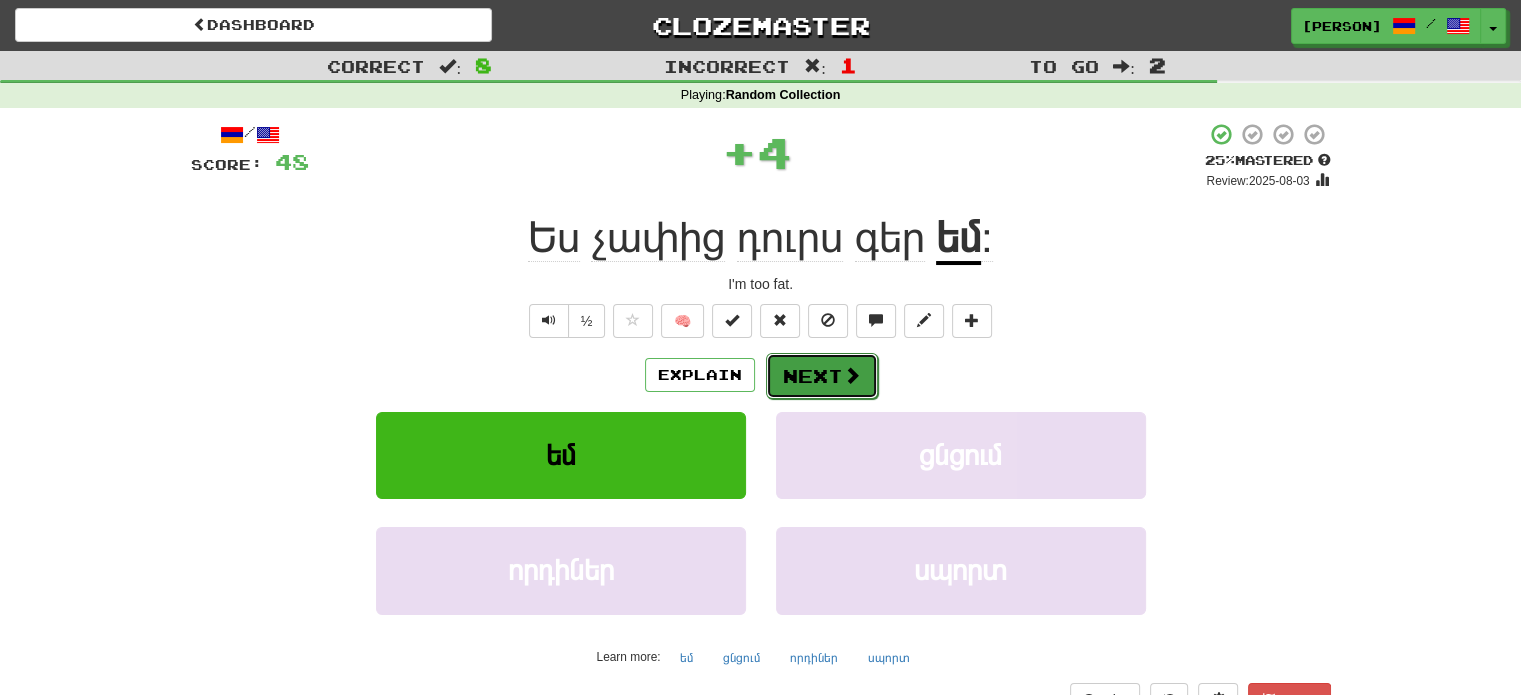 click on "Next" at bounding box center [822, 376] 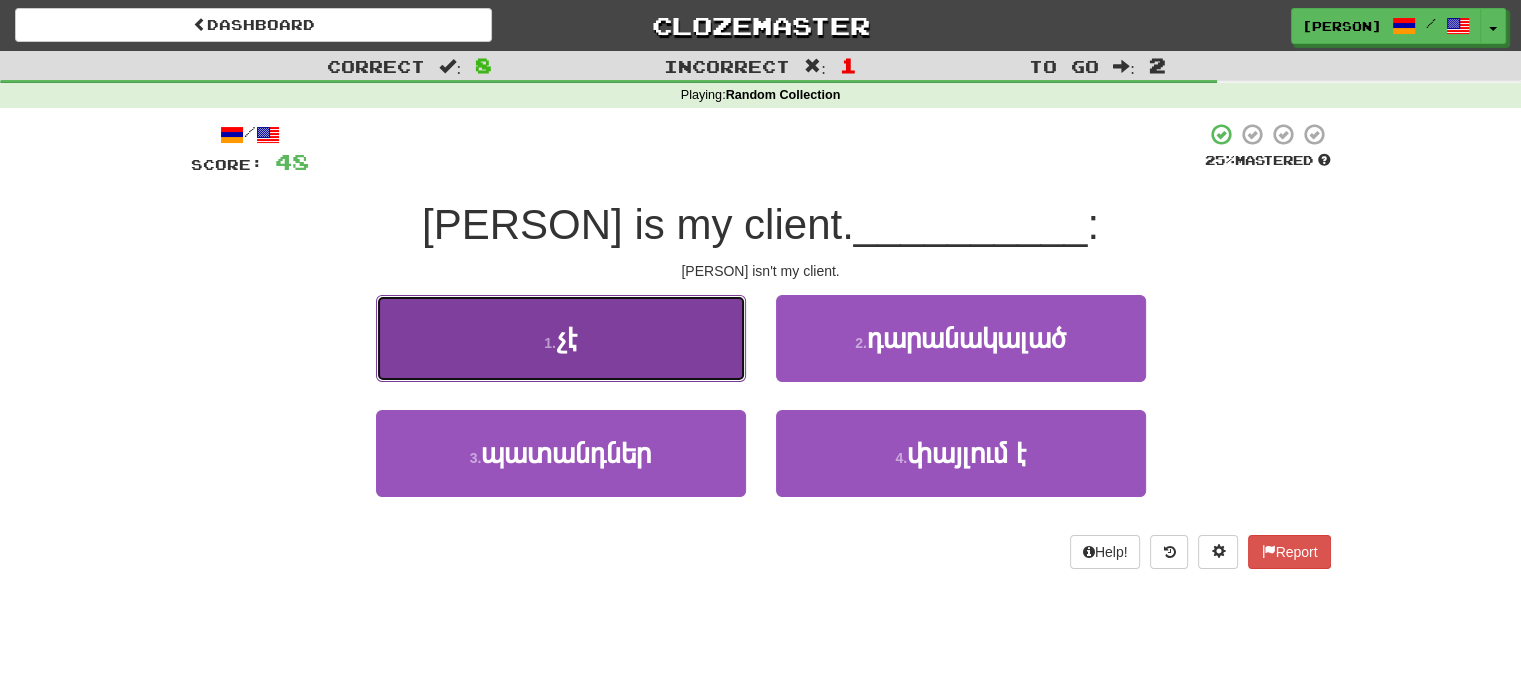 click on "1 .  չէ" at bounding box center (561, 338) 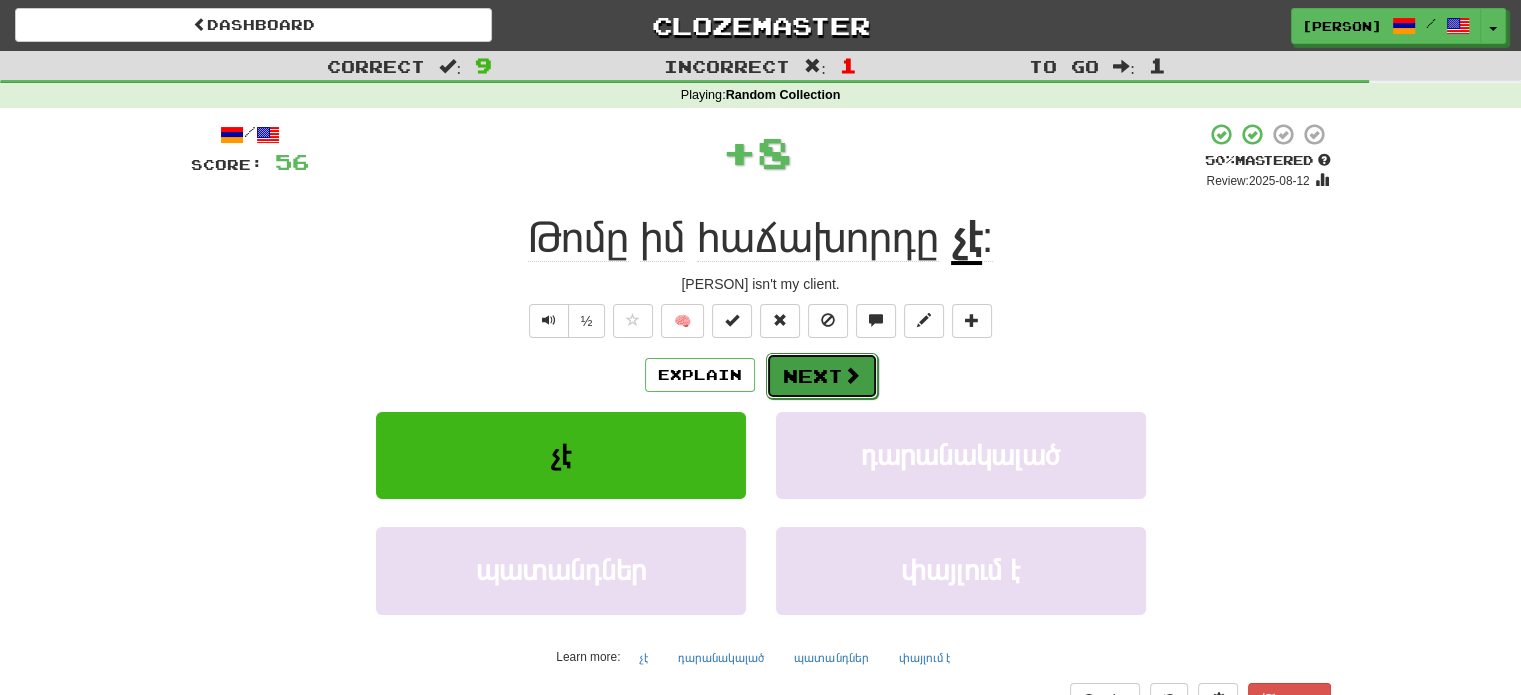click on "Next" at bounding box center [822, 376] 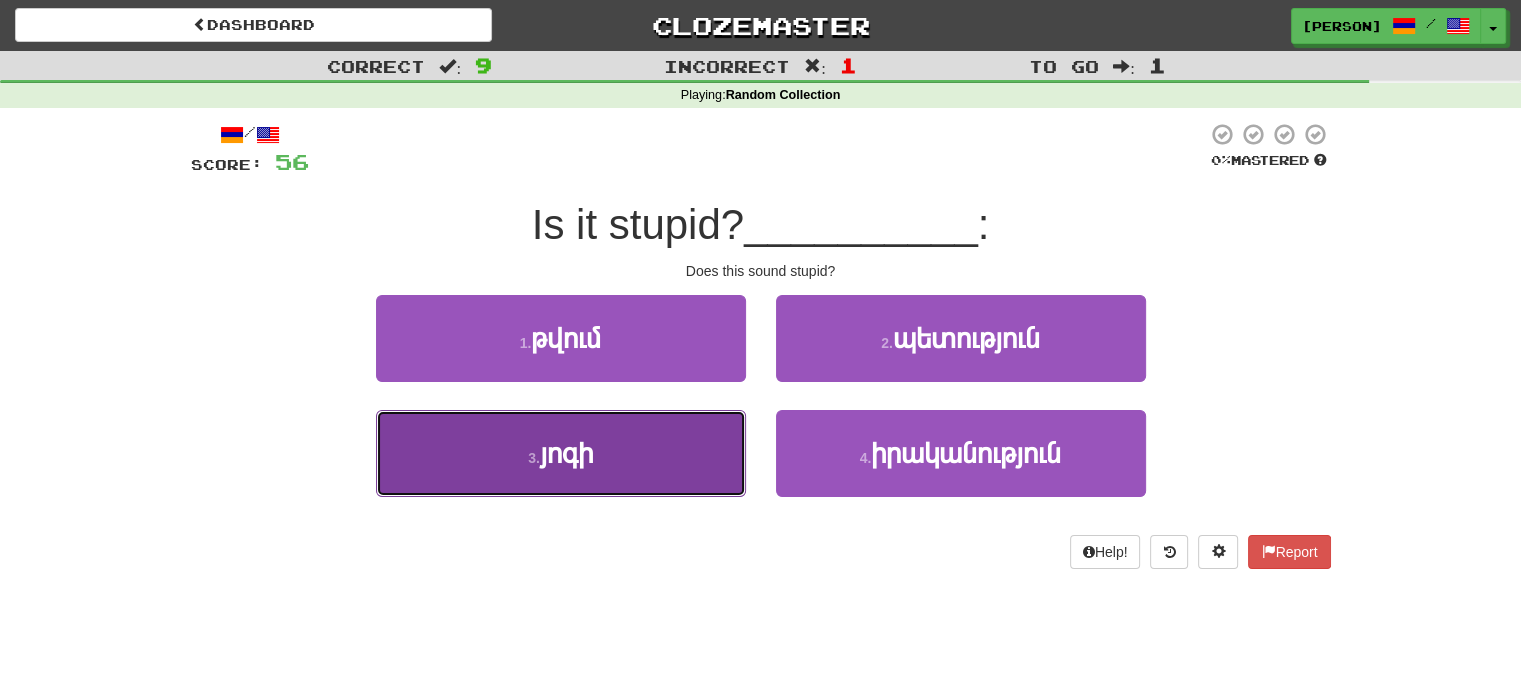 click on "3 .  յոգի" at bounding box center (561, 453) 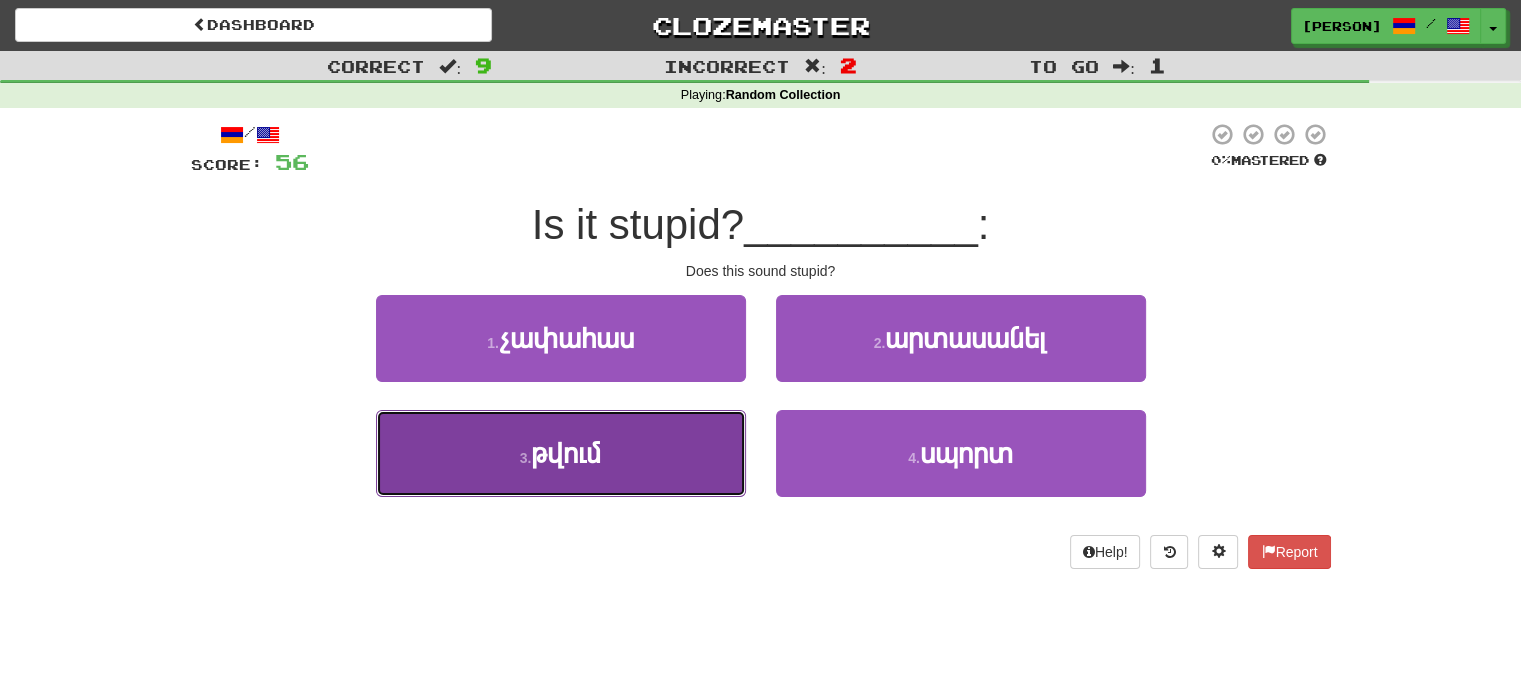 click on "3 .  թվում" at bounding box center (561, 453) 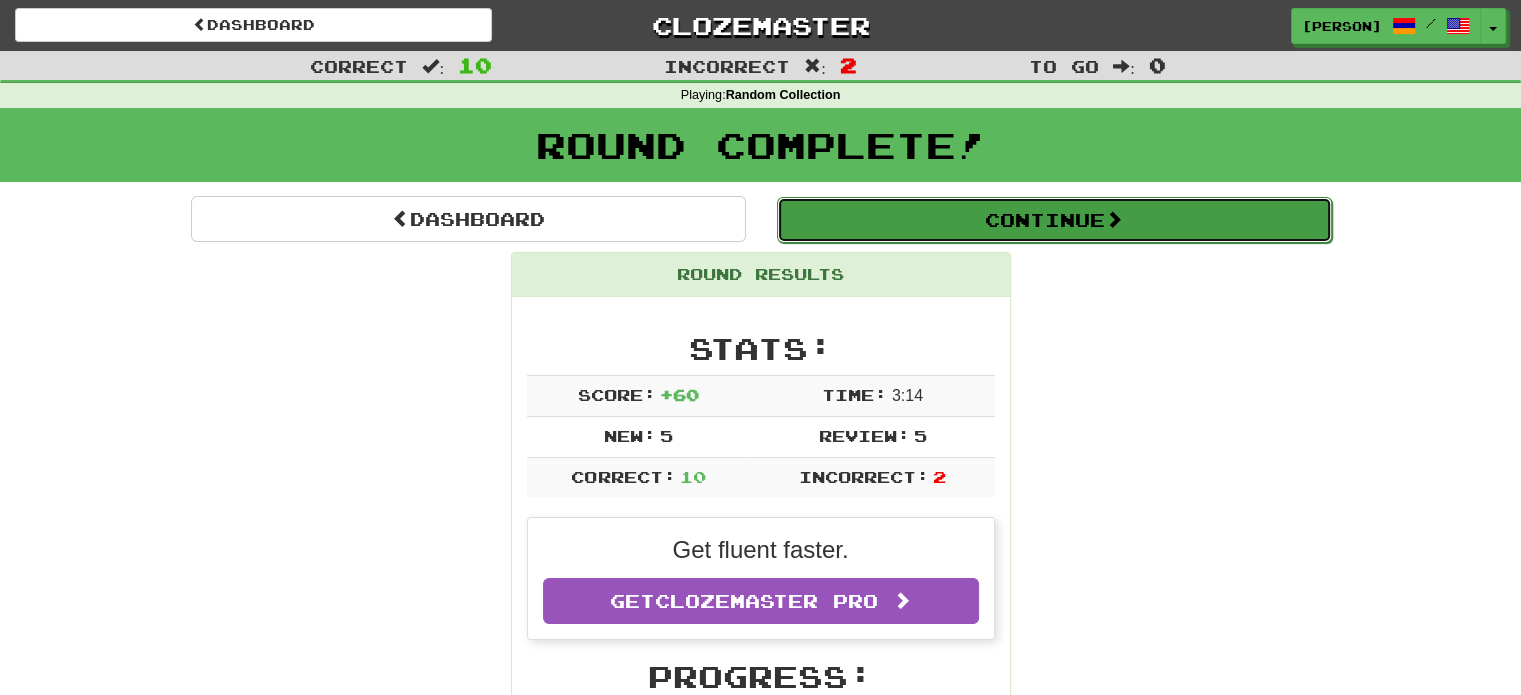click on "Continue" at bounding box center (1054, 220) 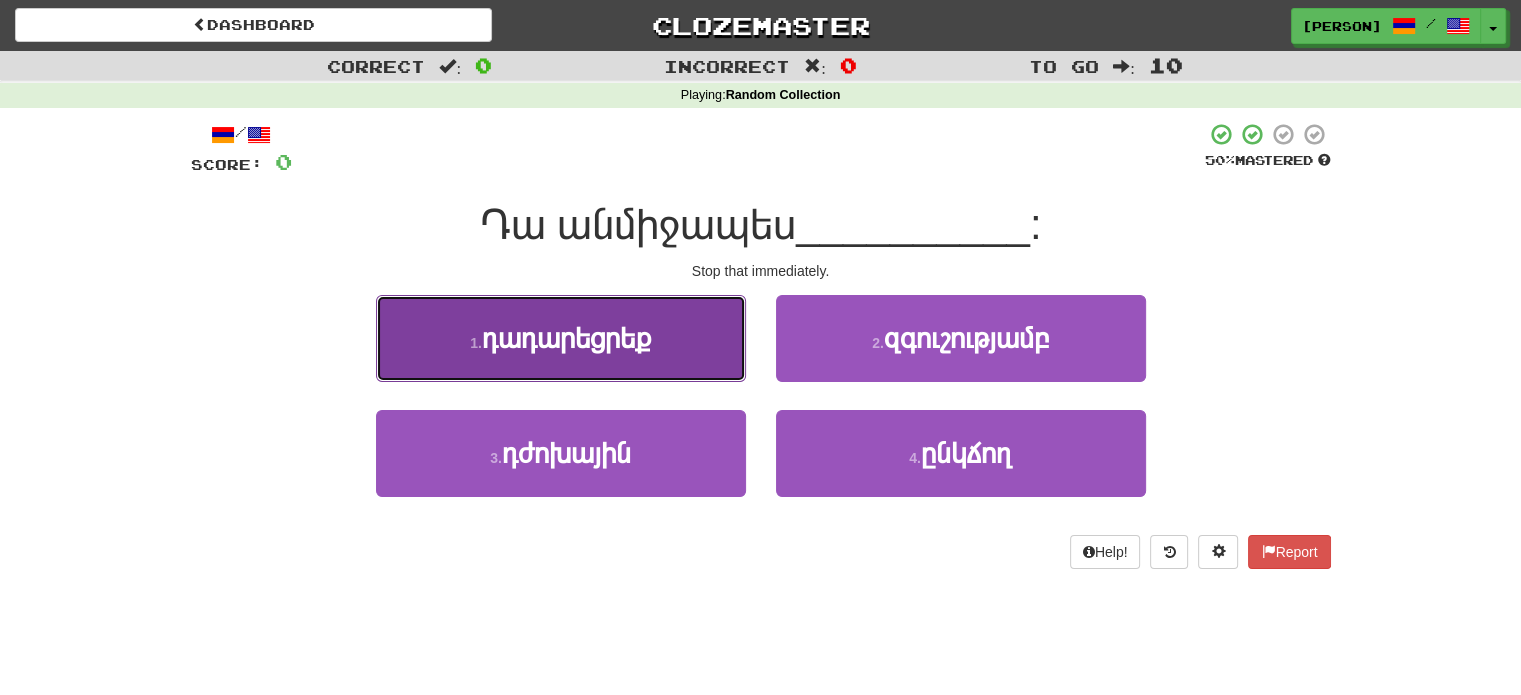 click on "1 .  դադարեցրեք" at bounding box center [561, 338] 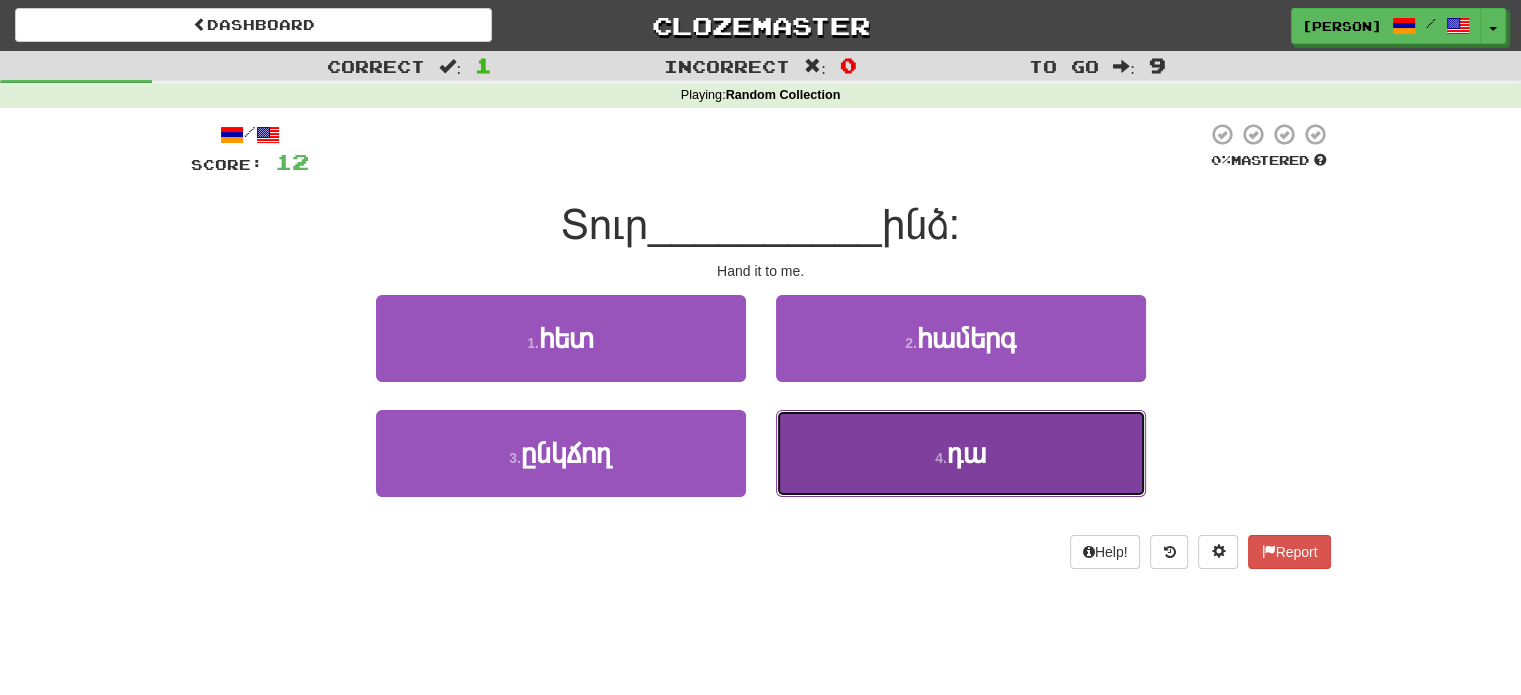 click on "4 .  դա" at bounding box center (961, 453) 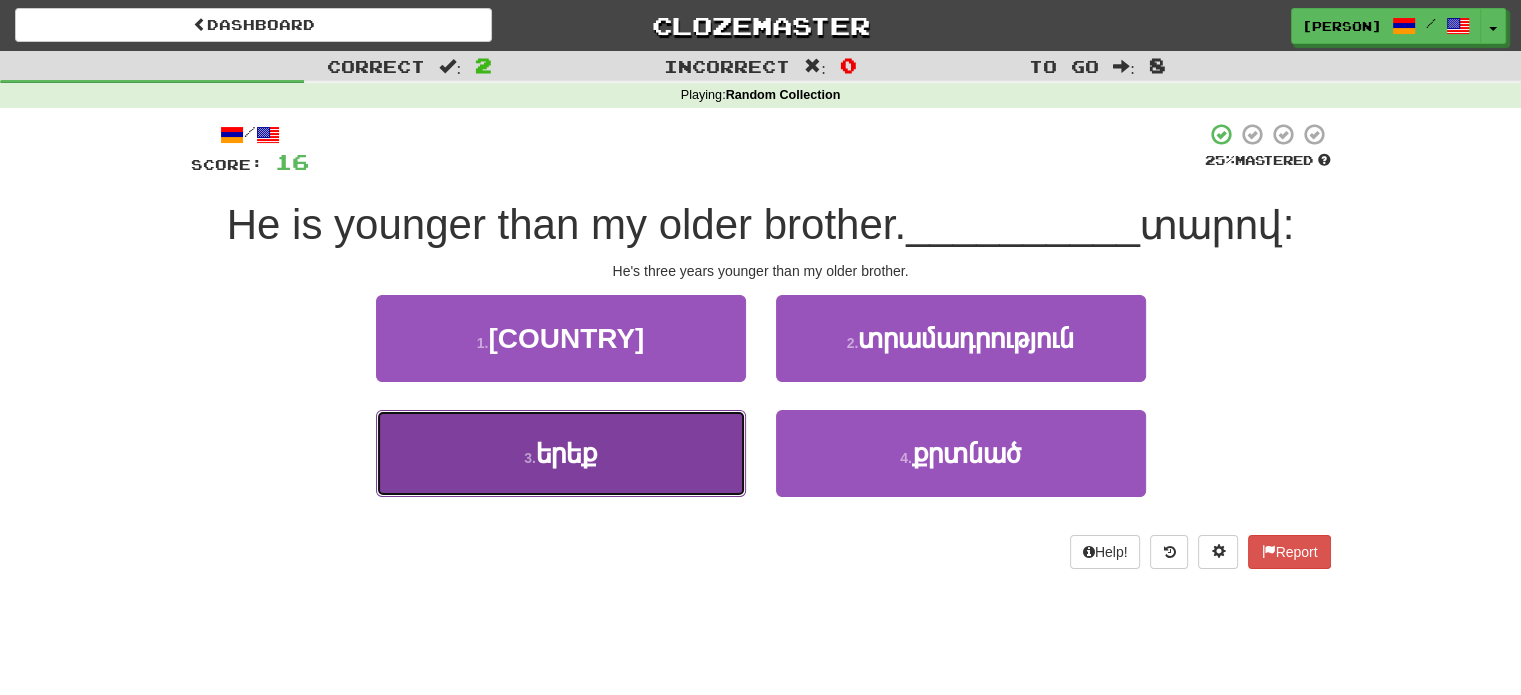 click on "3 .  երեք" at bounding box center (561, 453) 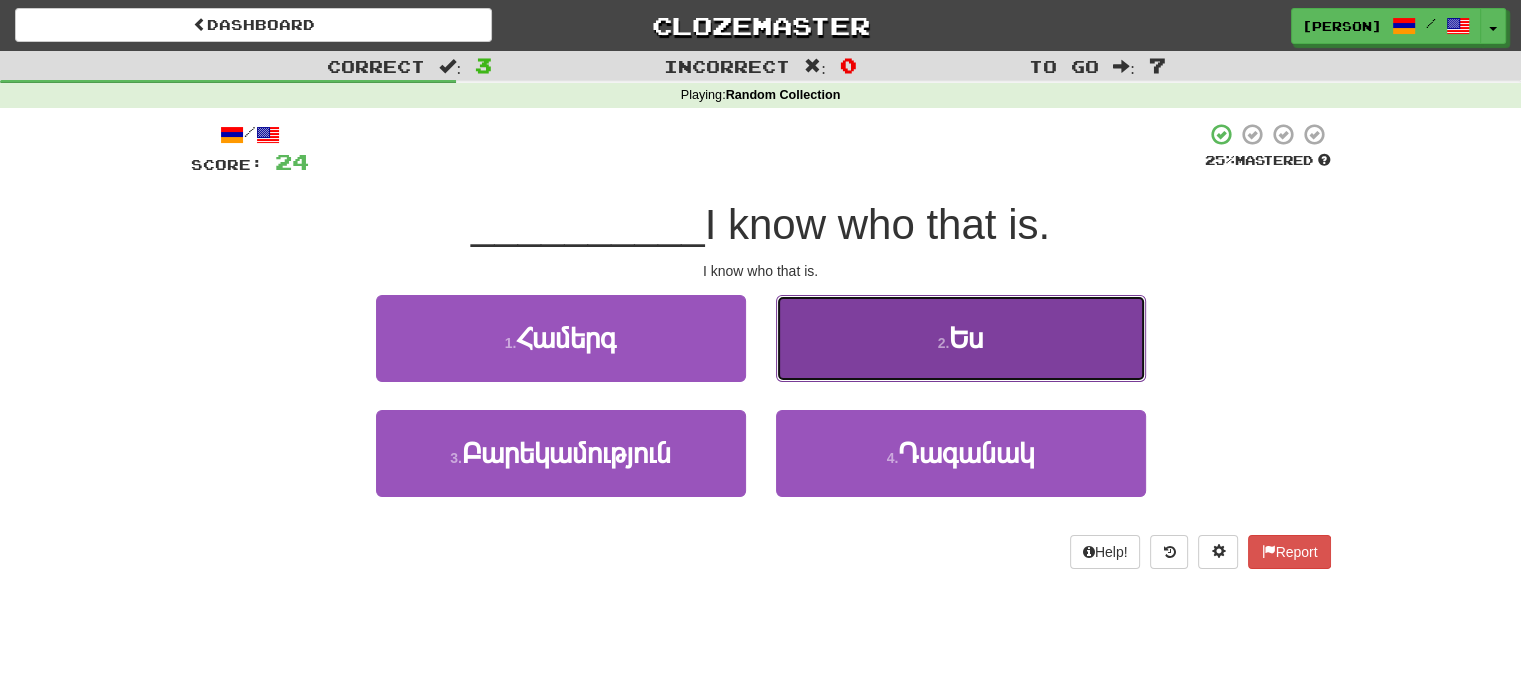 click on "2 .  Ես" at bounding box center (961, 338) 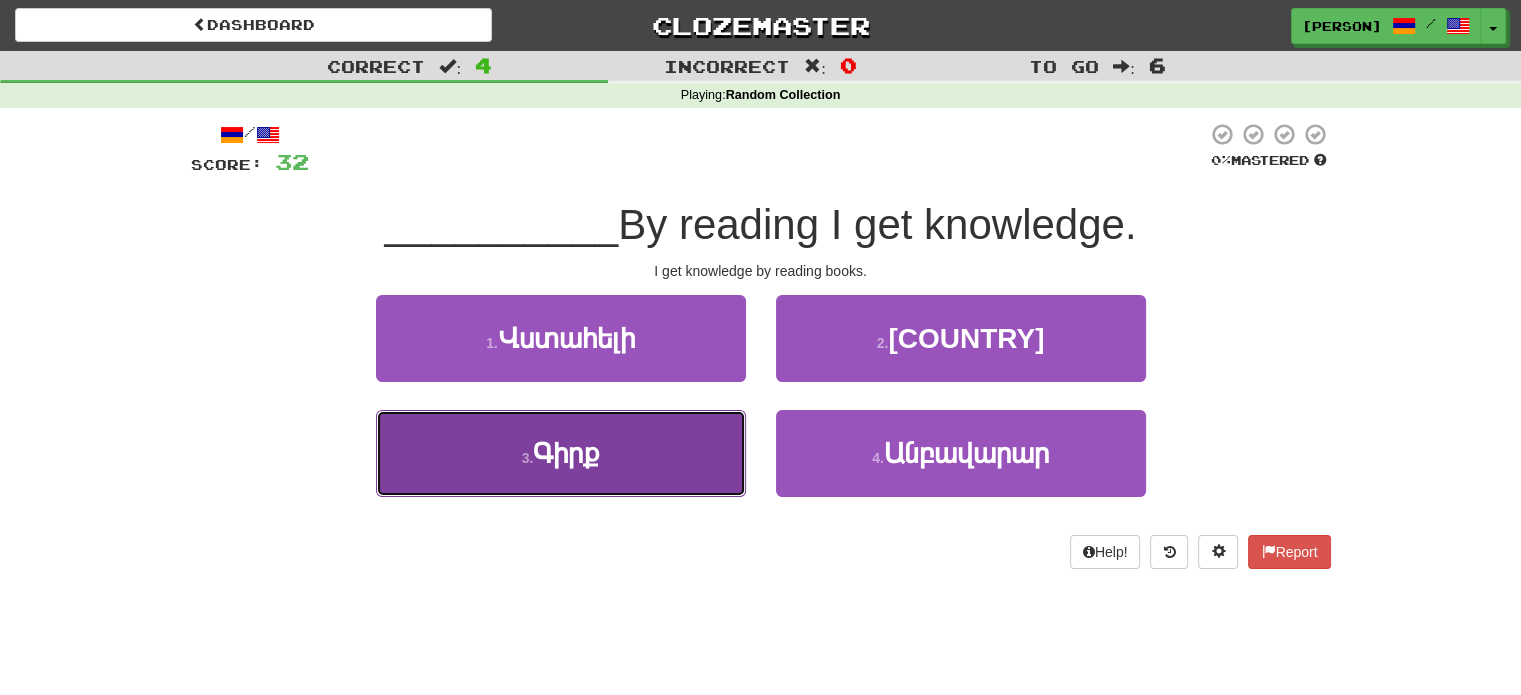click on "3 .  Գիրք" at bounding box center (561, 453) 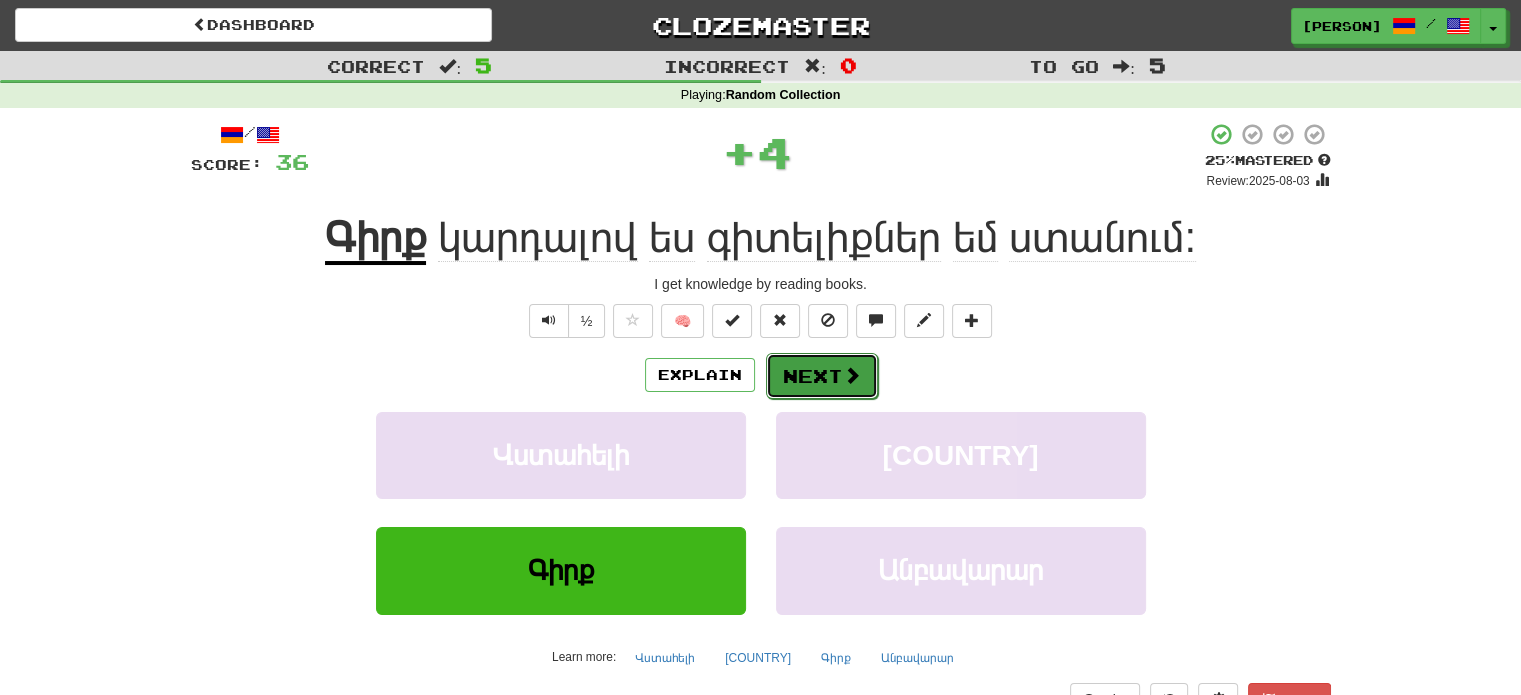 click on "Next" at bounding box center [822, 376] 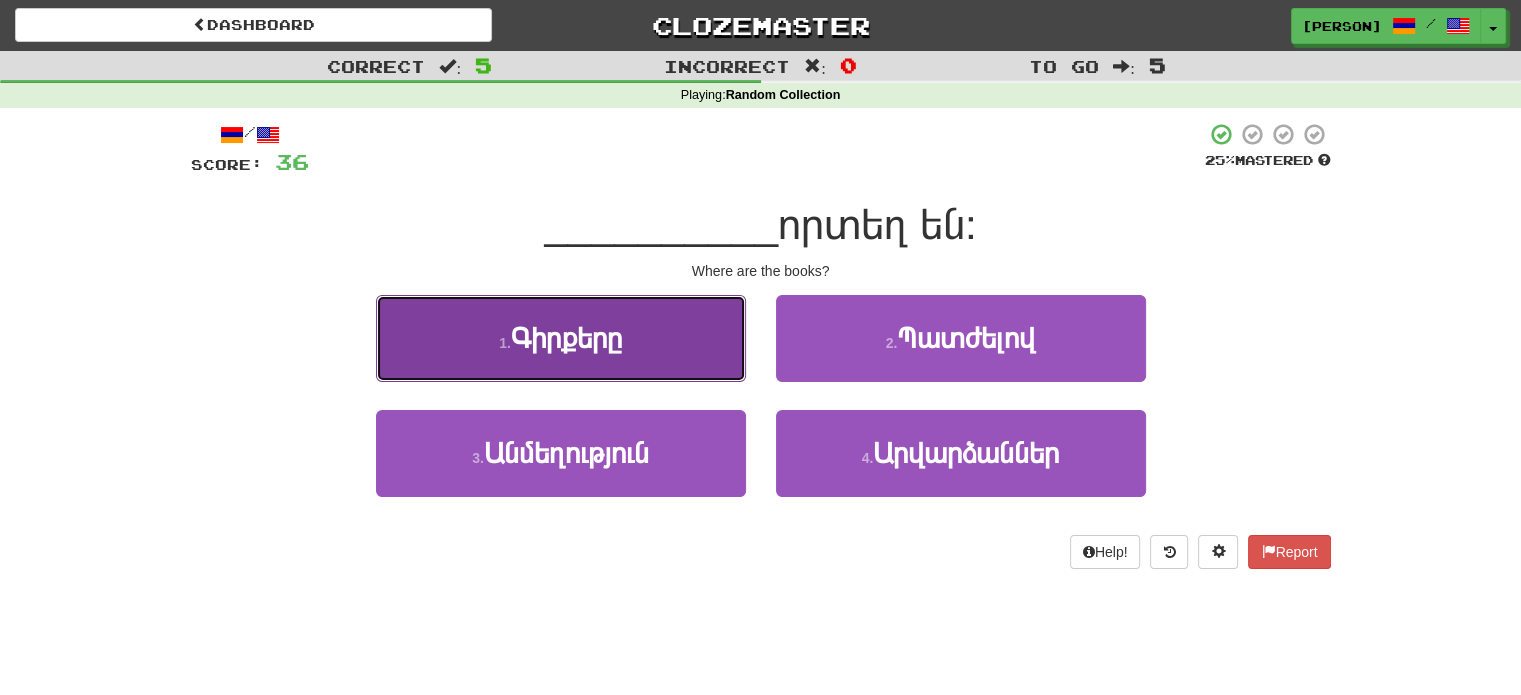 click on "1 .  Գիրքերը" at bounding box center (561, 338) 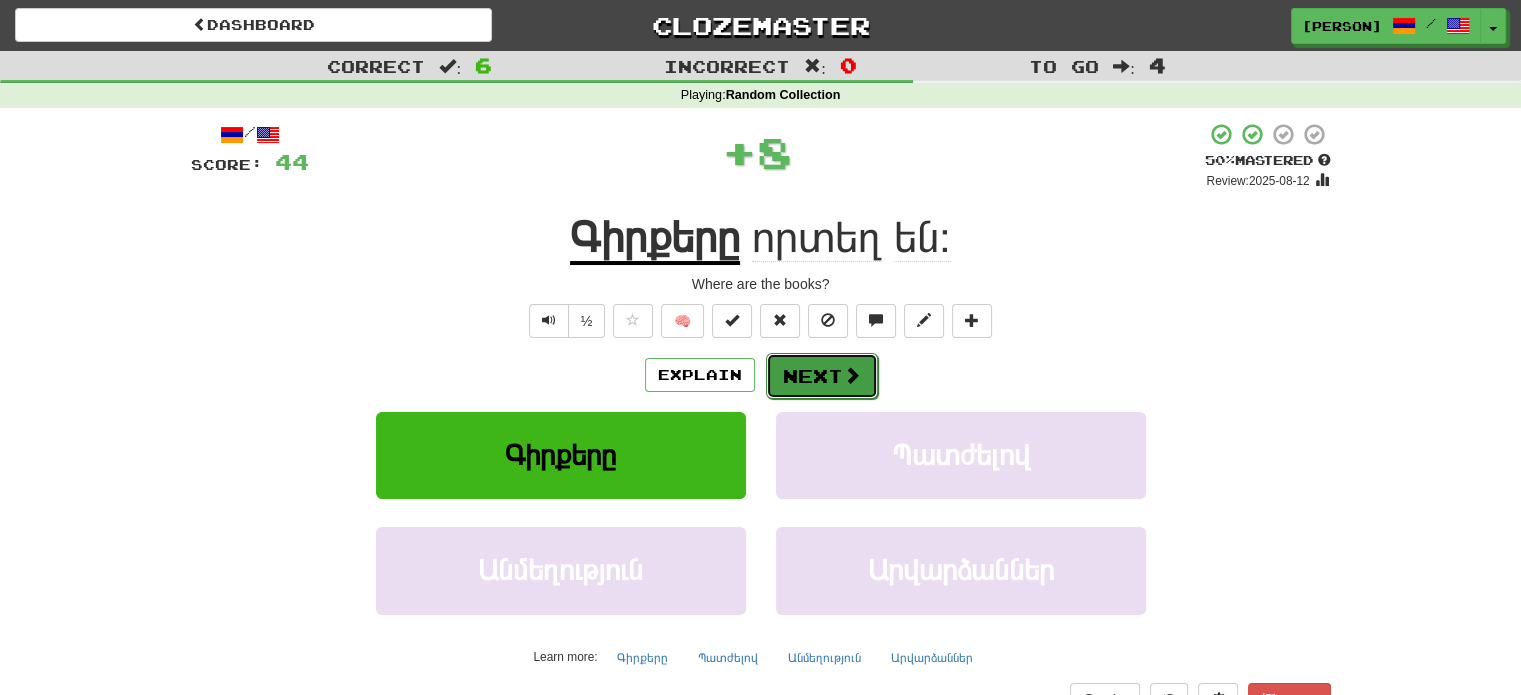 click on "Next" at bounding box center (822, 376) 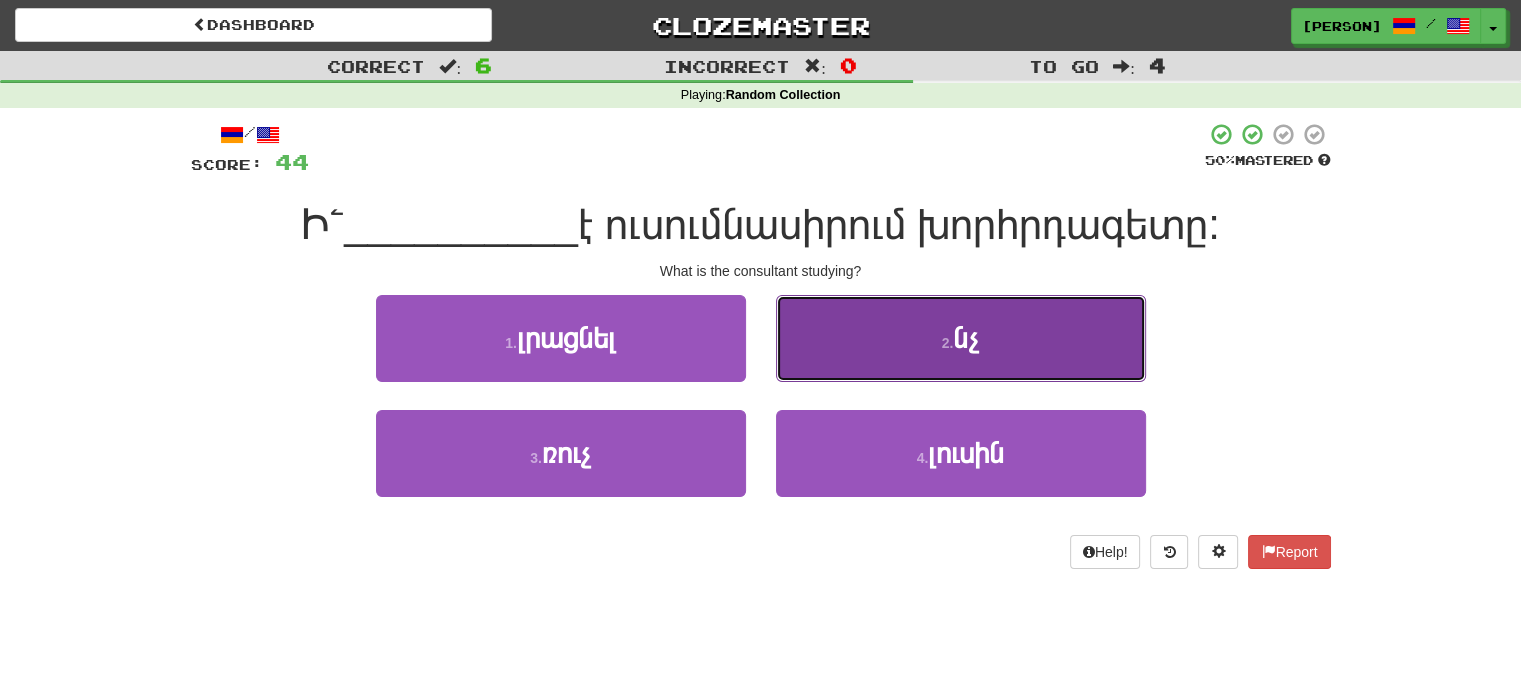 click on "2 .  նչ" at bounding box center [961, 338] 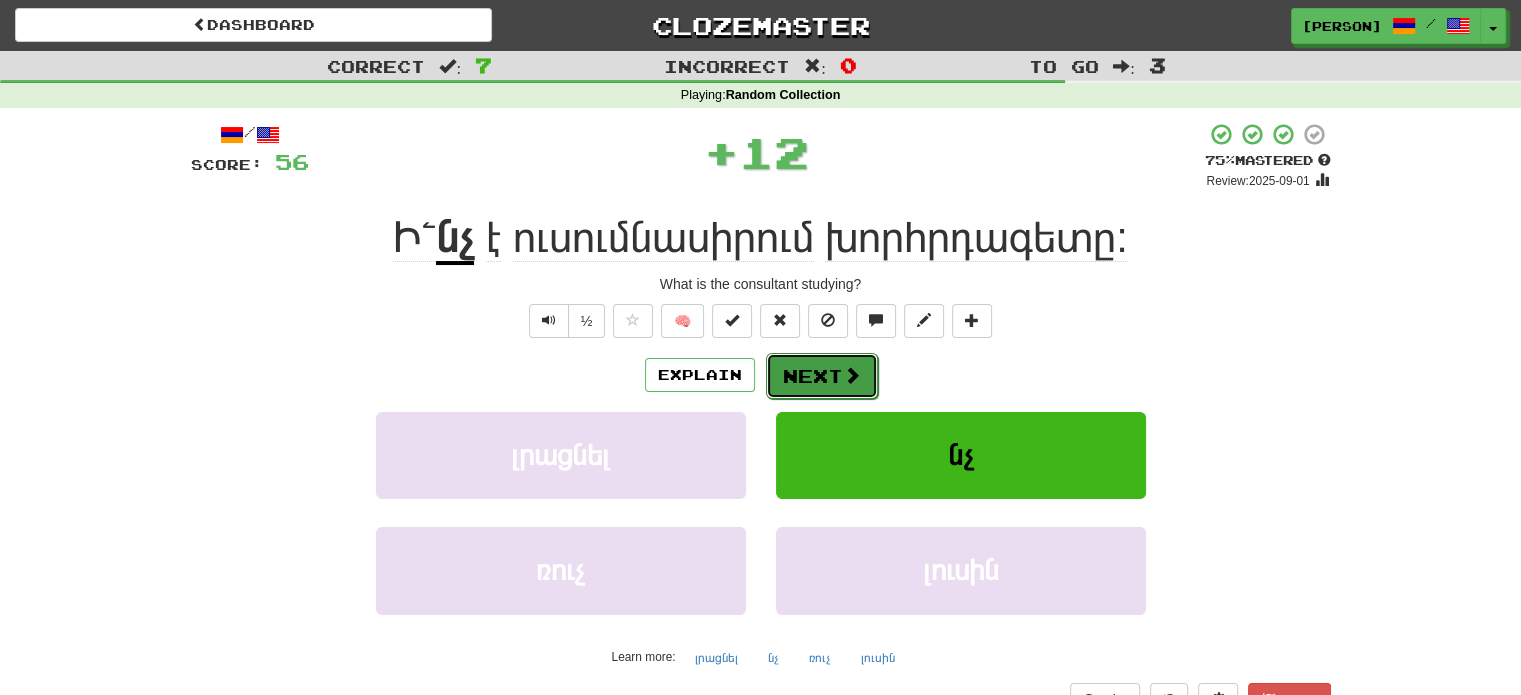 click on "Next" at bounding box center (822, 376) 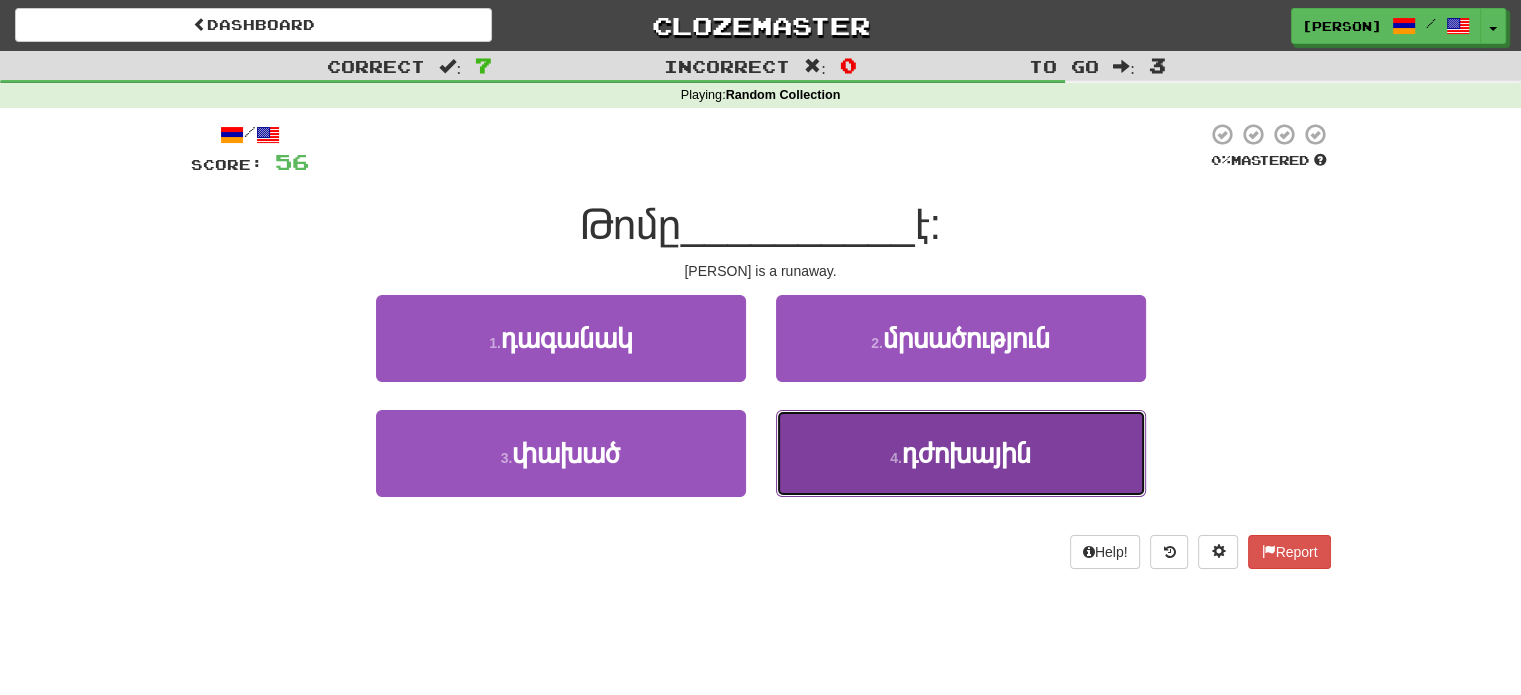 click on "4 .  դժոխային" at bounding box center (961, 453) 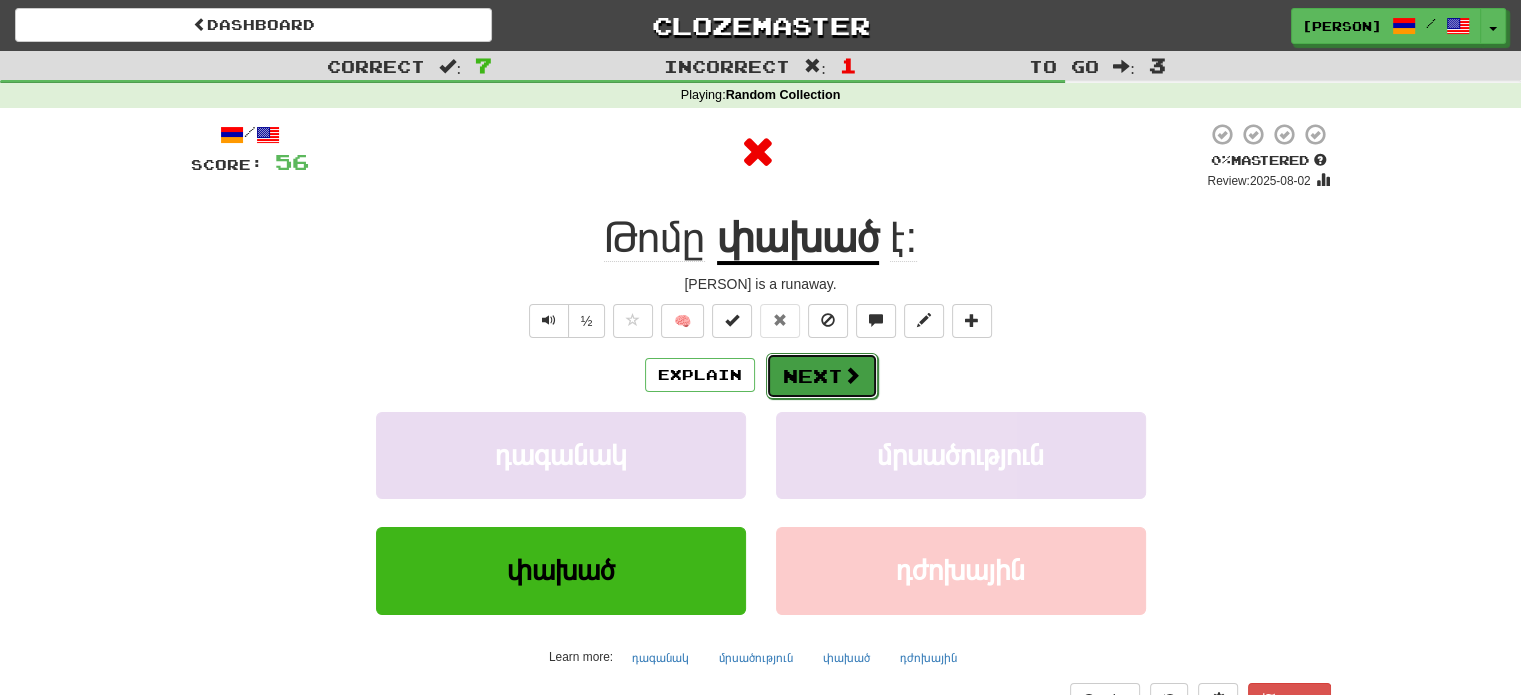 click on "Next" at bounding box center [822, 376] 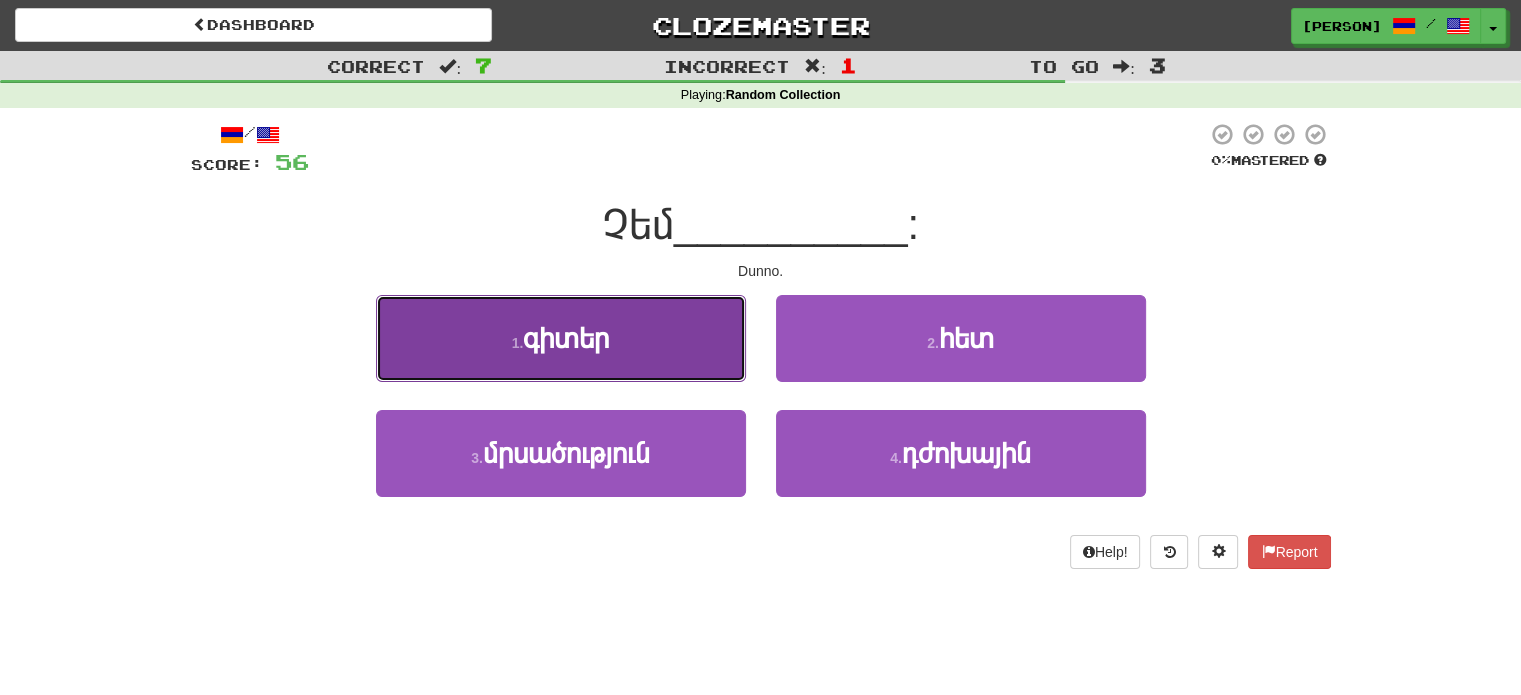 click on "1 .  գիտեր" at bounding box center (561, 338) 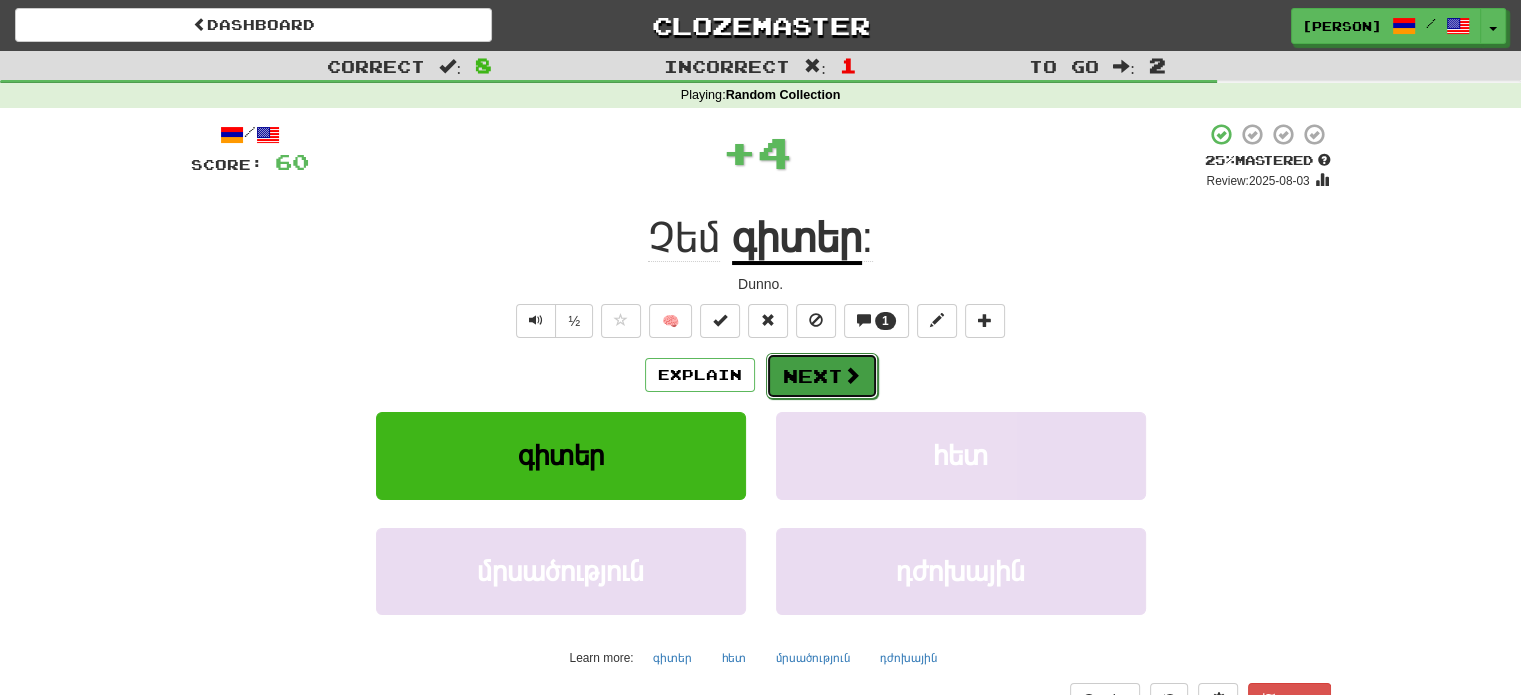 click on "Next" at bounding box center [822, 376] 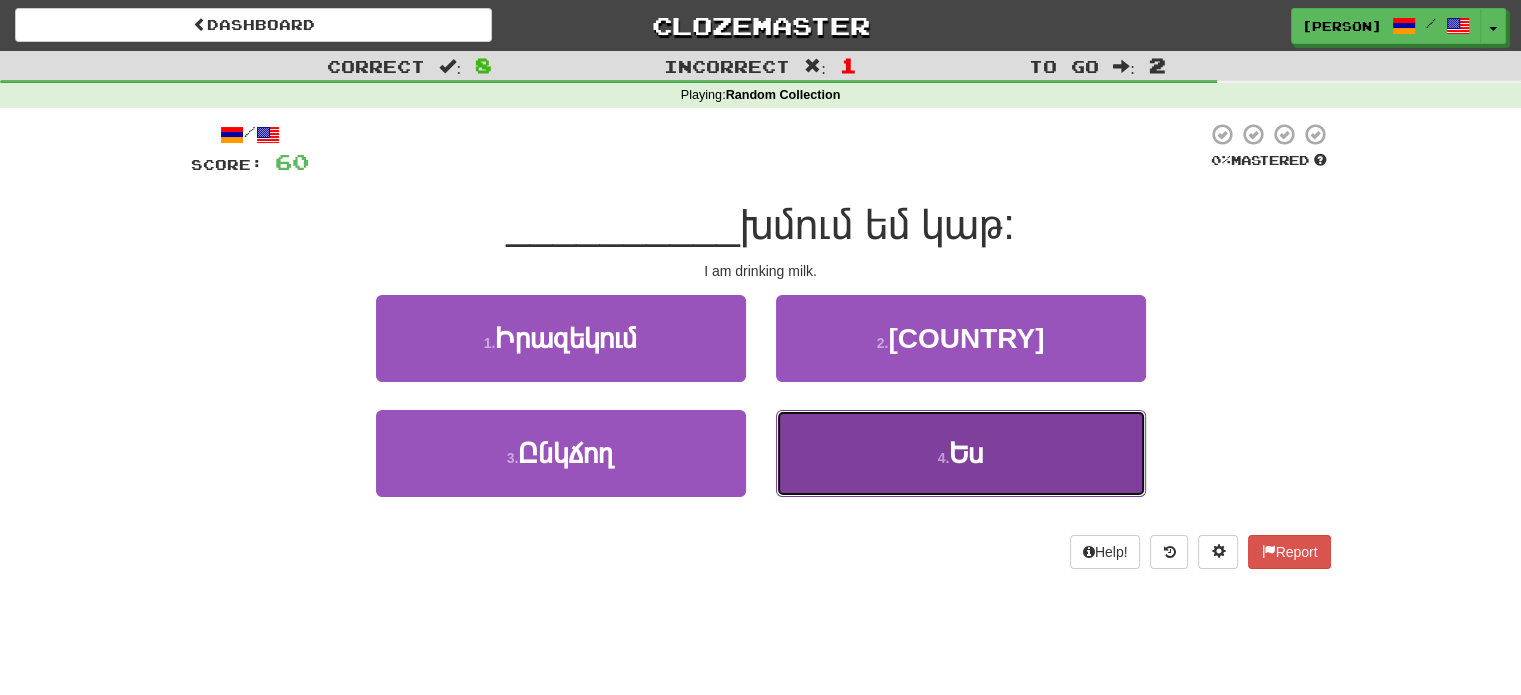 click on "4 .  Ես" at bounding box center [961, 453] 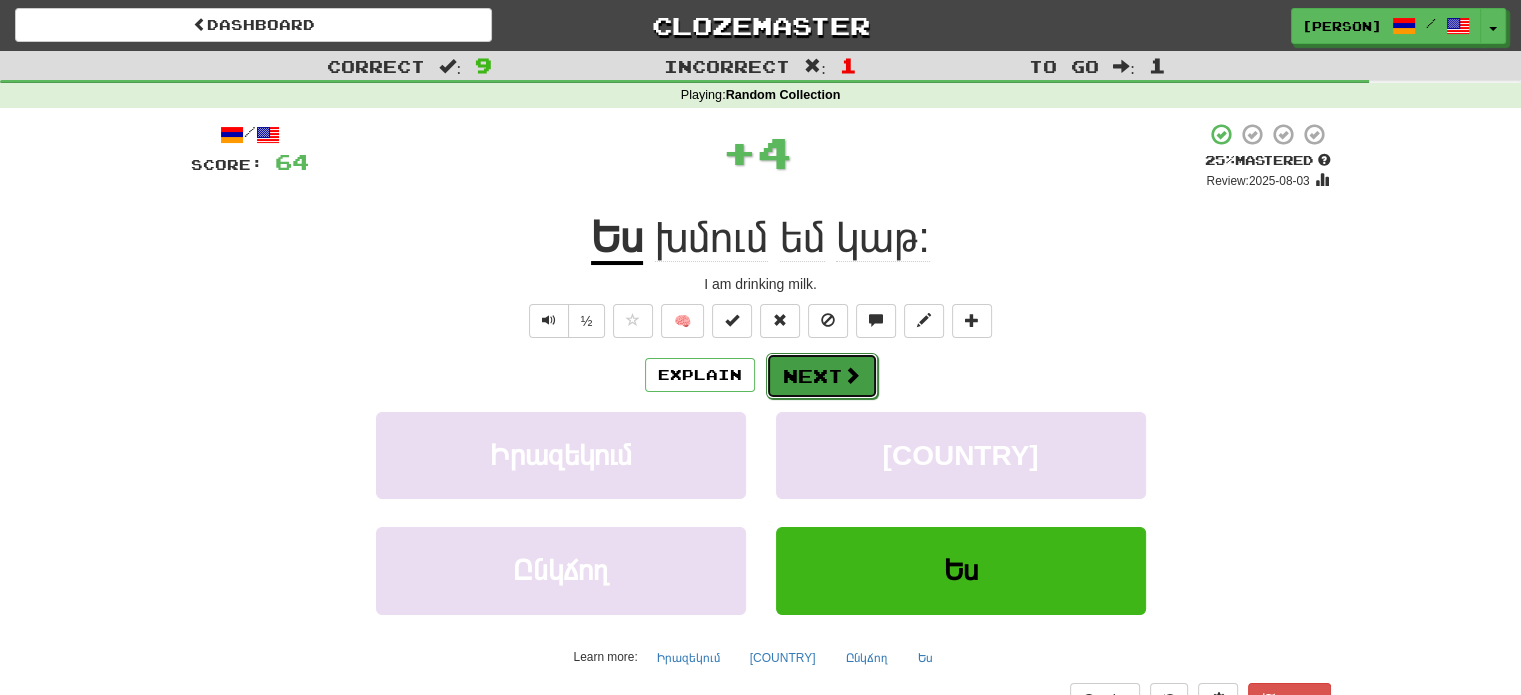 click on "Next" at bounding box center (822, 376) 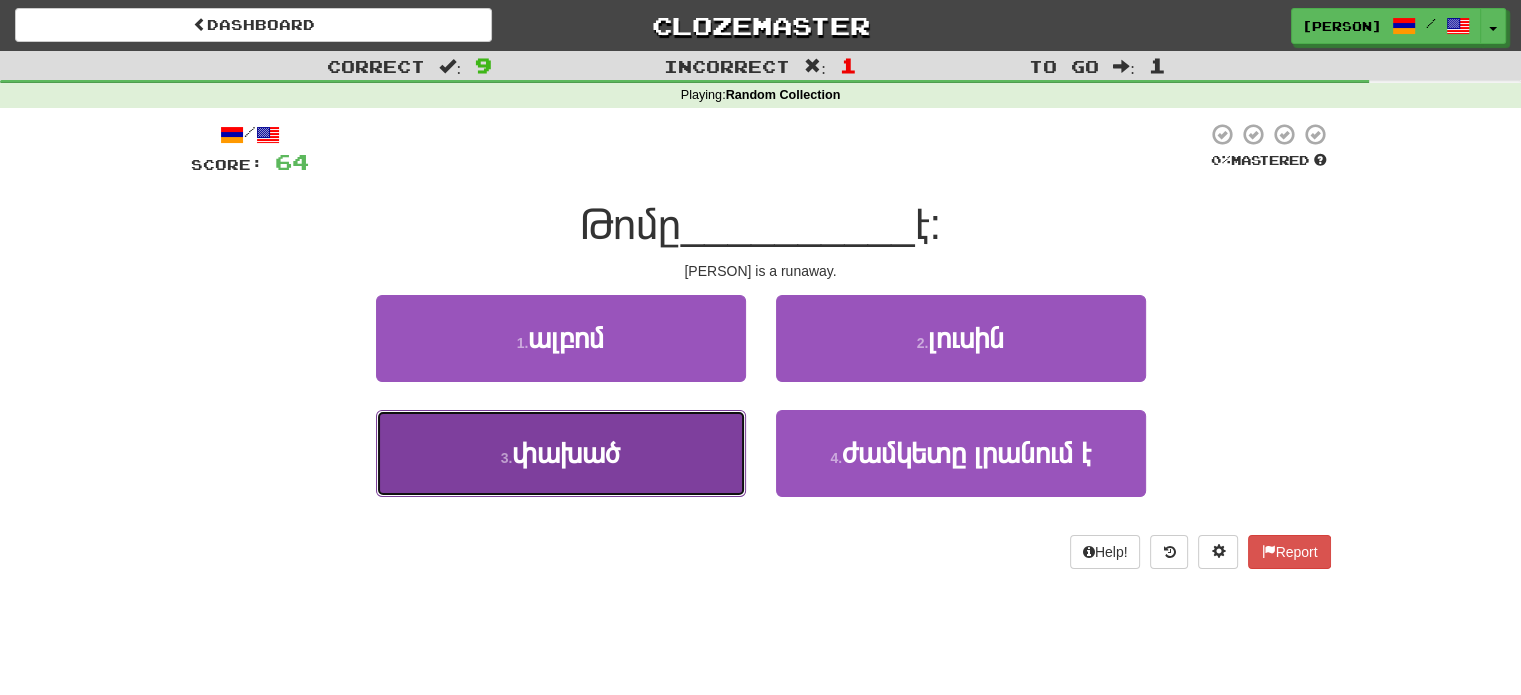 click on "3 .  փախած" at bounding box center [561, 453] 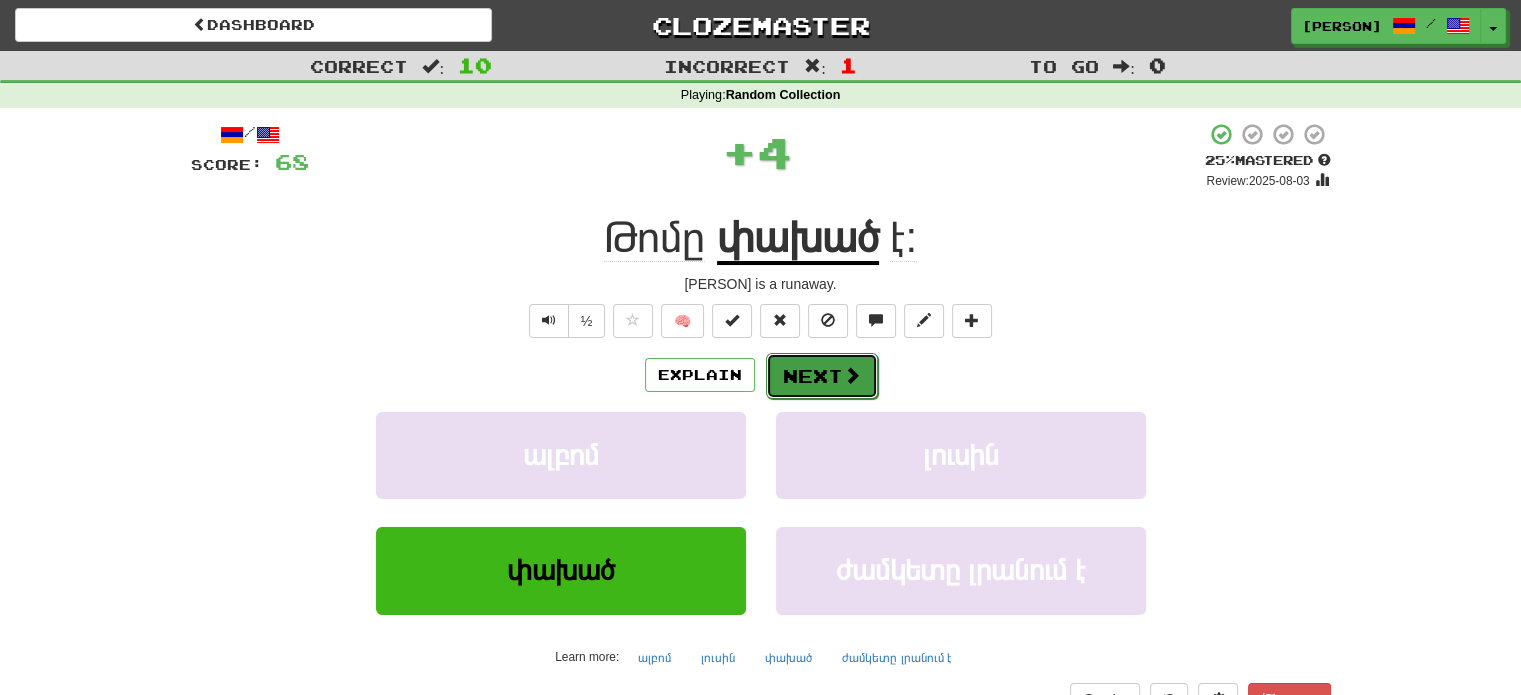 click on "Next" at bounding box center [822, 376] 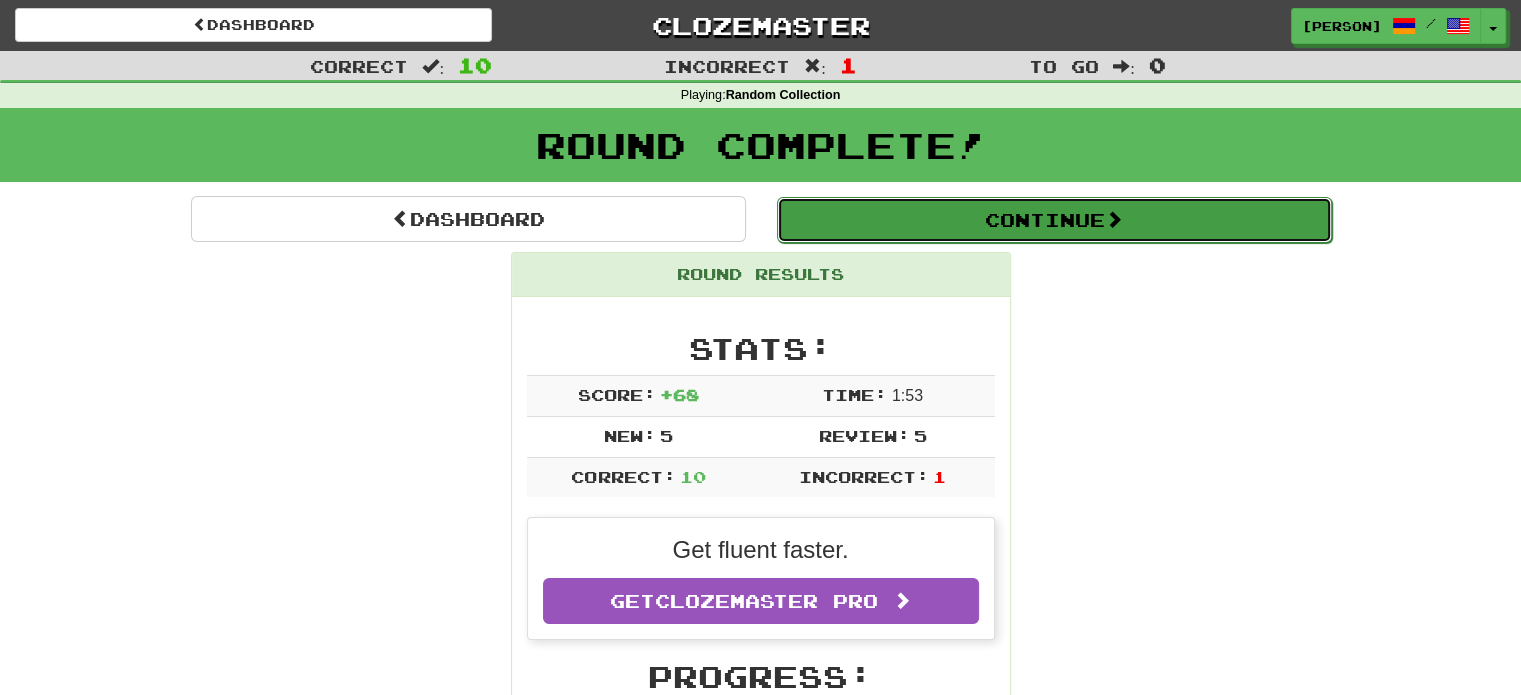 click on "Continue" at bounding box center [1054, 220] 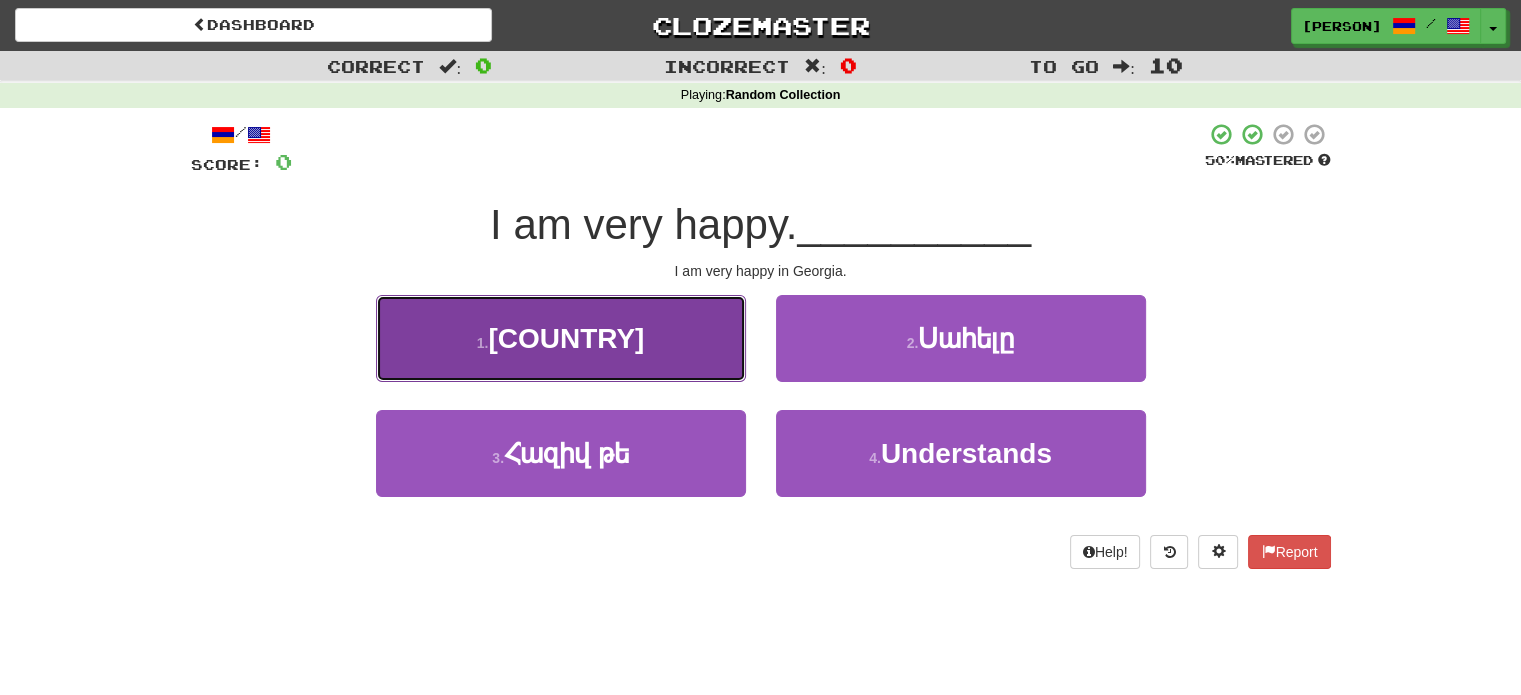 click on "1 .  [COUNTRY]" at bounding box center (561, 338) 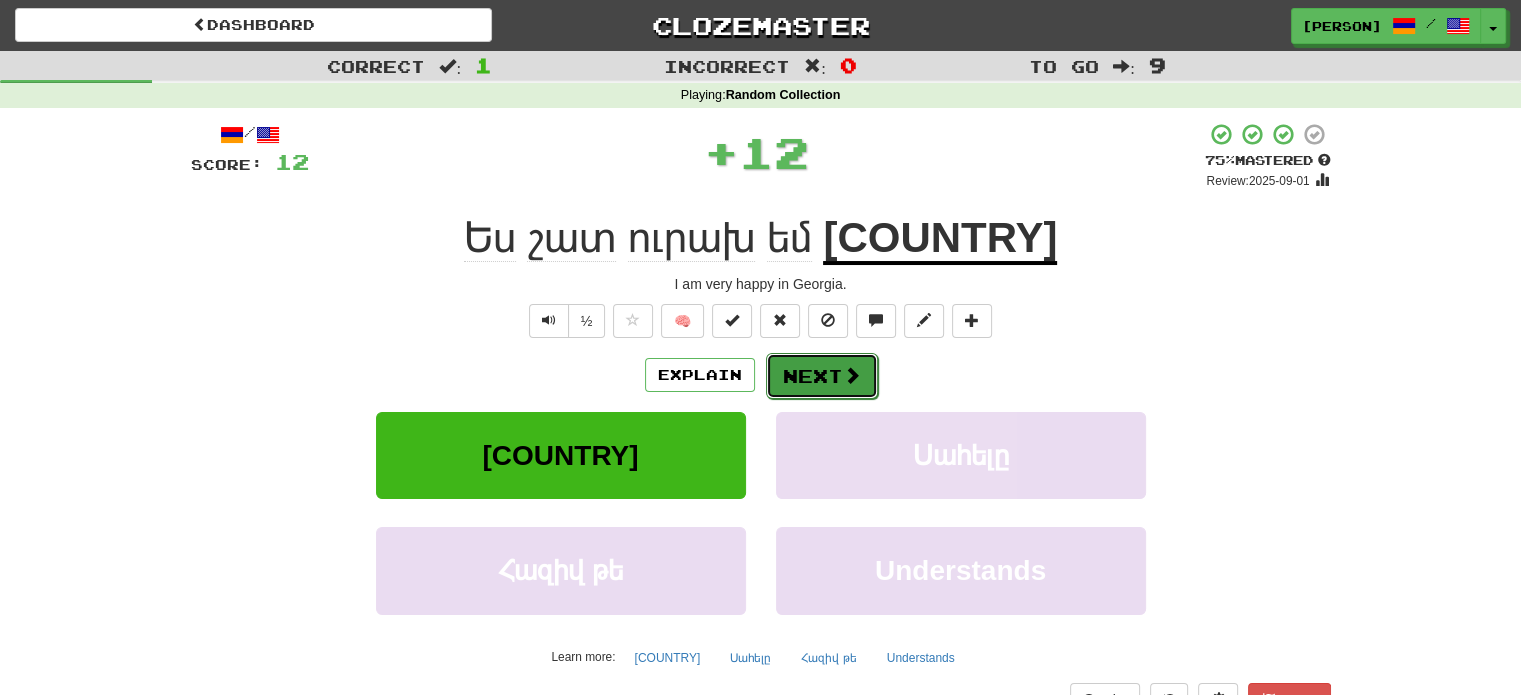 click on "Next" at bounding box center (822, 376) 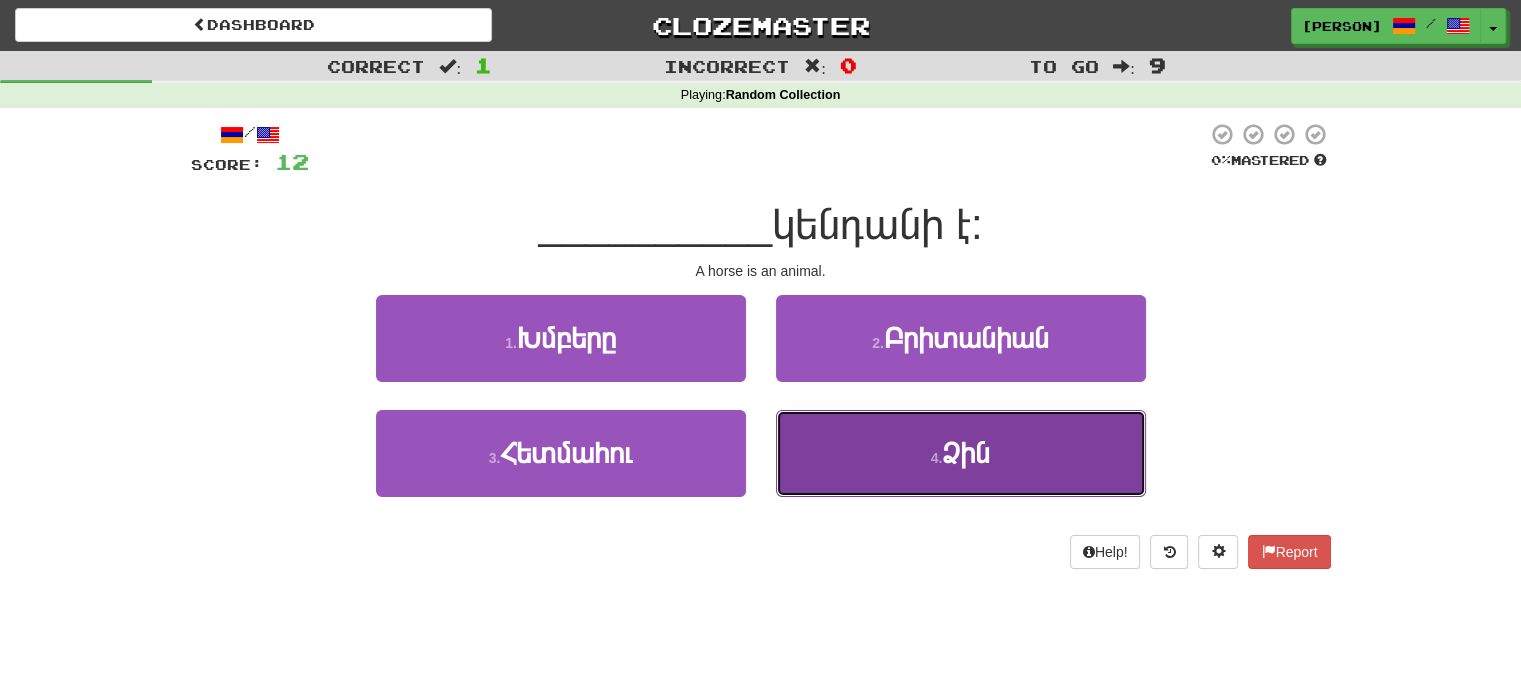 click on "4 .  Ձին" at bounding box center (961, 453) 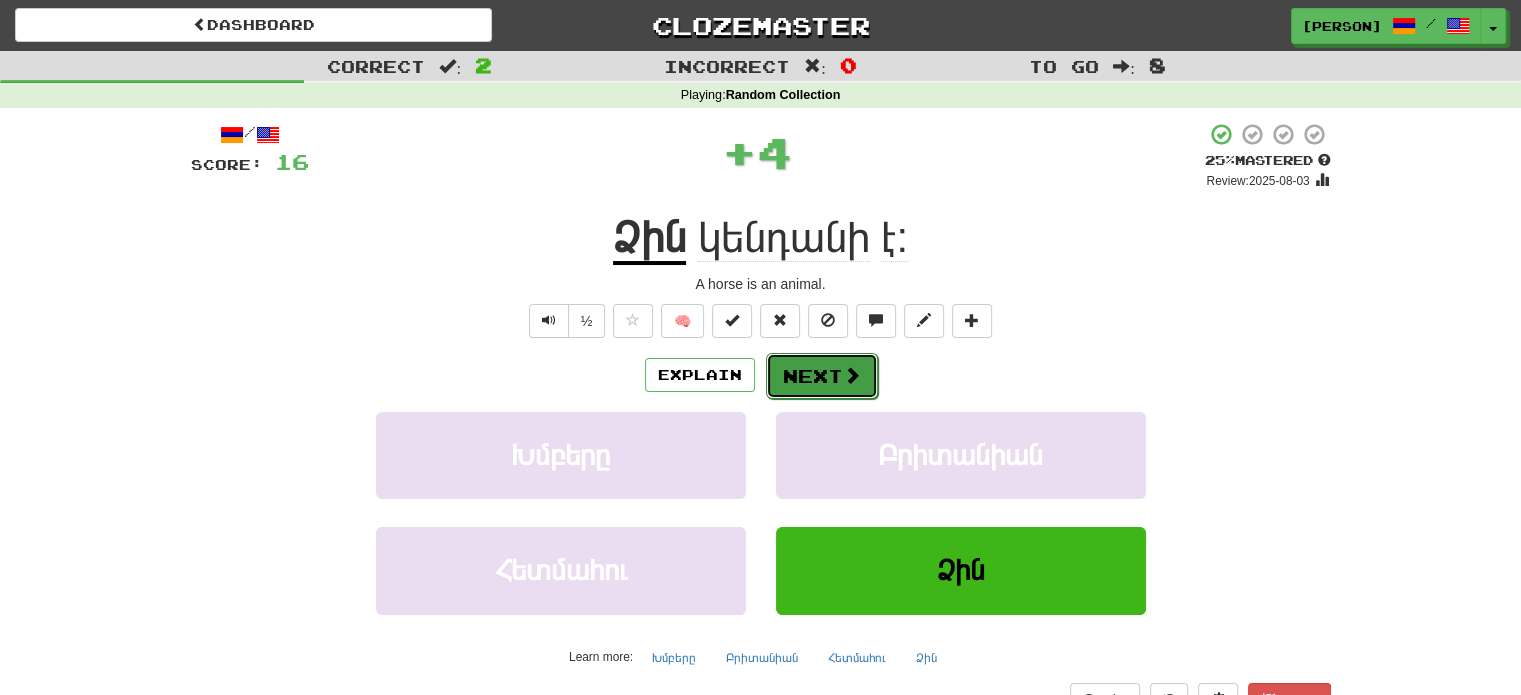 click on "Next" at bounding box center [822, 376] 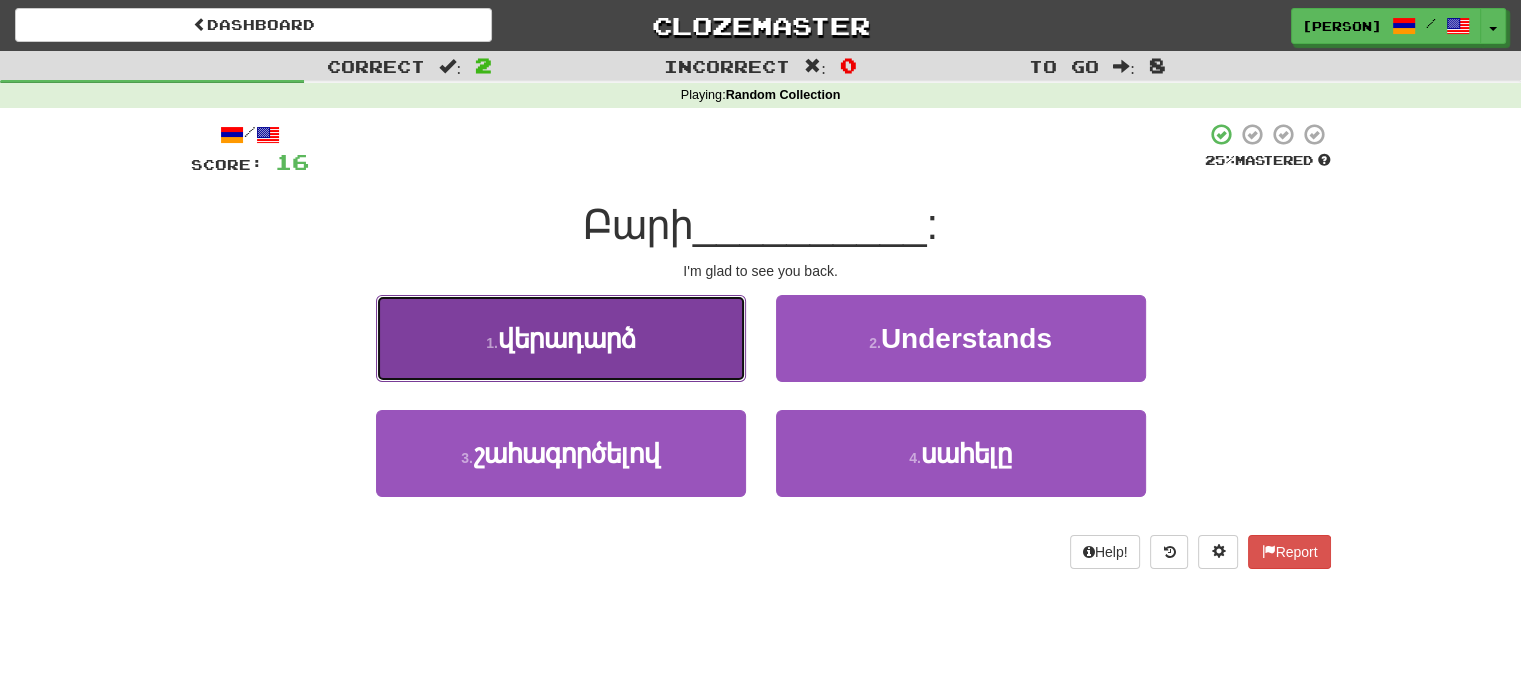 click on "1 .  վերադարձ" at bounding box center (561, 338) 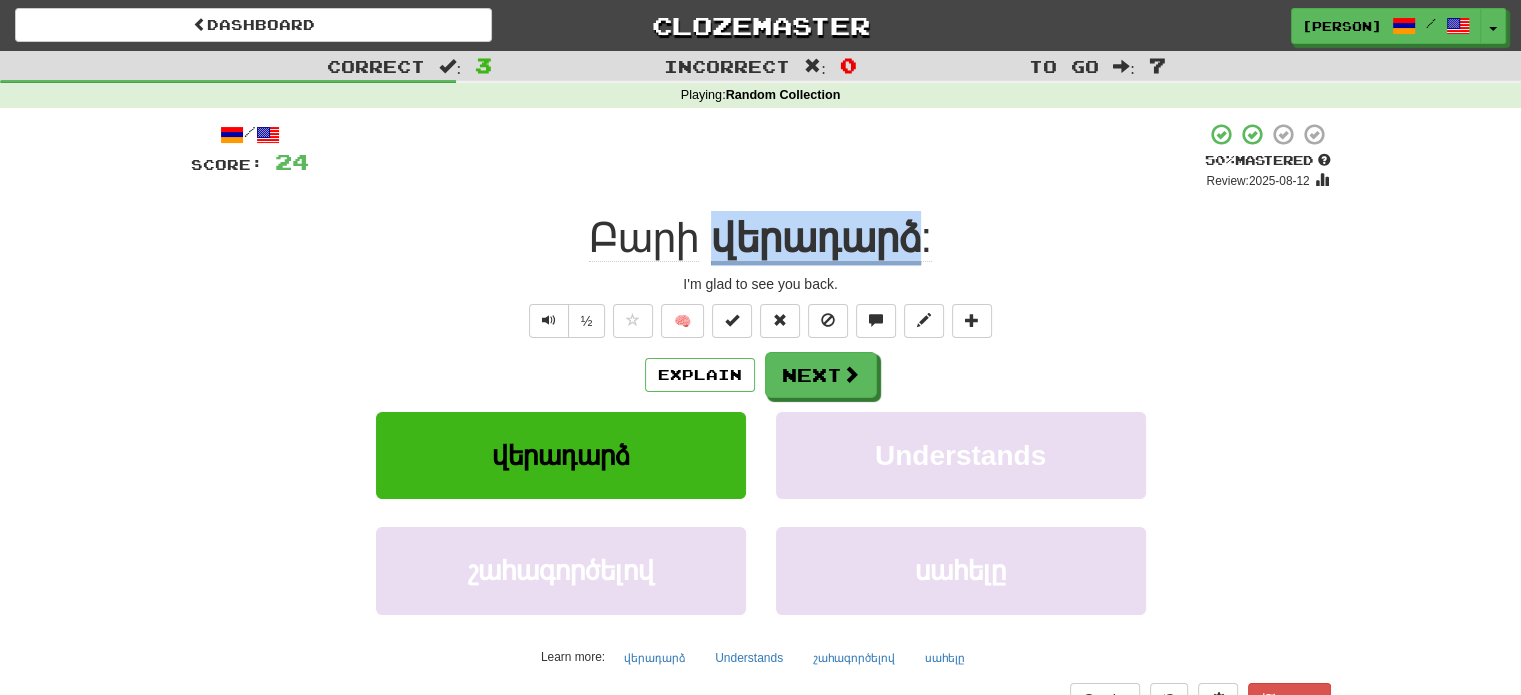drag, startPoint x: 707, startPoint y: 233, endPoint x: 920, endPoint y: 241, distance: 213.15018 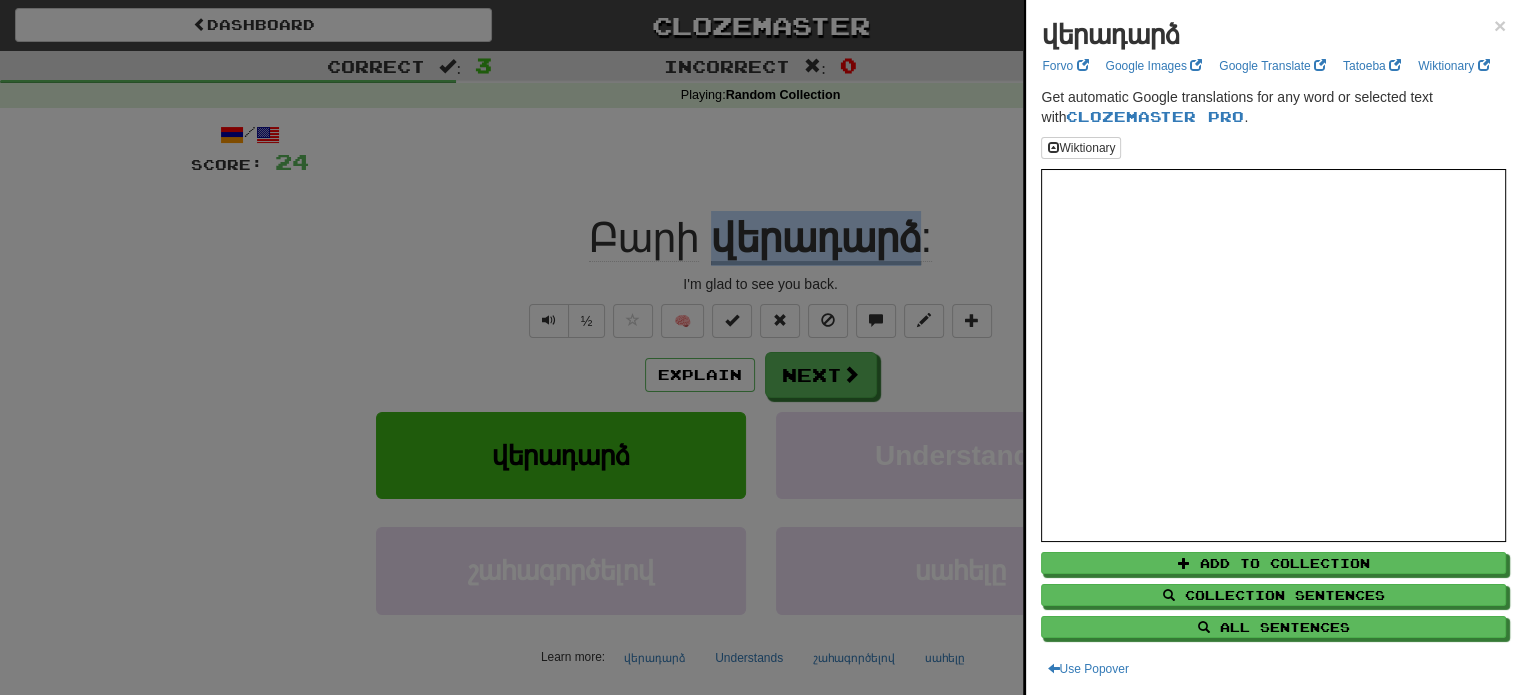 copy on "վերադարձ" 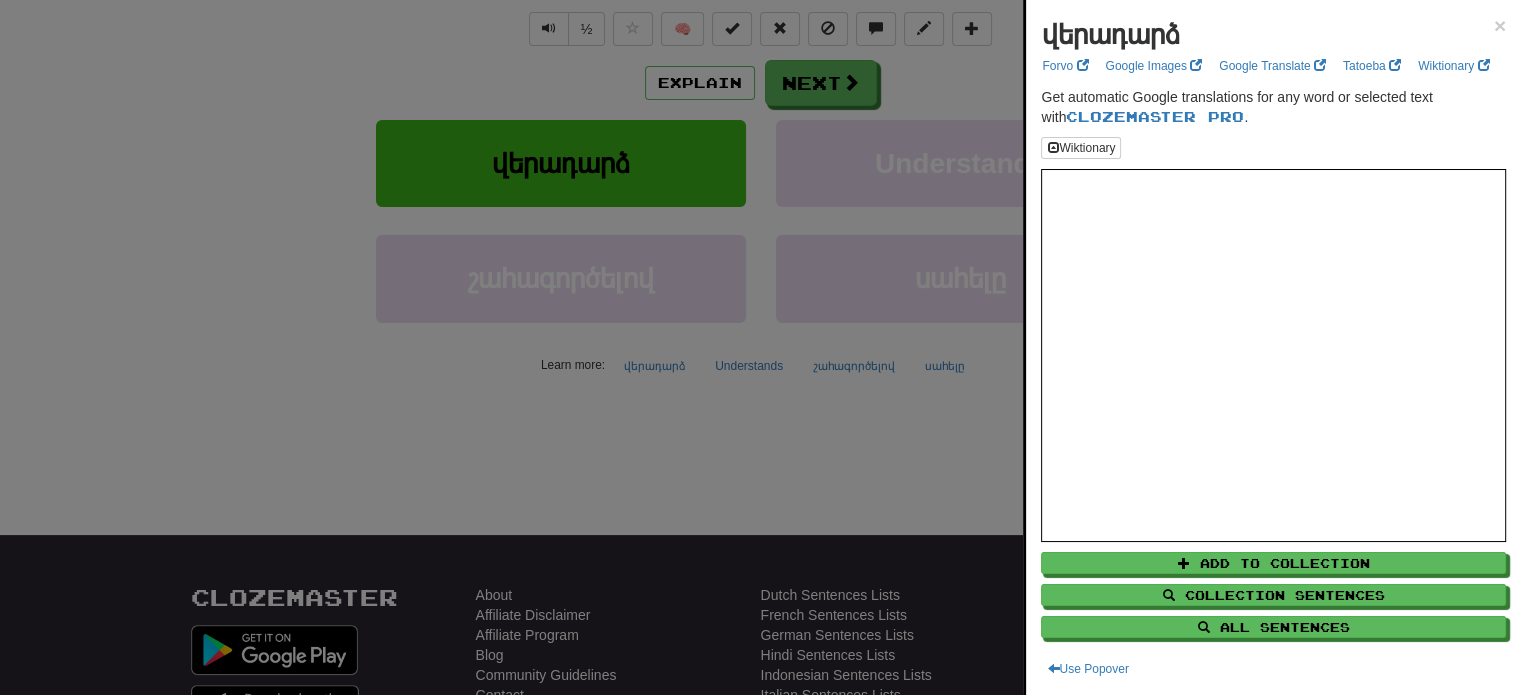 scroll, scrollTop: 316, scrollLeft: 0, axis: vertical 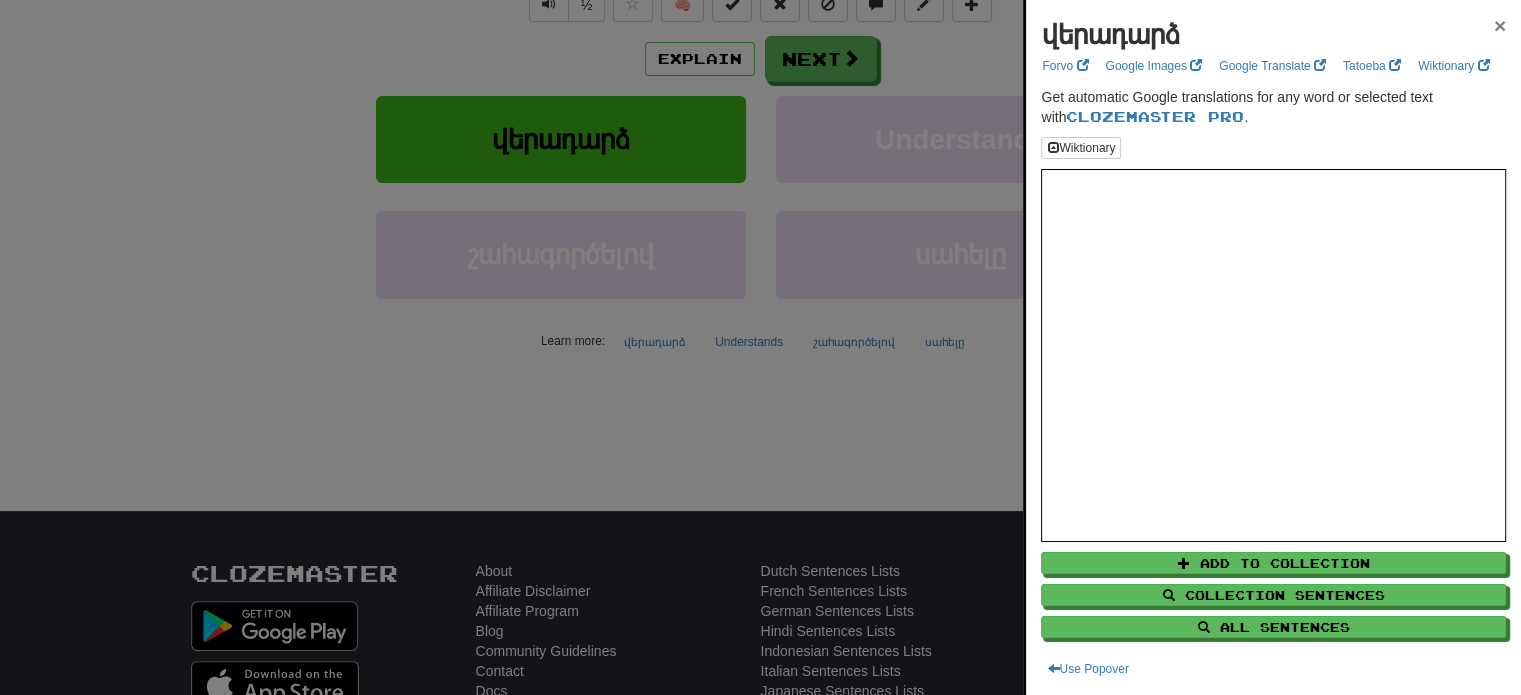 click on "×" at bounding box center [1500, 25] 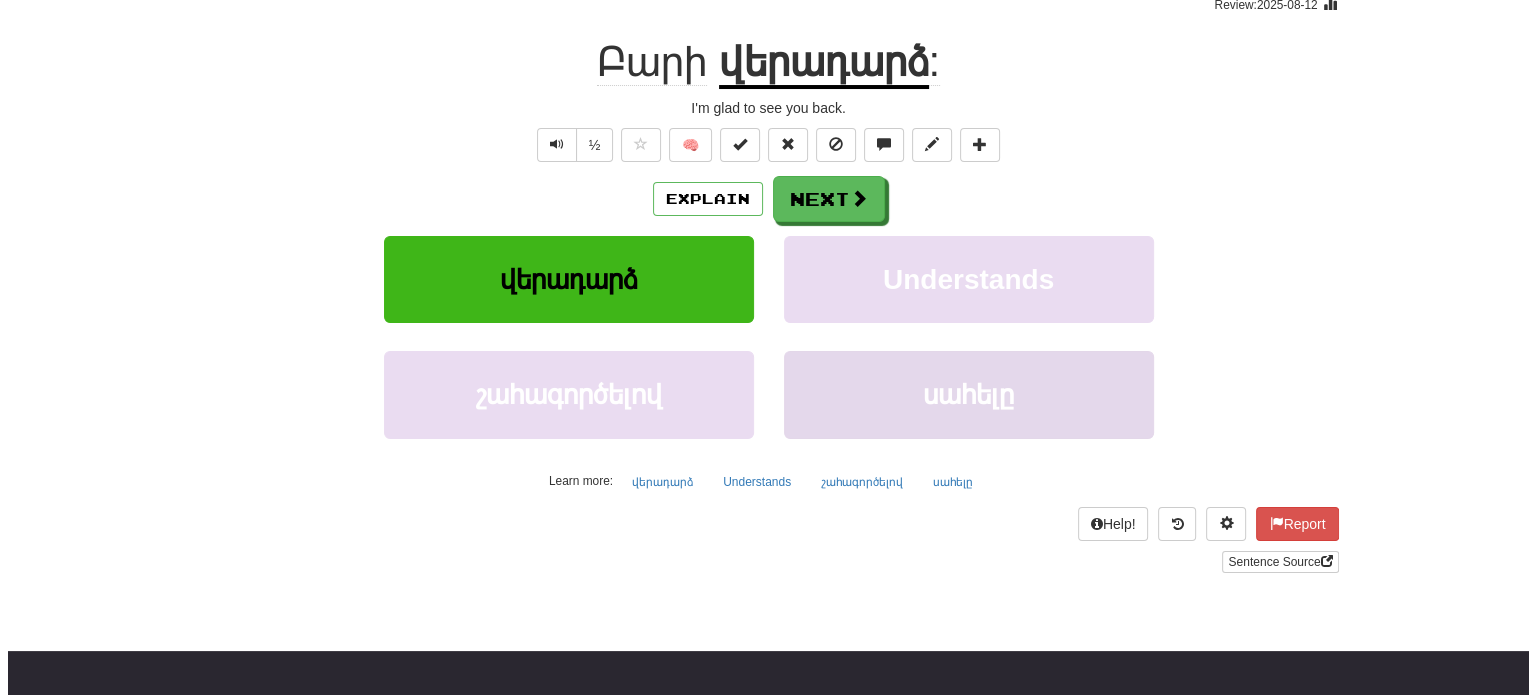 scroll, scrollTop: 175, scrollLeft: 0, axis: vertical 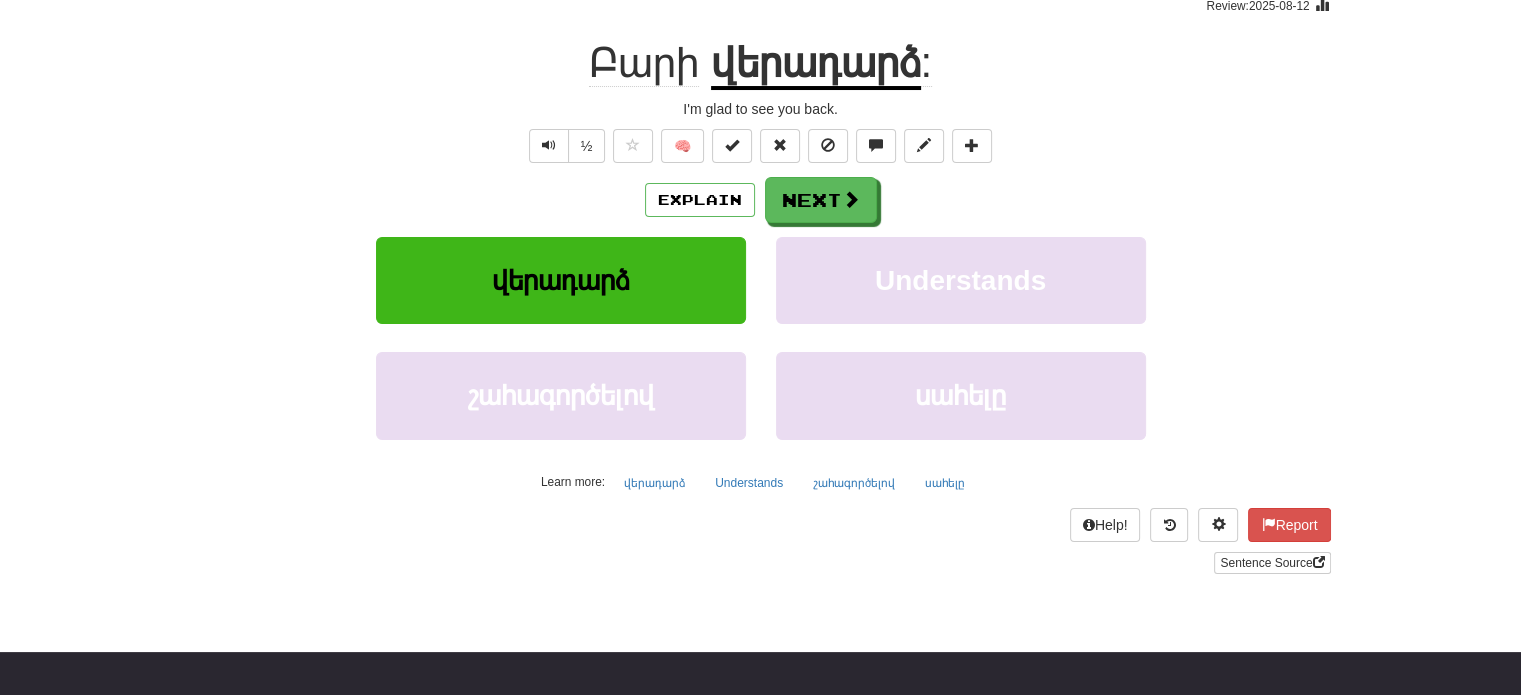 click on "վերադարձ" at bounding box center [816, 64] 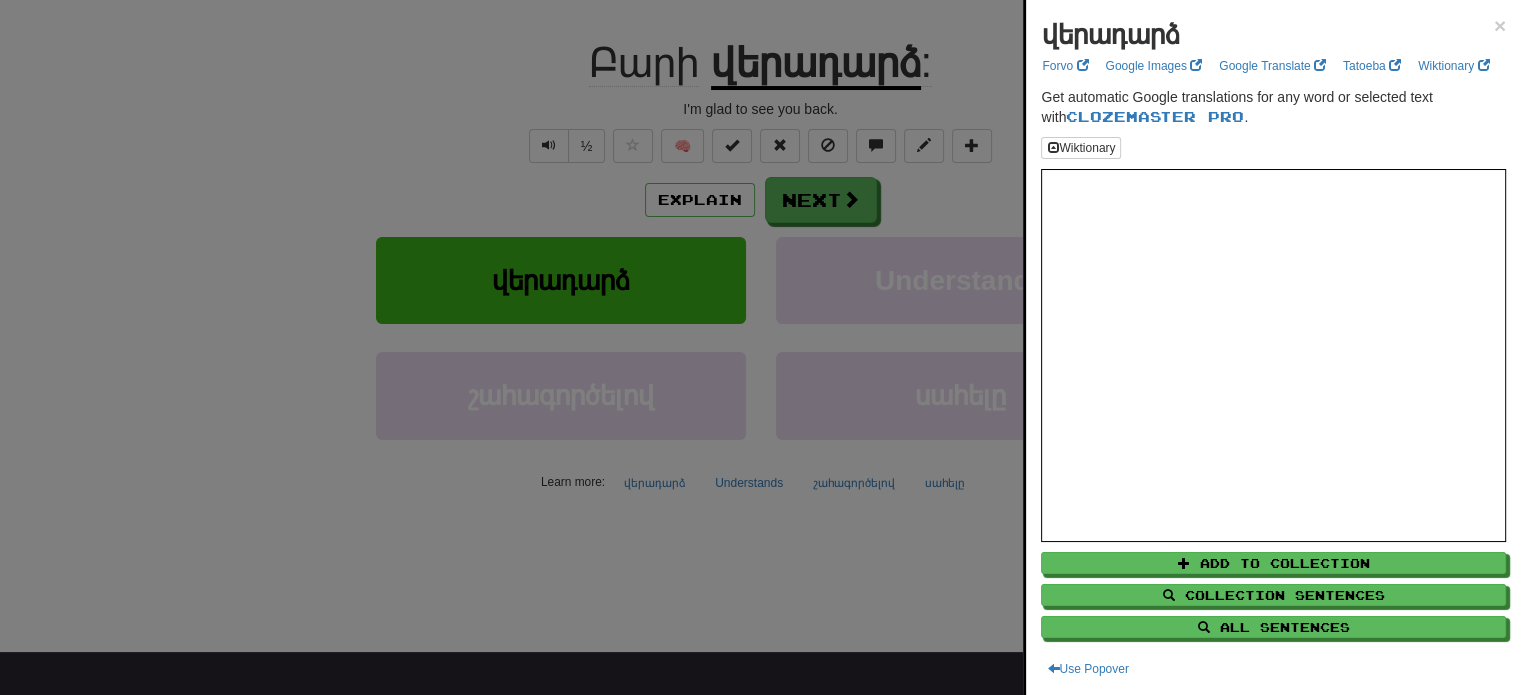click on "վերադարձ × Forvo   Google Images   Google Translate   Tatoeba   Wiktionary   Get automatic Google translations for any word or selected text with  Clozemaster Pro .  Wiktionary   Add to Collection   Collection Sentences   All Sentences  Use Popover" at bounding box center [1273, 347] 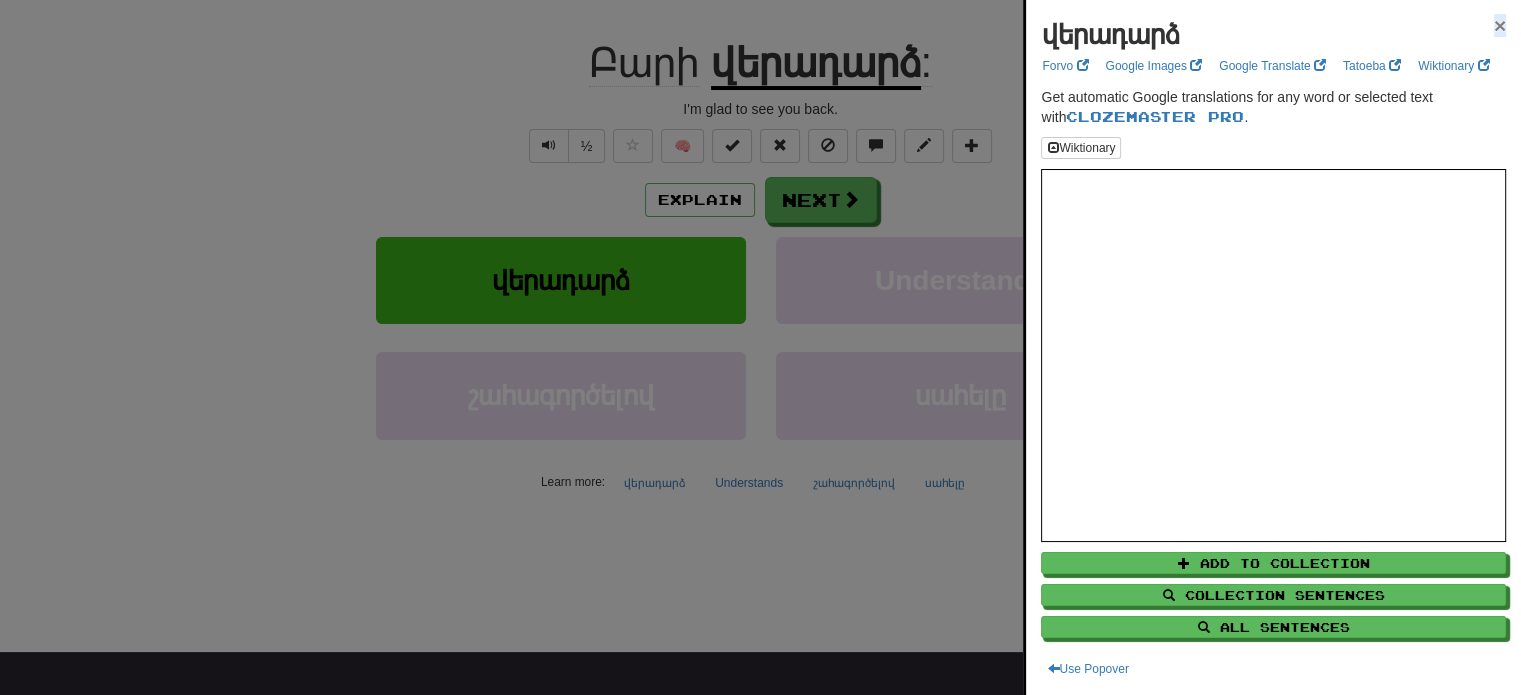drag, startPoint x: 1476, startPoint y: 32, endPoint x: 1485, endPoint y: 27, distance: 10.29563 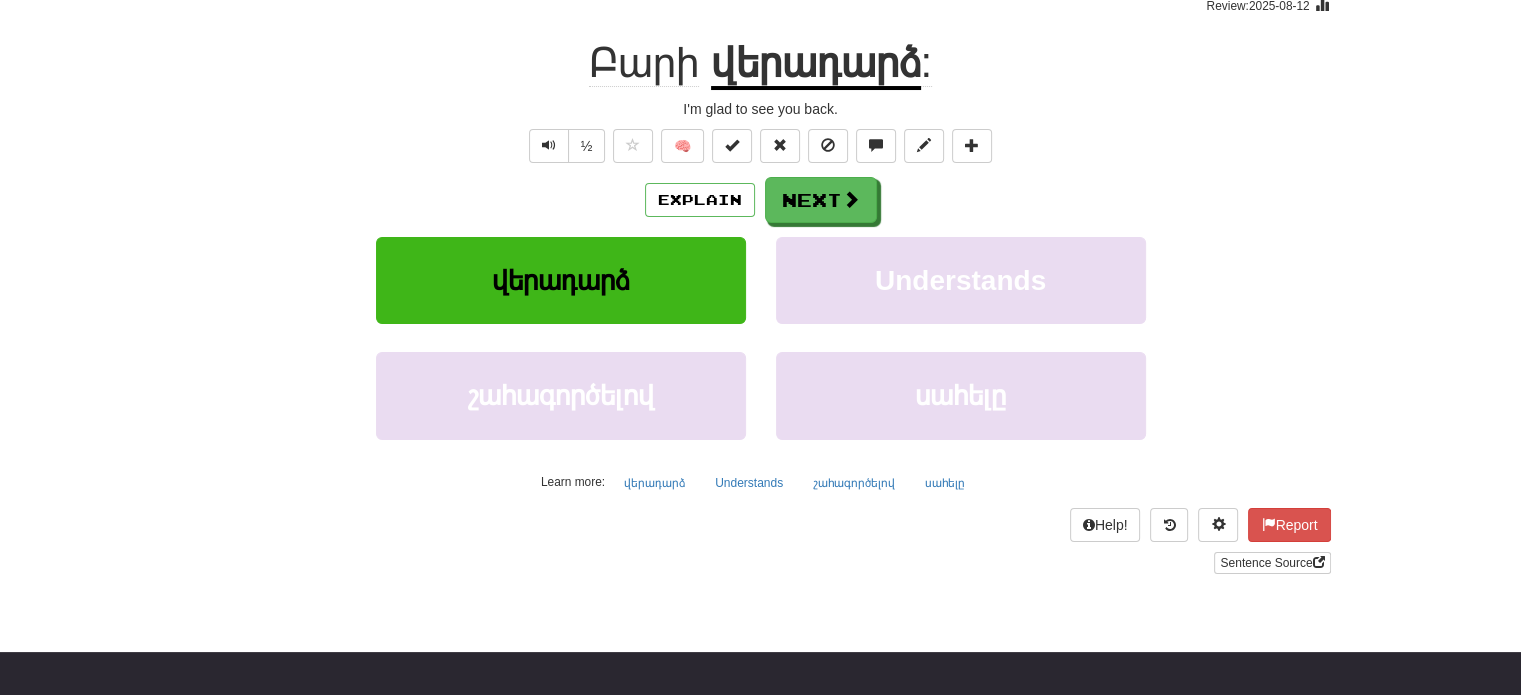 click on "Explain Next return understands exploiting slide Learn more: return understands exploiting slide" at bounding box center (761, 337) 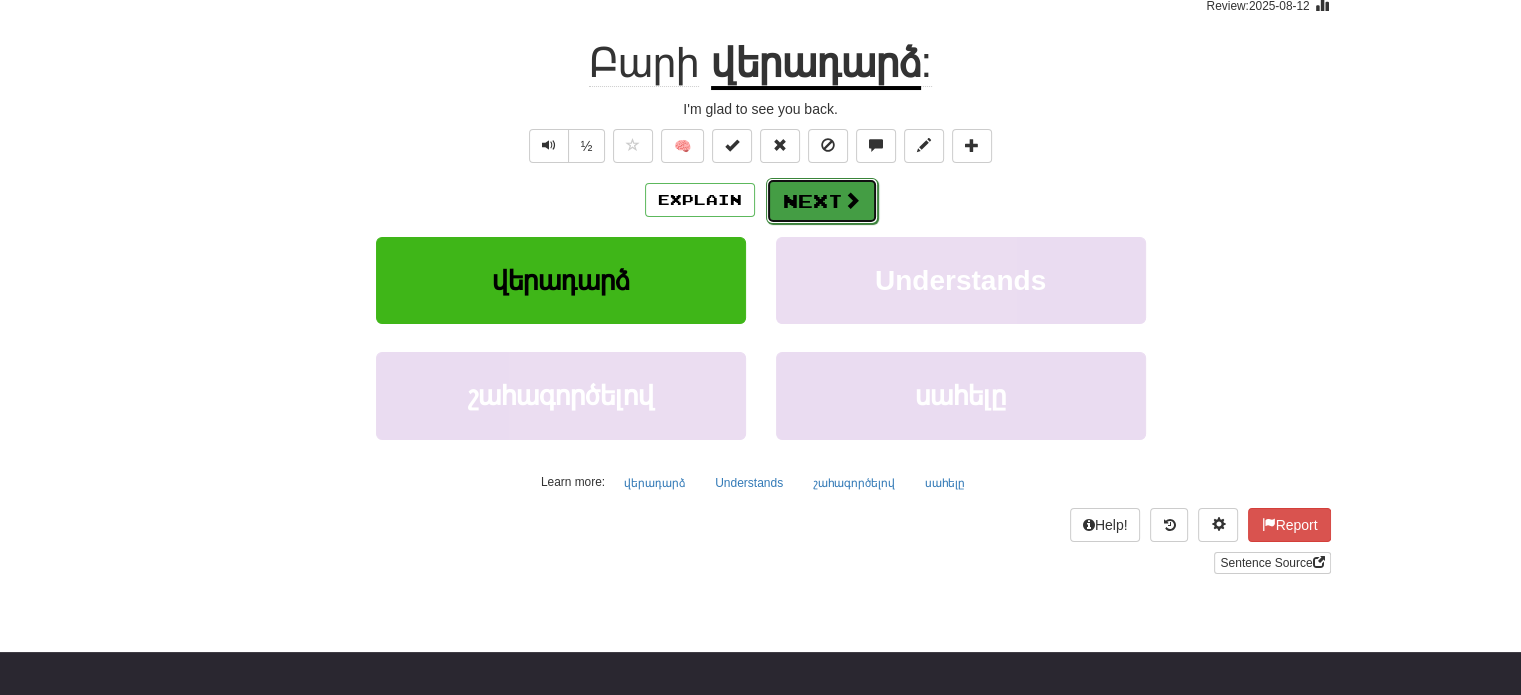 click on "Next" at bounding box center (822, 201) 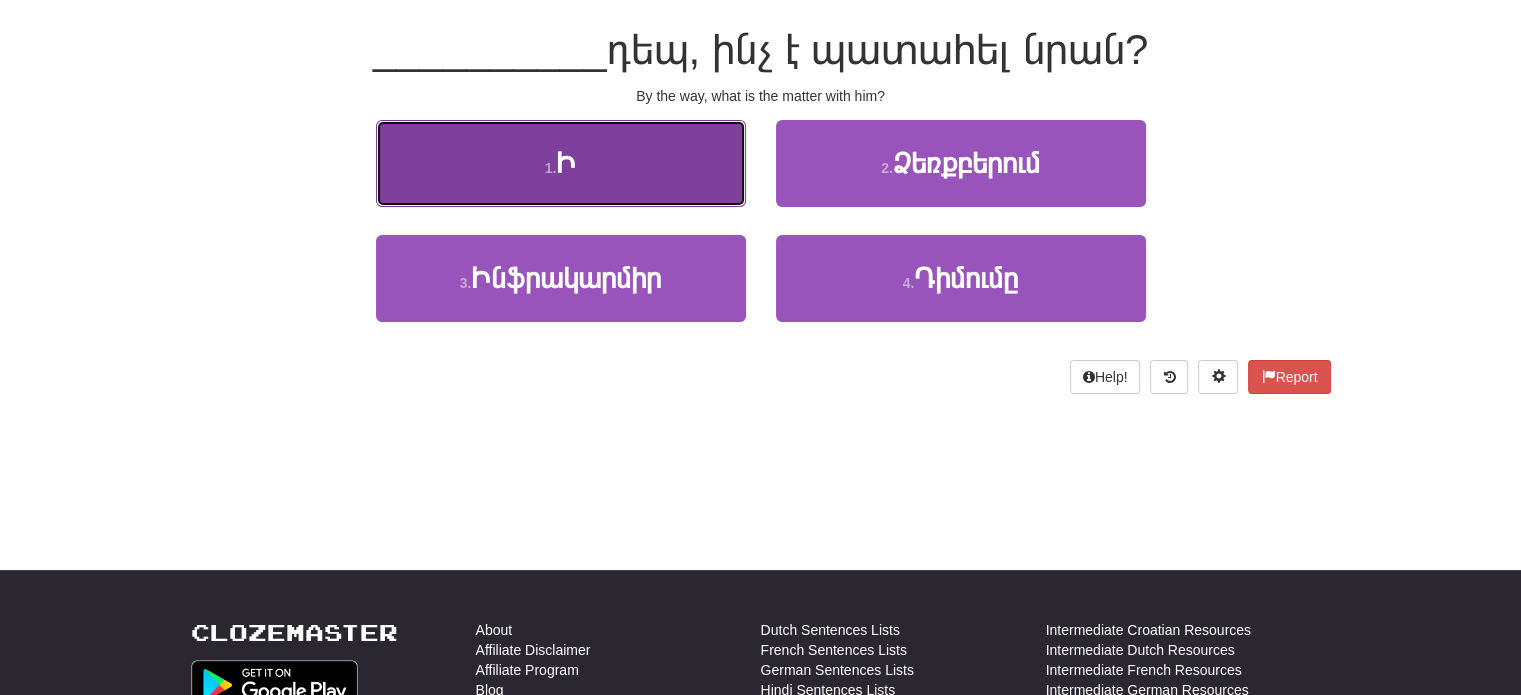 click on "1 .  Ի" at bounding box center (561, 163) 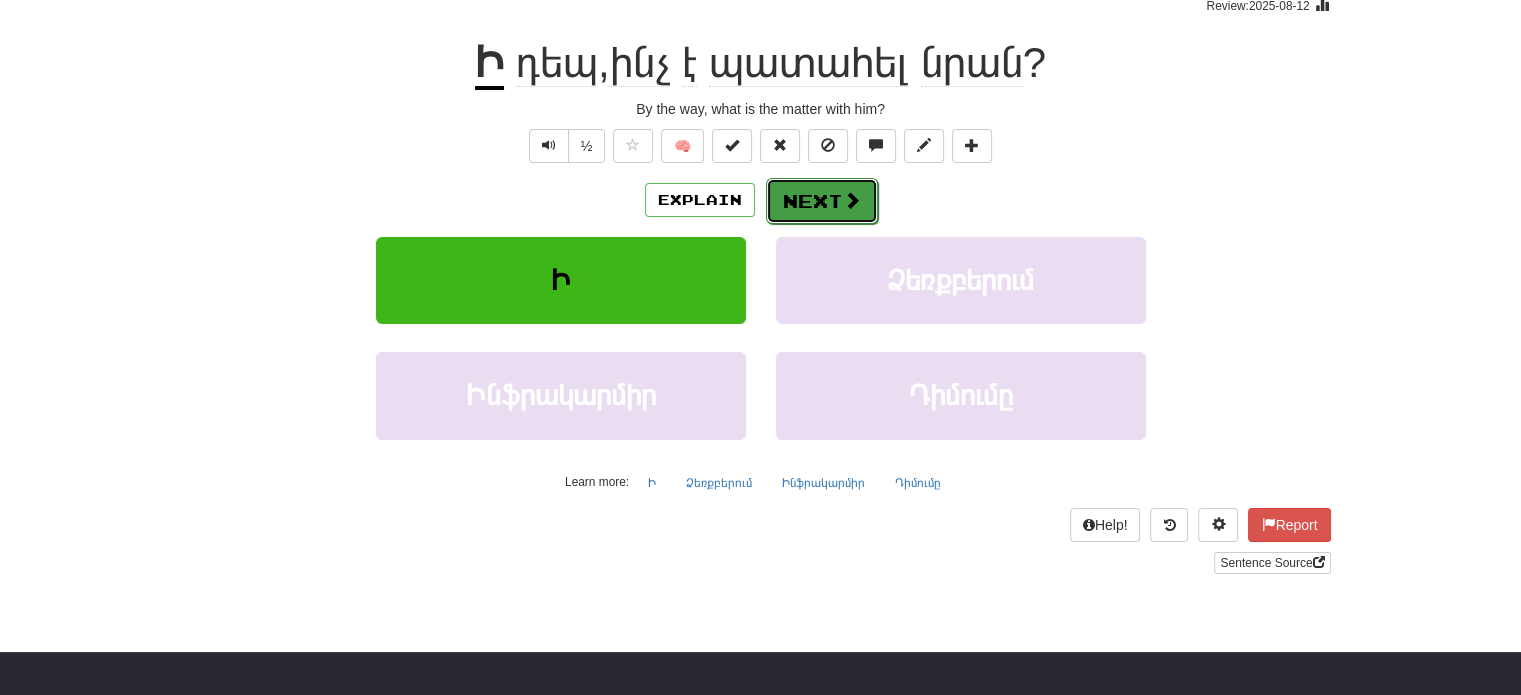 click on "Next" at bounding box center (822, 201) 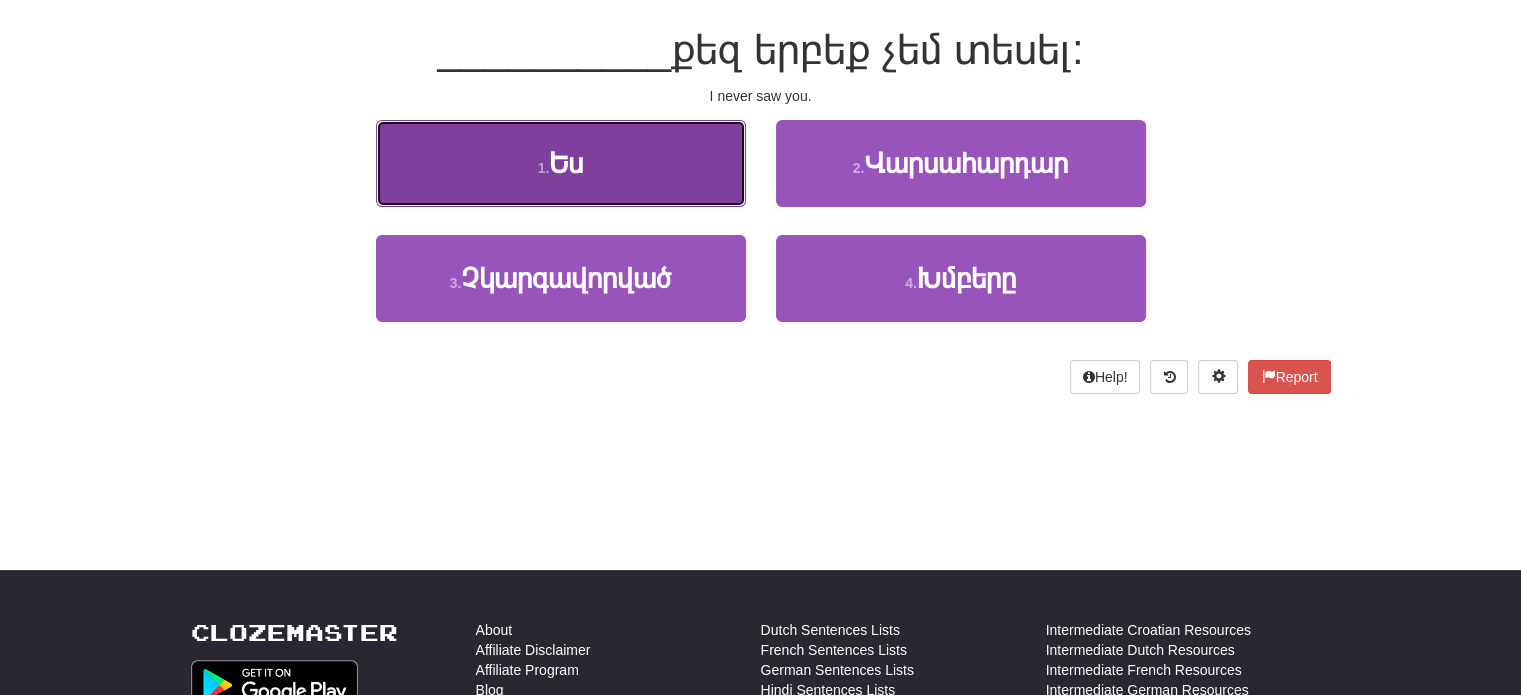 click on "1 .  Ես" at bounding box center [561, 163] 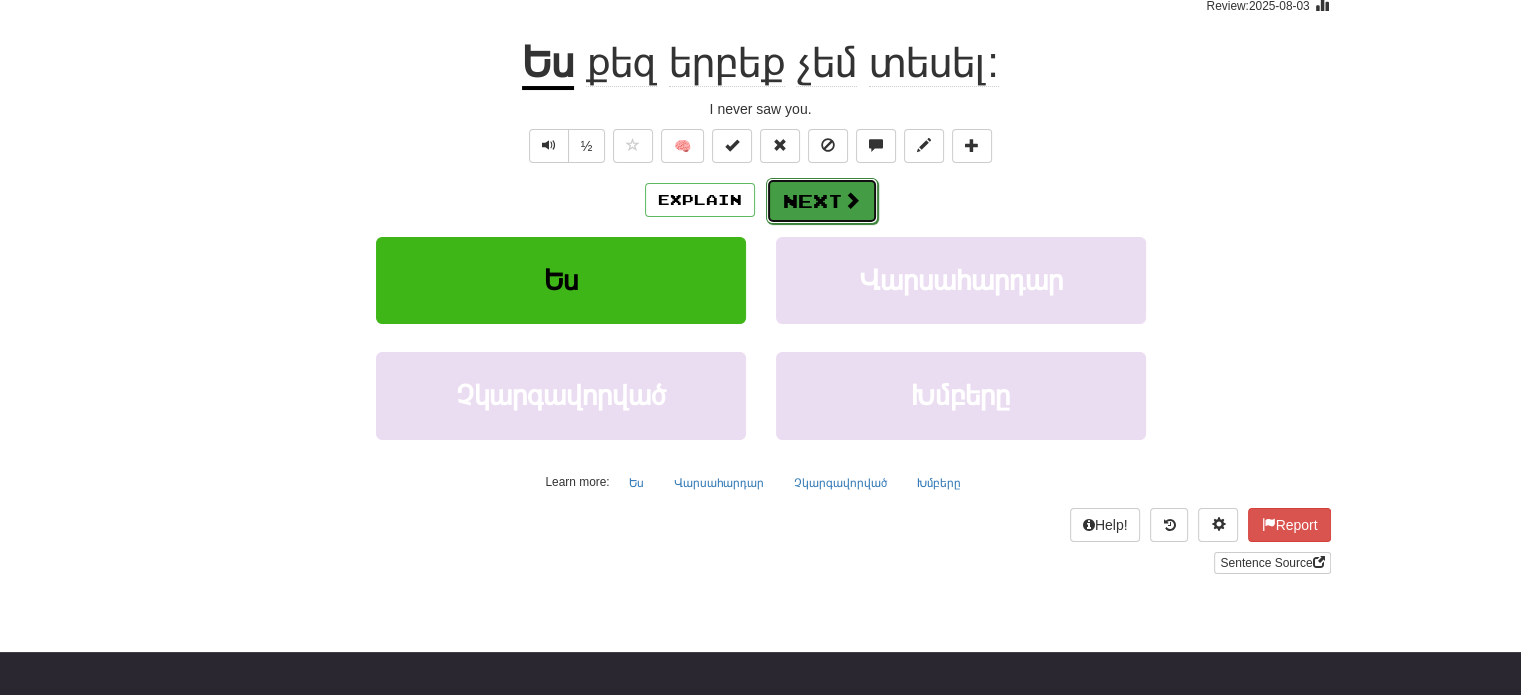 click on "Next" at bounding box center (822, 201) 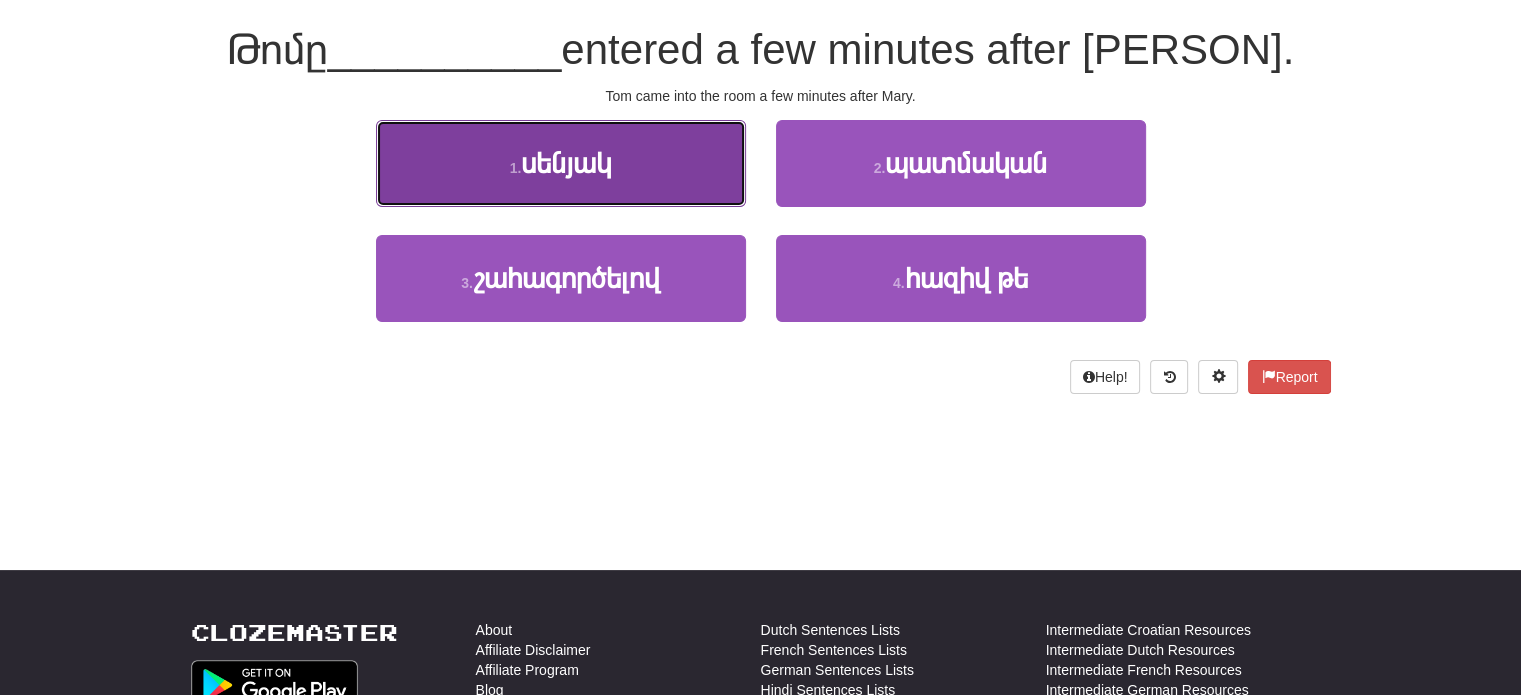click on "1 .  սենյակ" at bounding box center [561, 163] 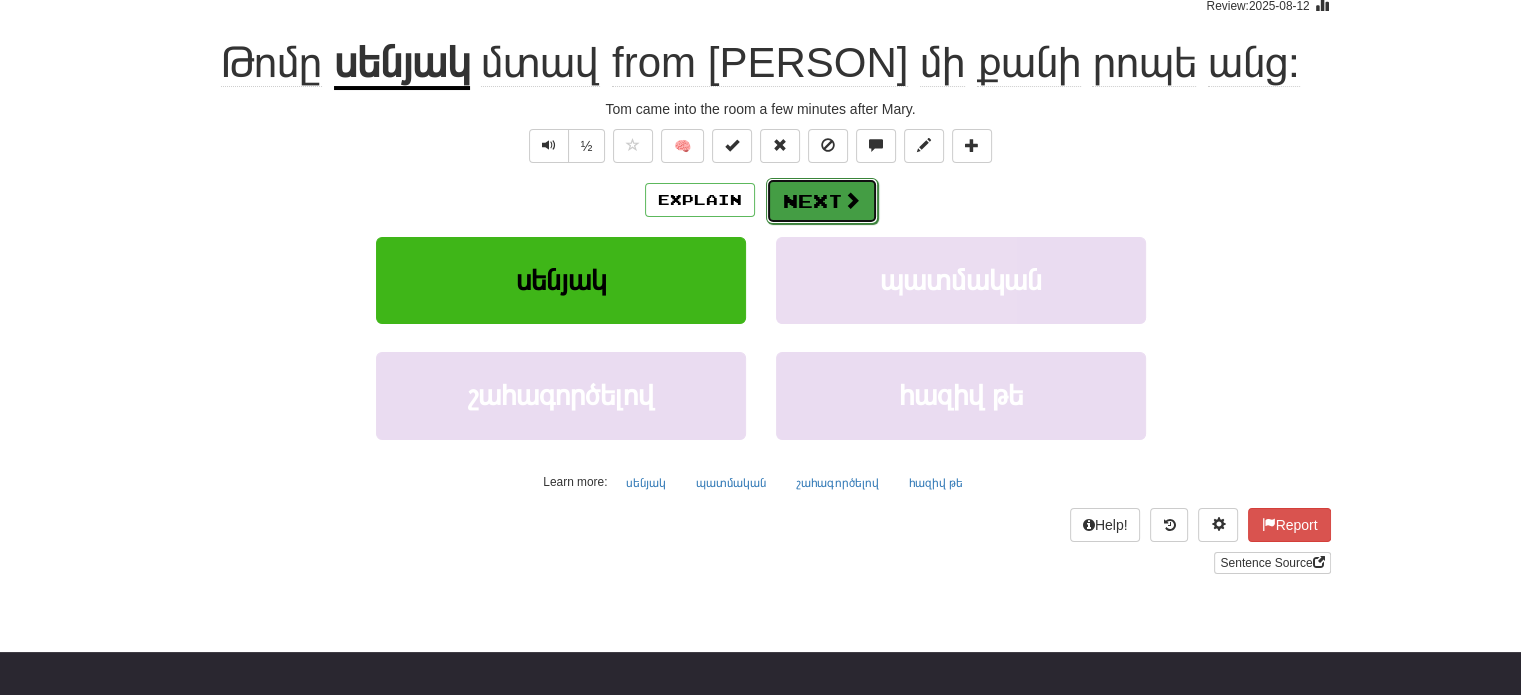 click on "Next" at bounding box center (822, 201) 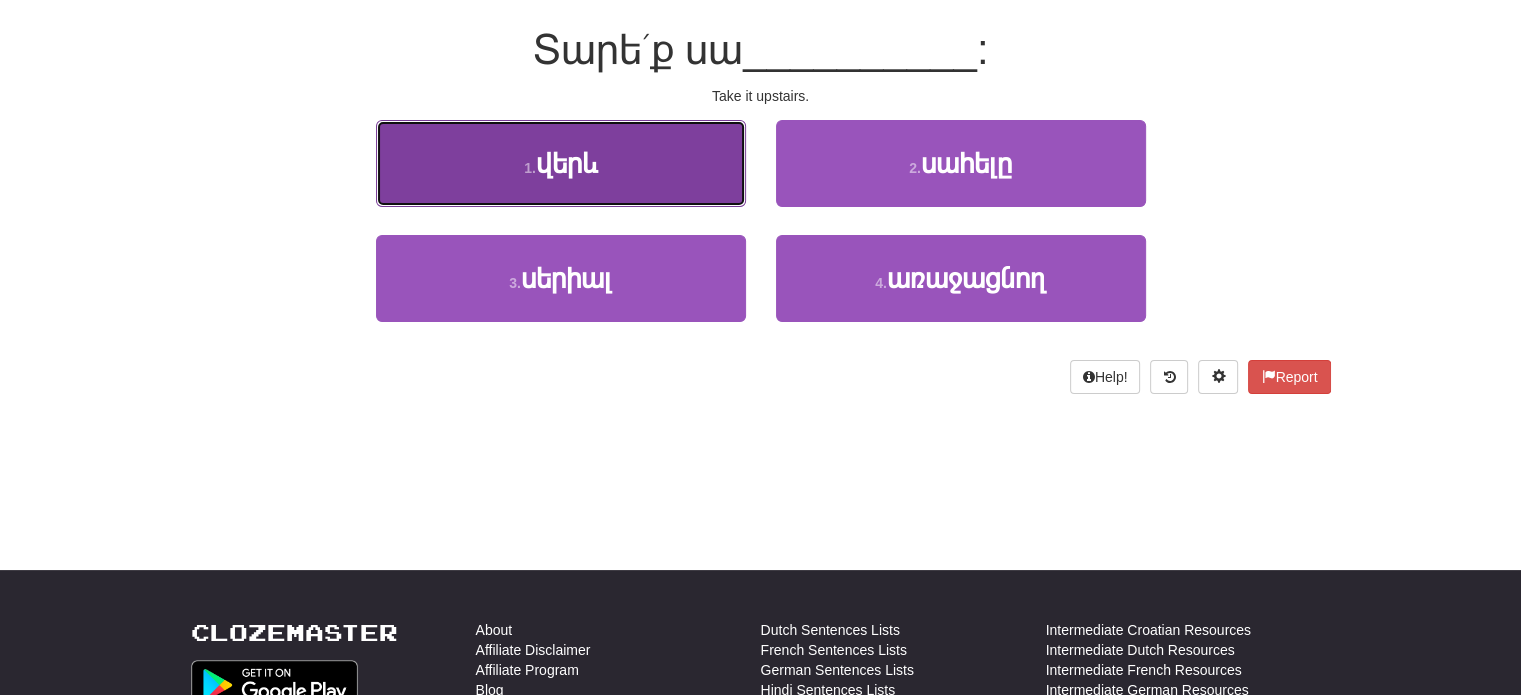 click on "1 .  վերև" at bounding box center [561, 163] 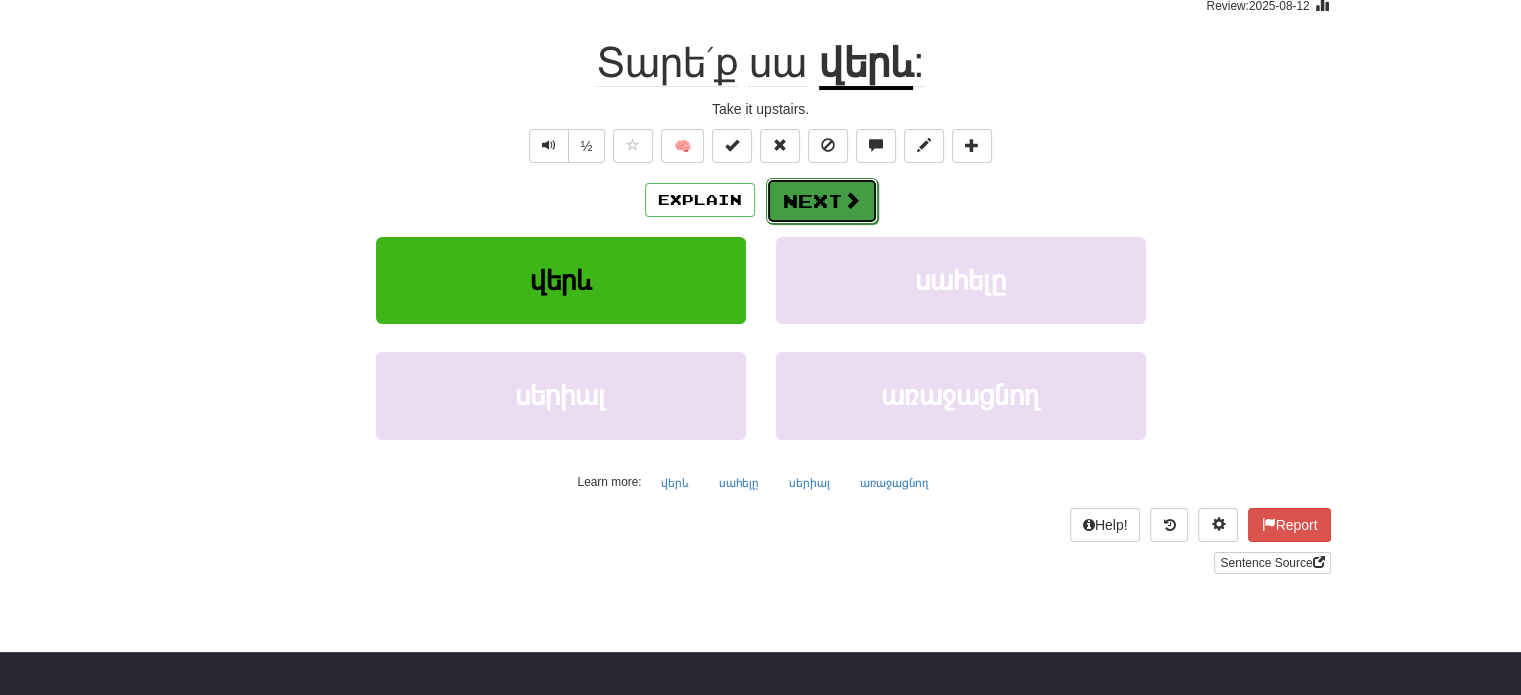 click on "Next" at bounding box center (822, 201) 